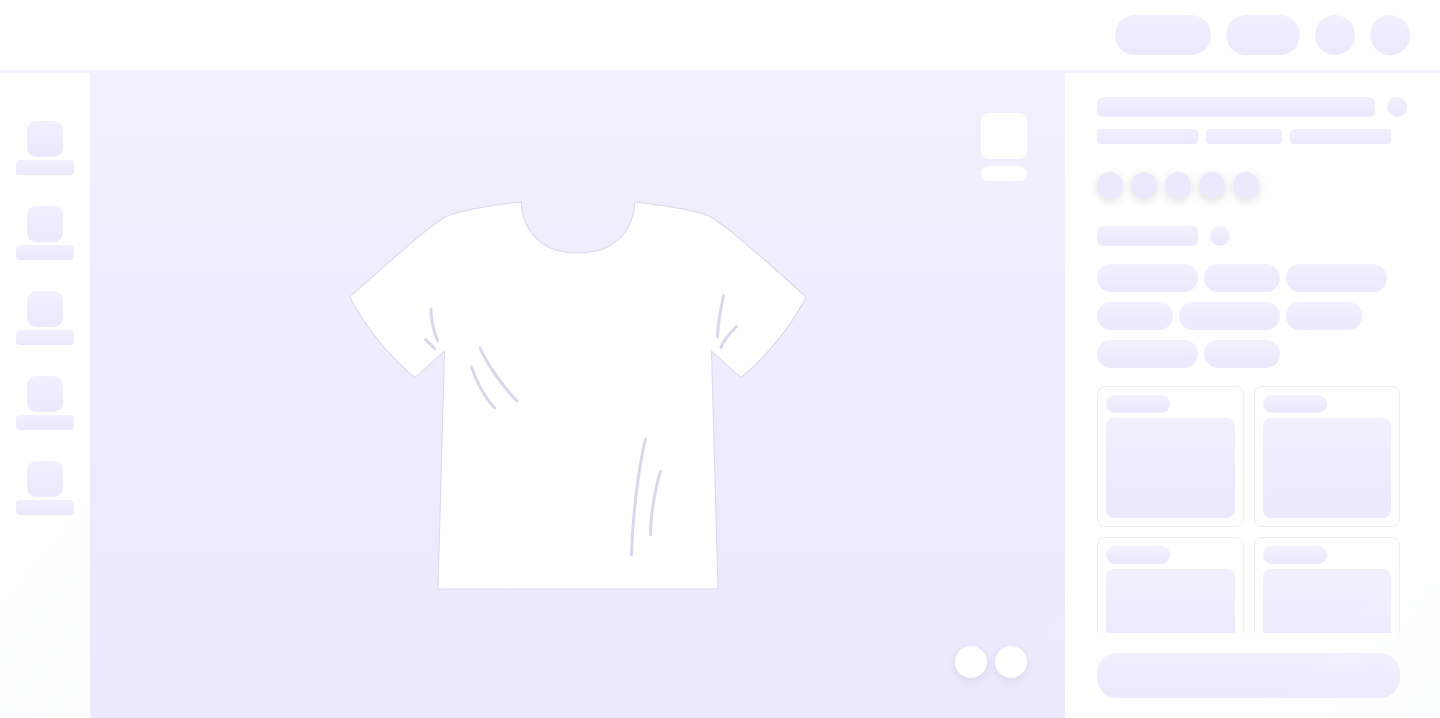 scroll, scrollTop: 0, scrollLeft: 0, axis: both 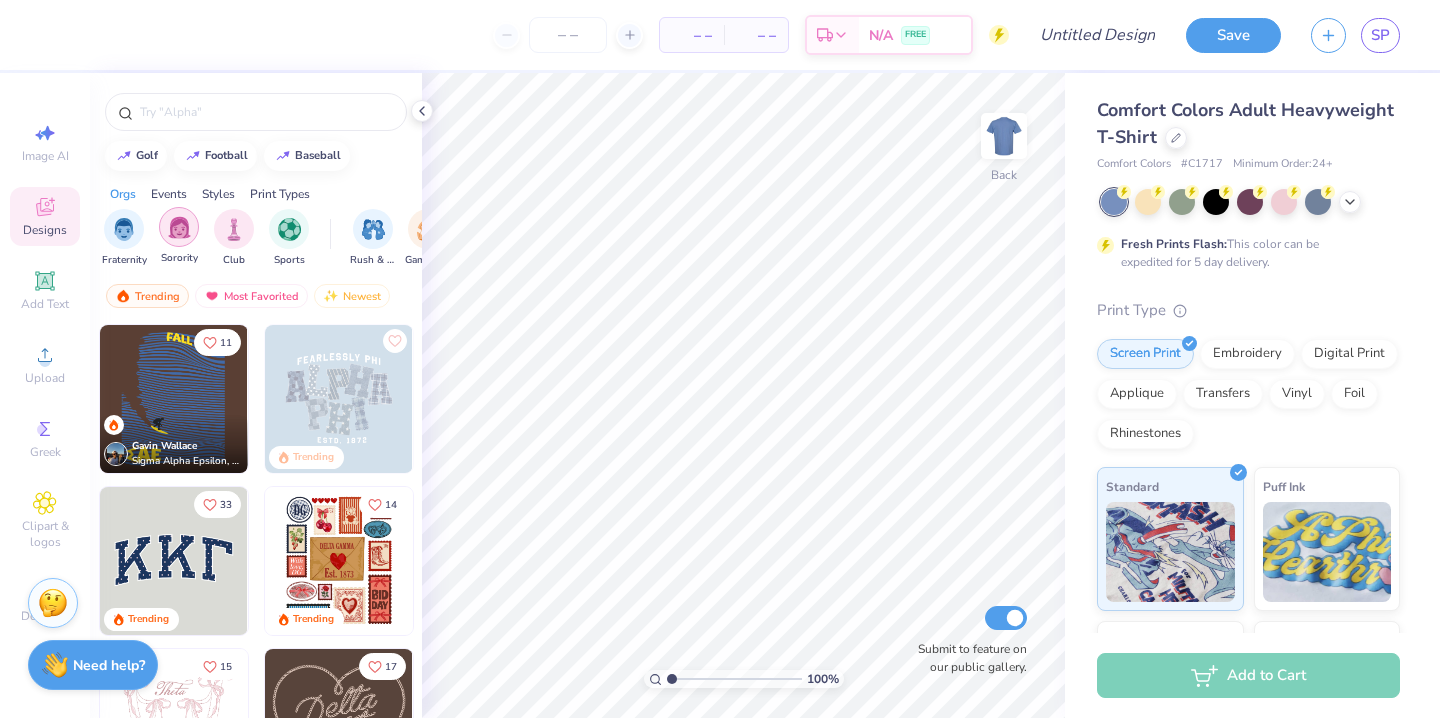 click at bounding box center (179, 227) 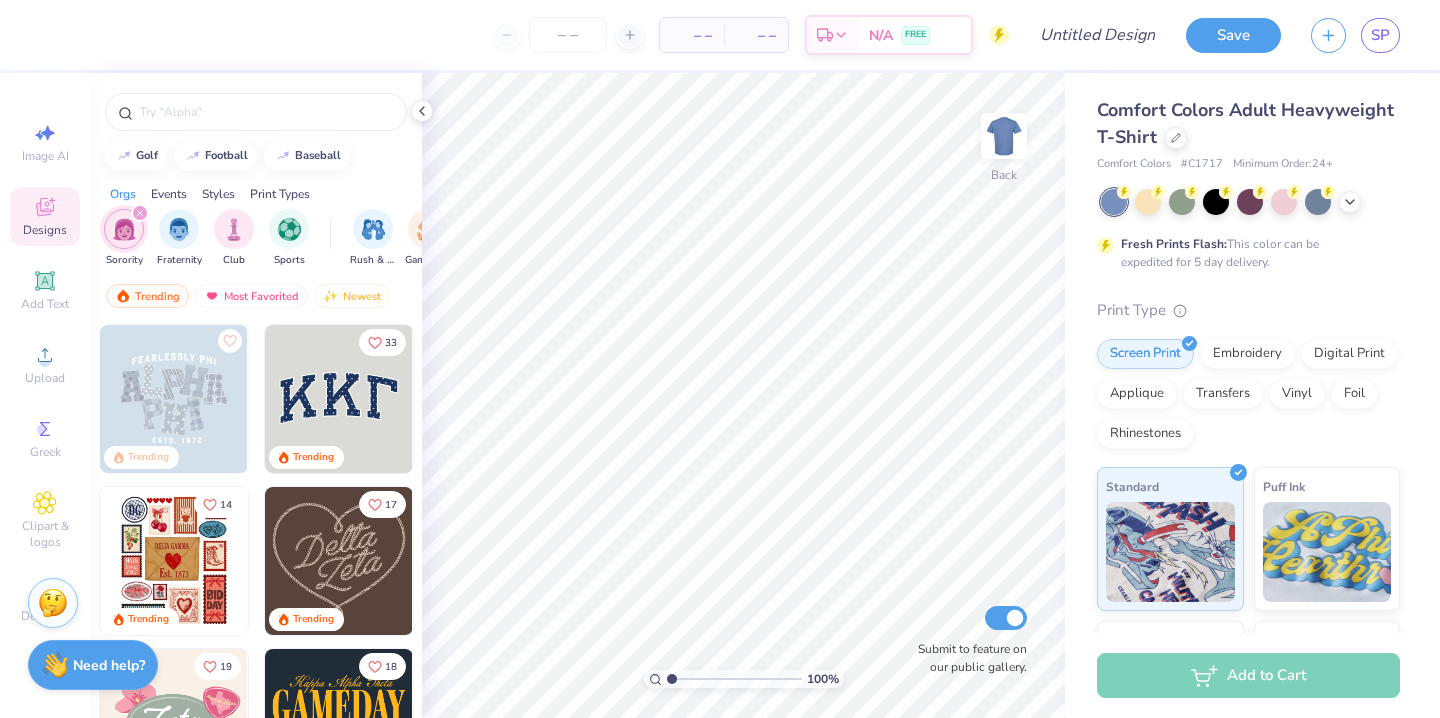 click at bounding box center [174, 399] 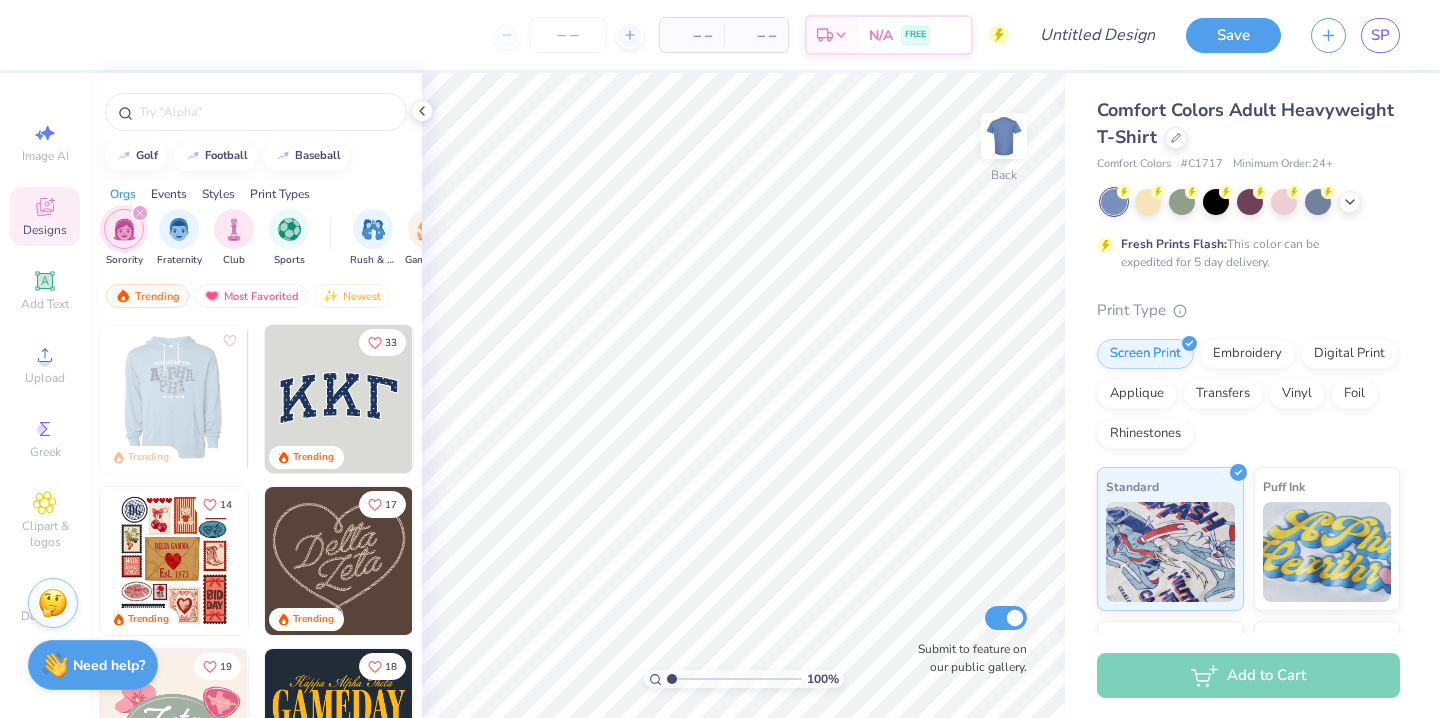 click at bounding box center [339, 399] 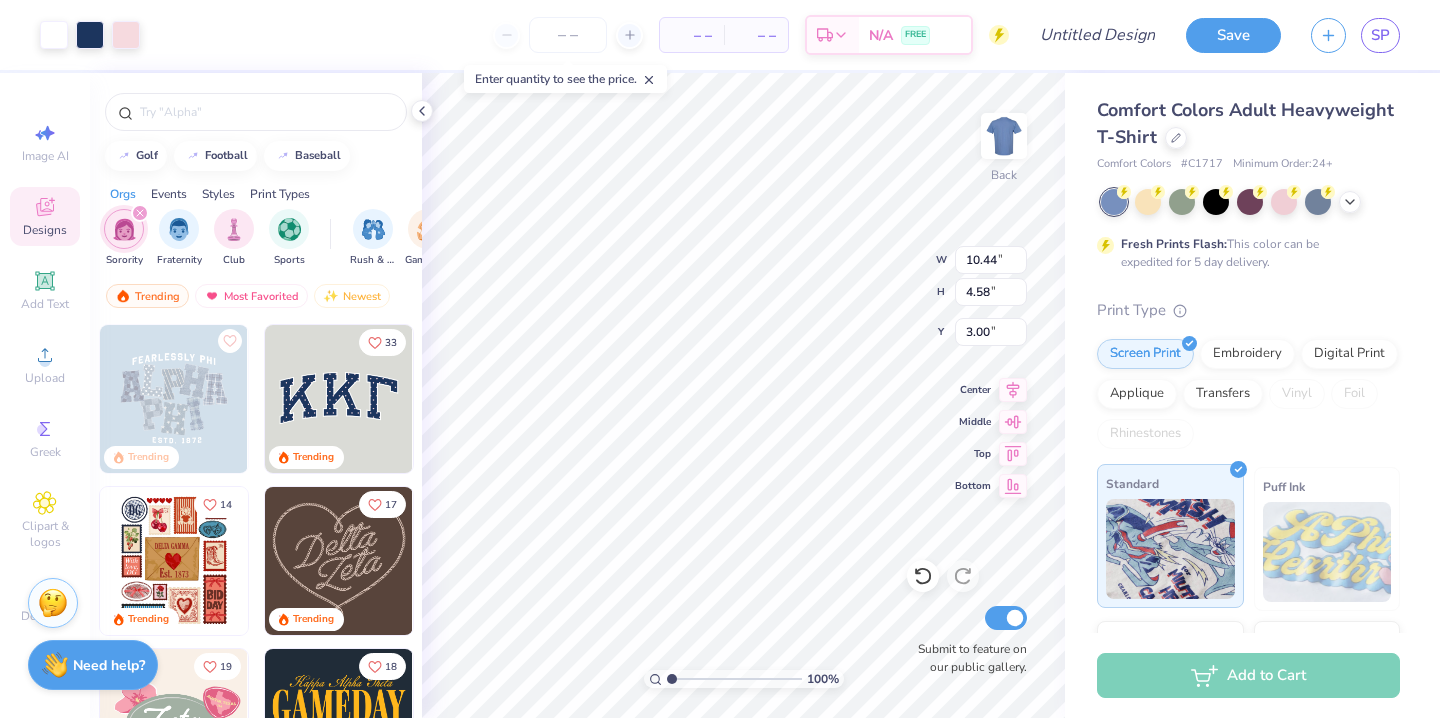 click at bounding box center [1170, 549] 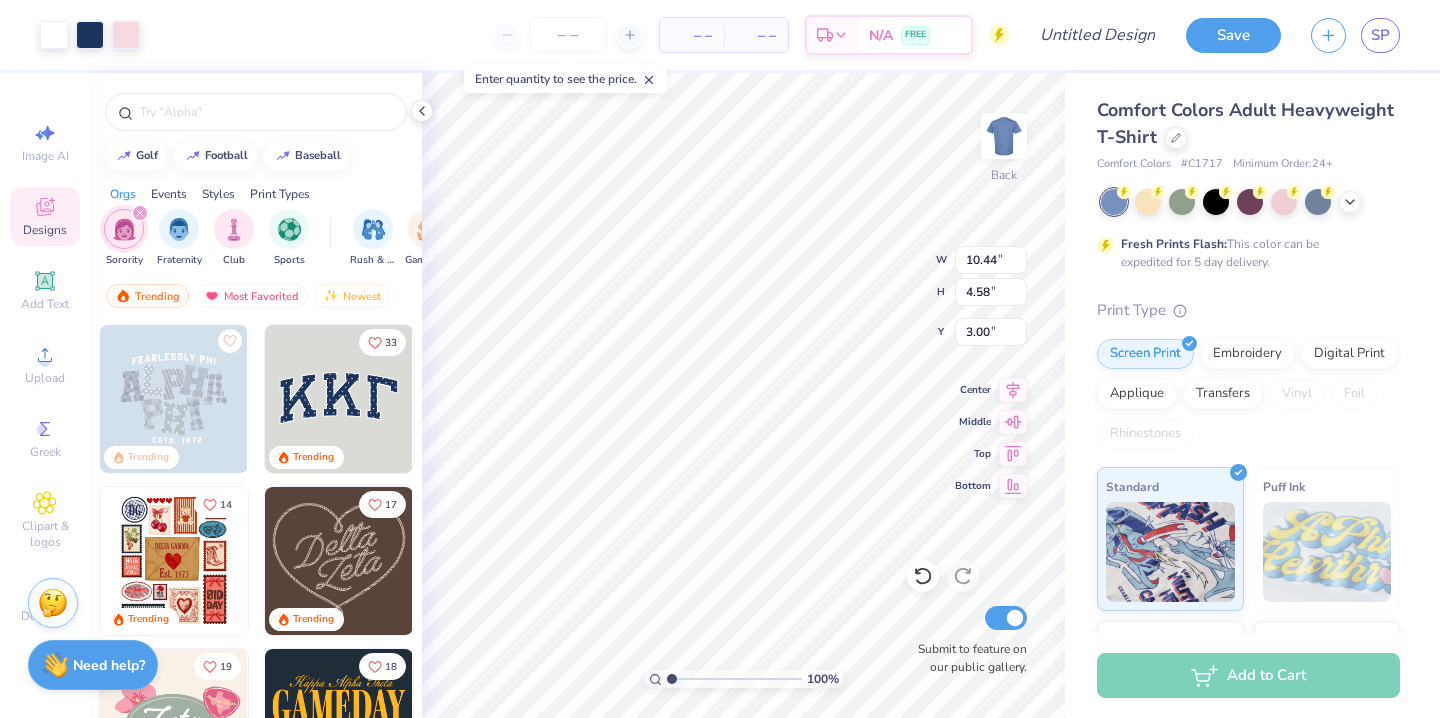 click on "– – Per Item" at bounding box center (692, 35) 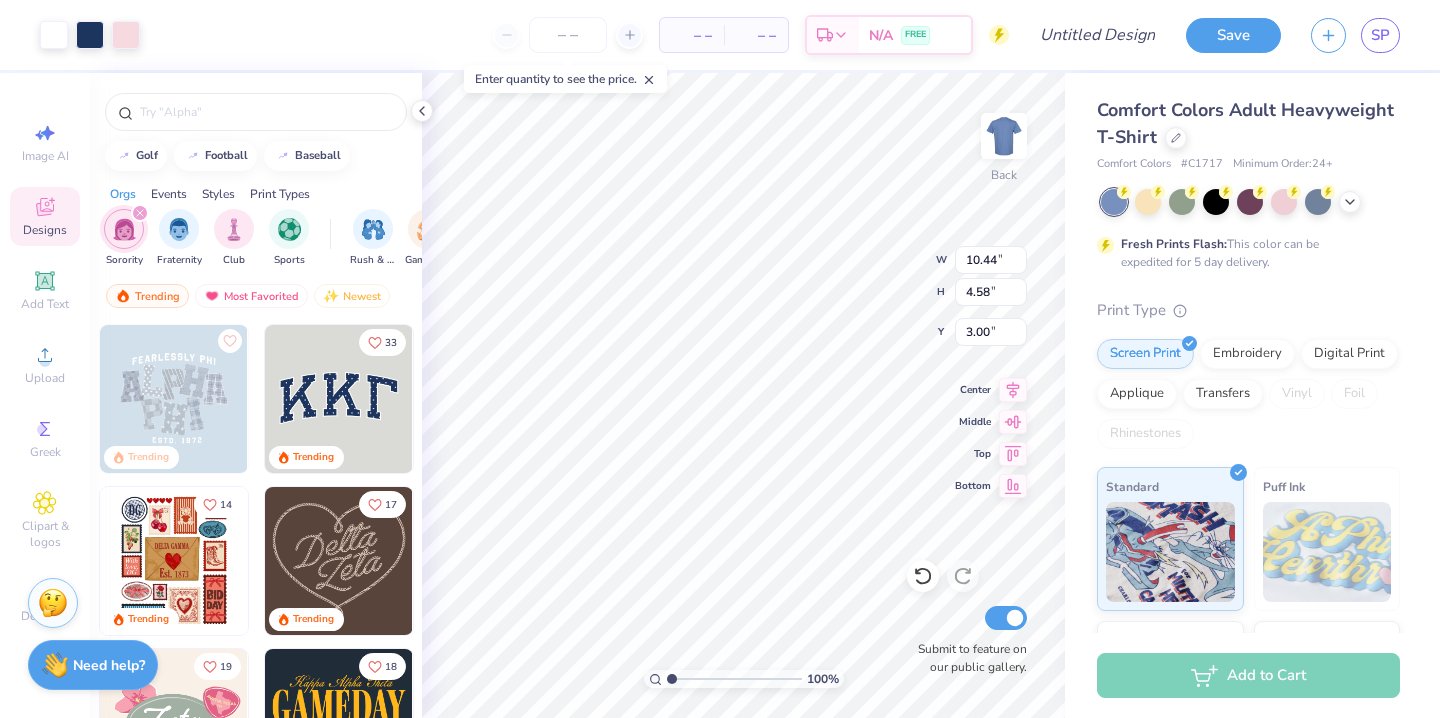 click on "– –" at bounding box center (692, 35) 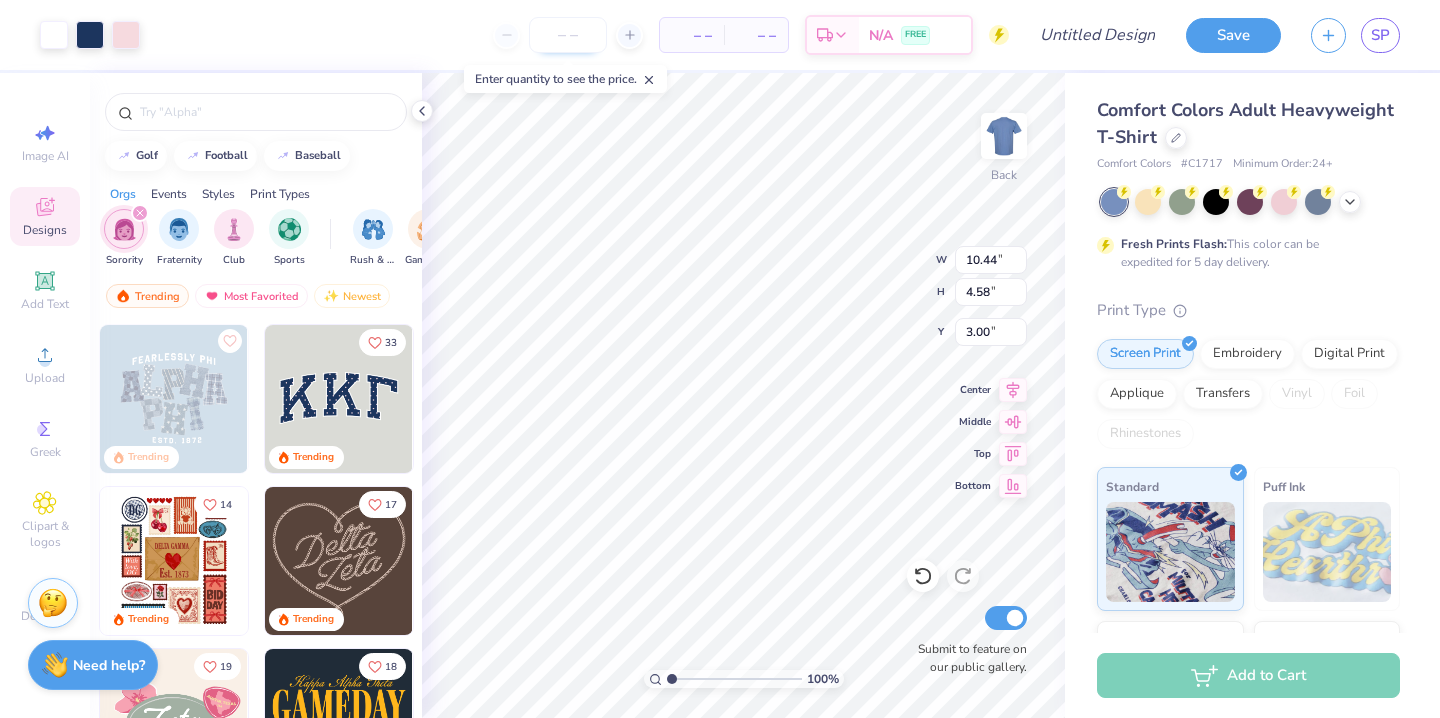 click at bounding box center (568, 35) 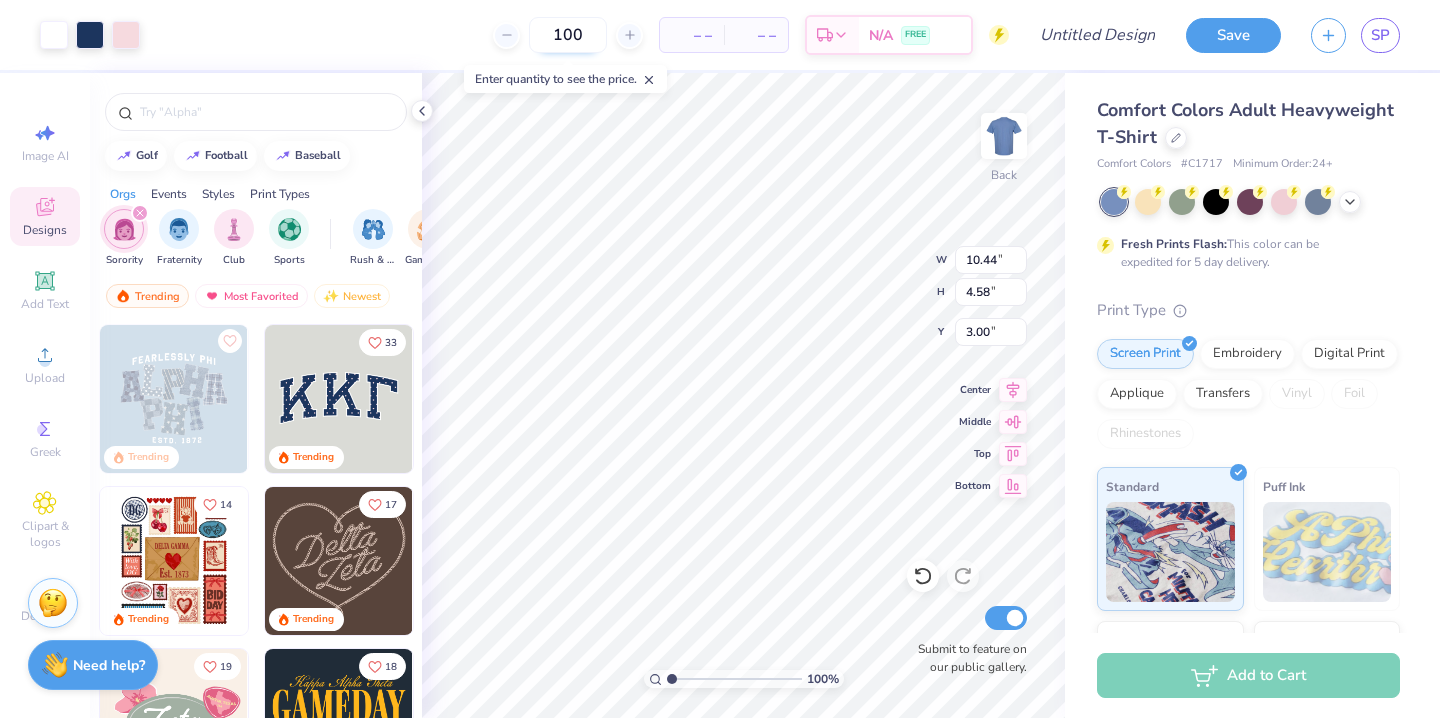 type on "100" 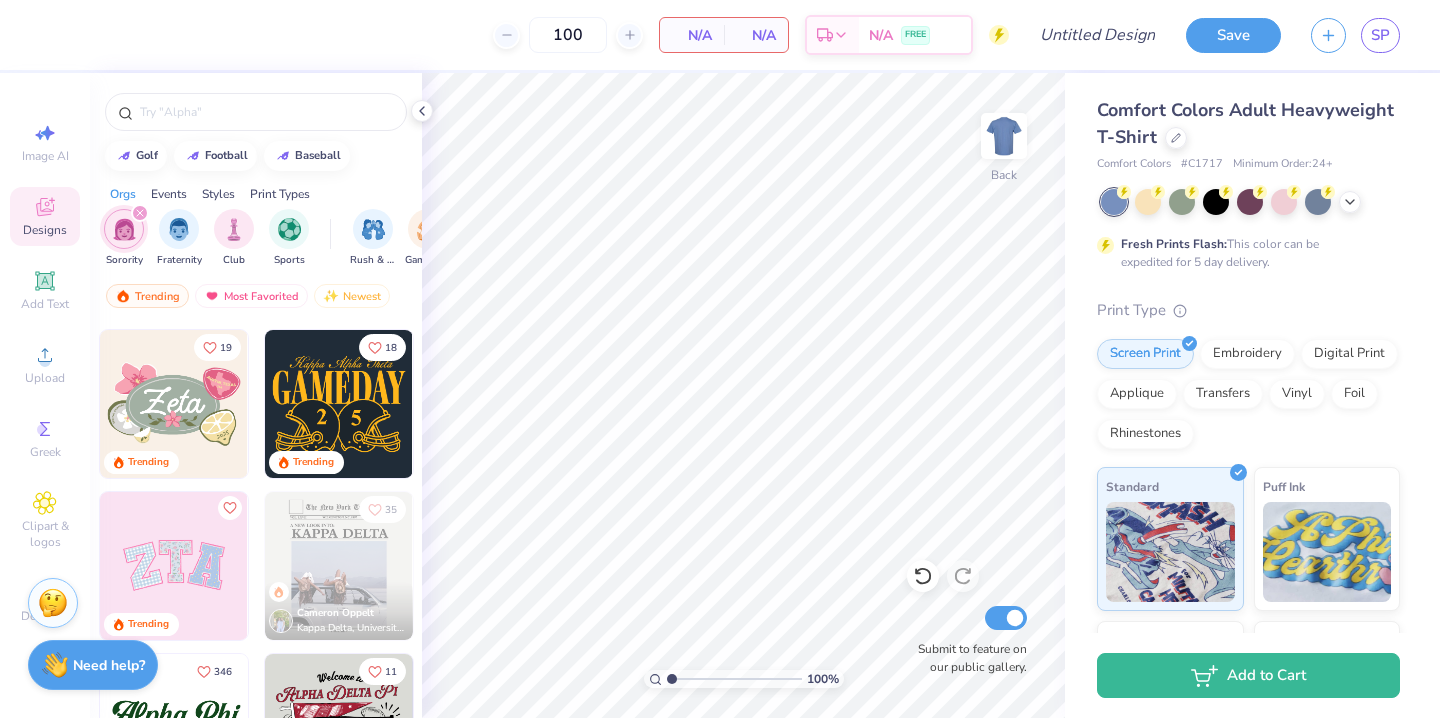scroll, scrollTop: 318, scrollLeft: 0, axis: vertical 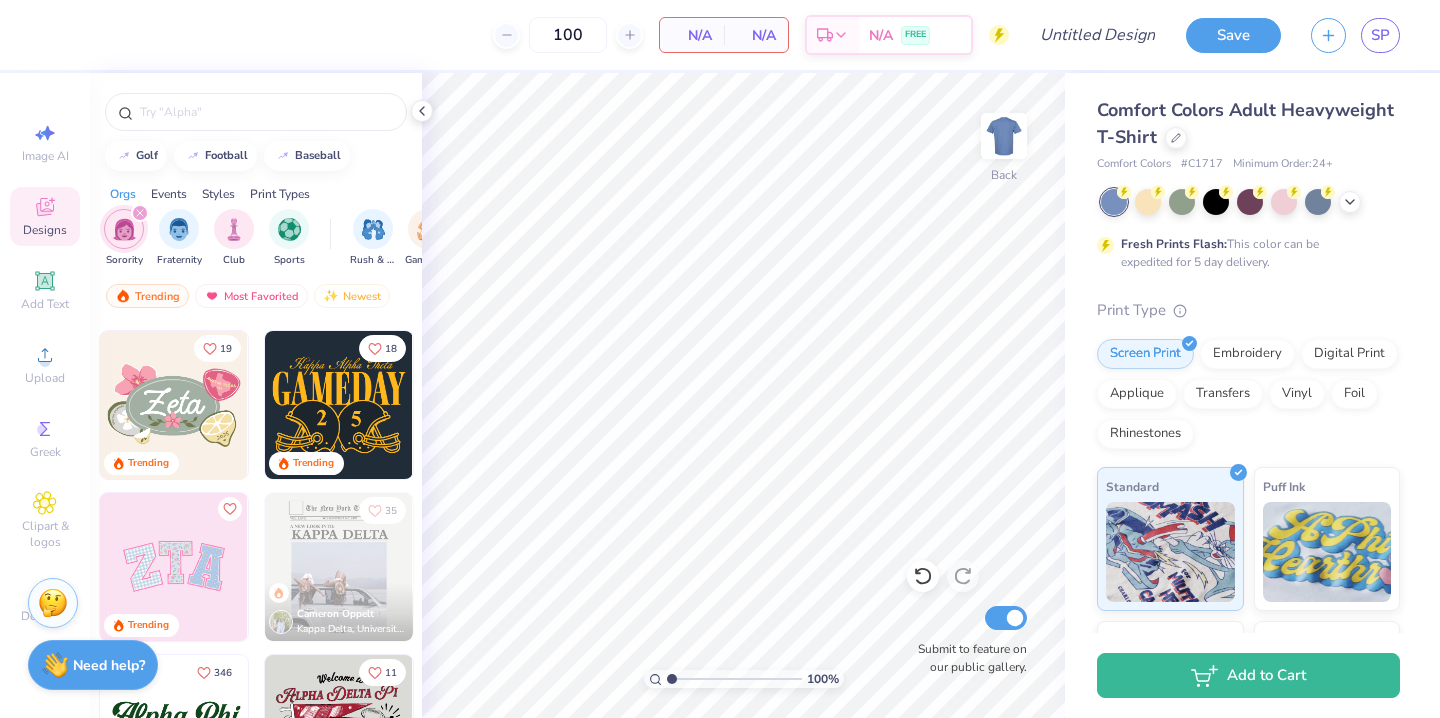 click at bounding box center [174, 405] 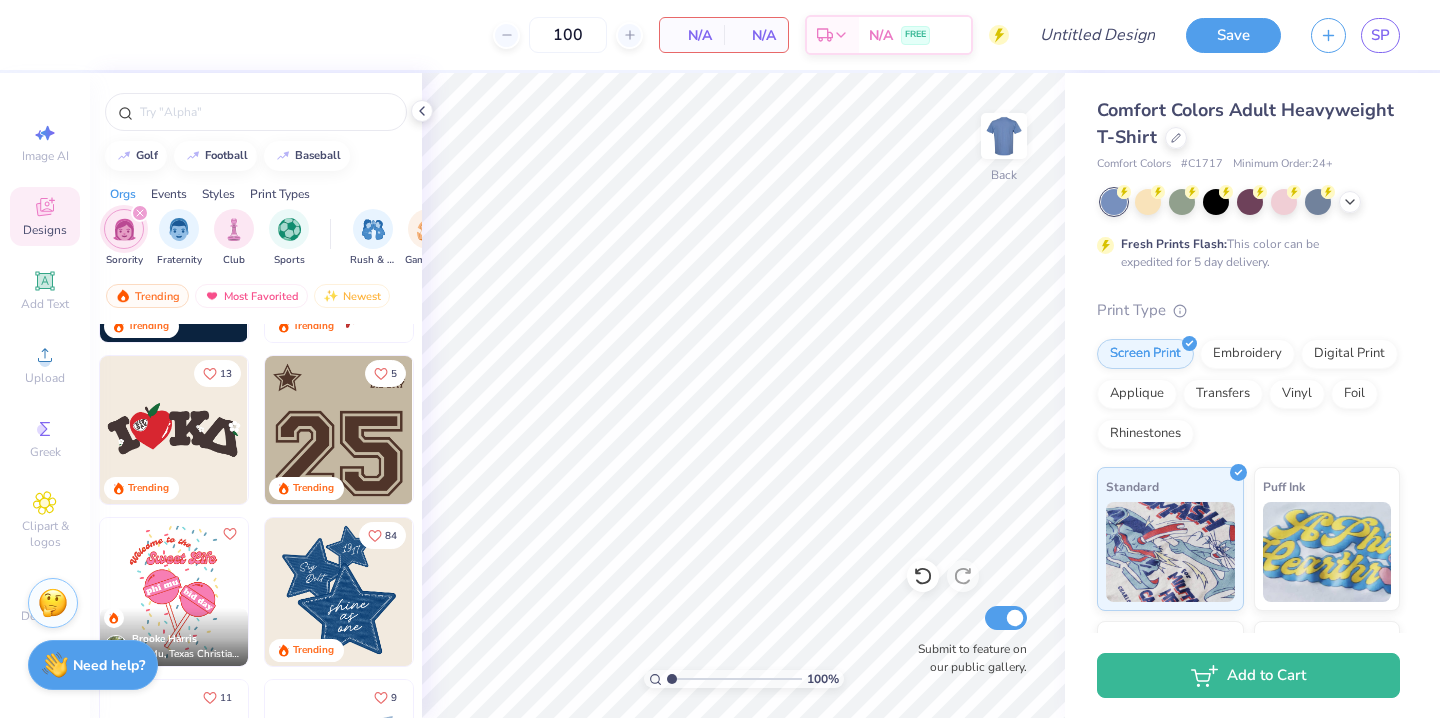 scroll, scrollTop: 3046, scrollLeft: 0, axis: vertical 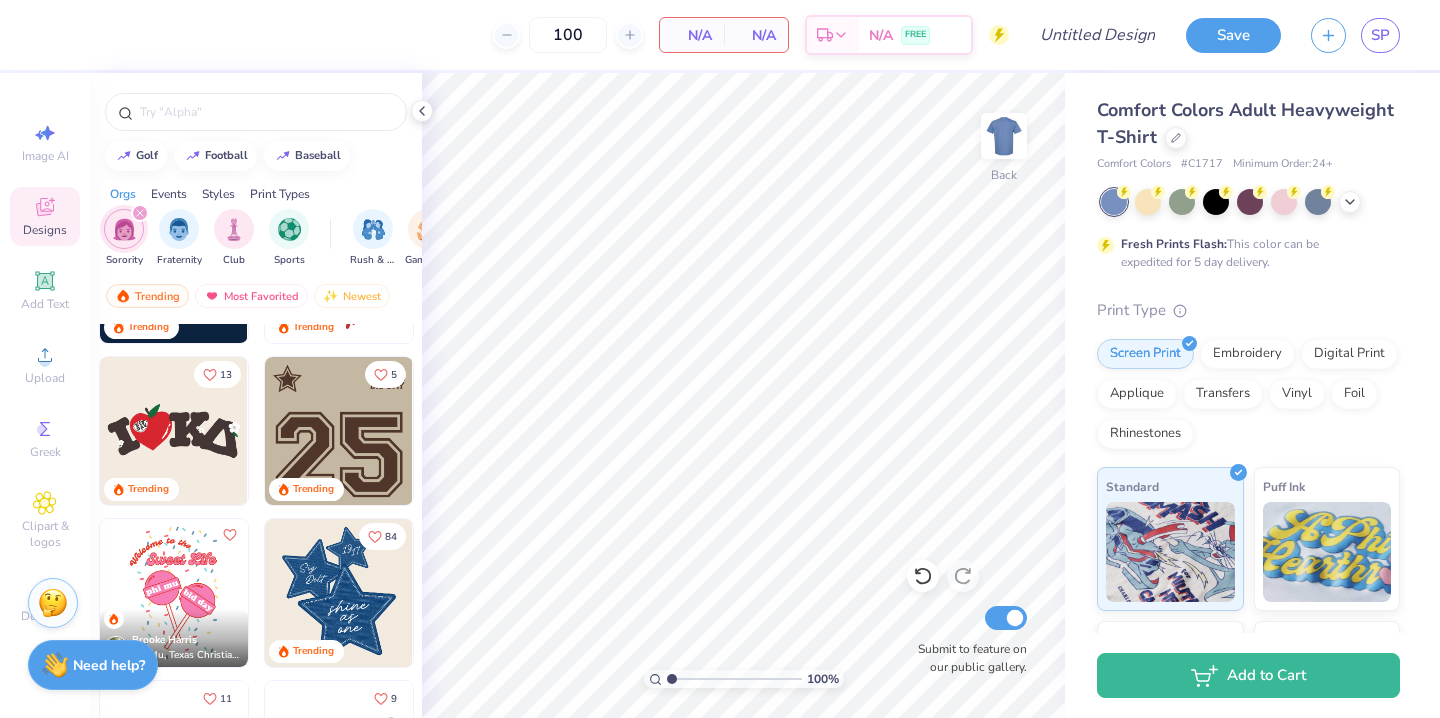 click at bounding box center [339, 593] 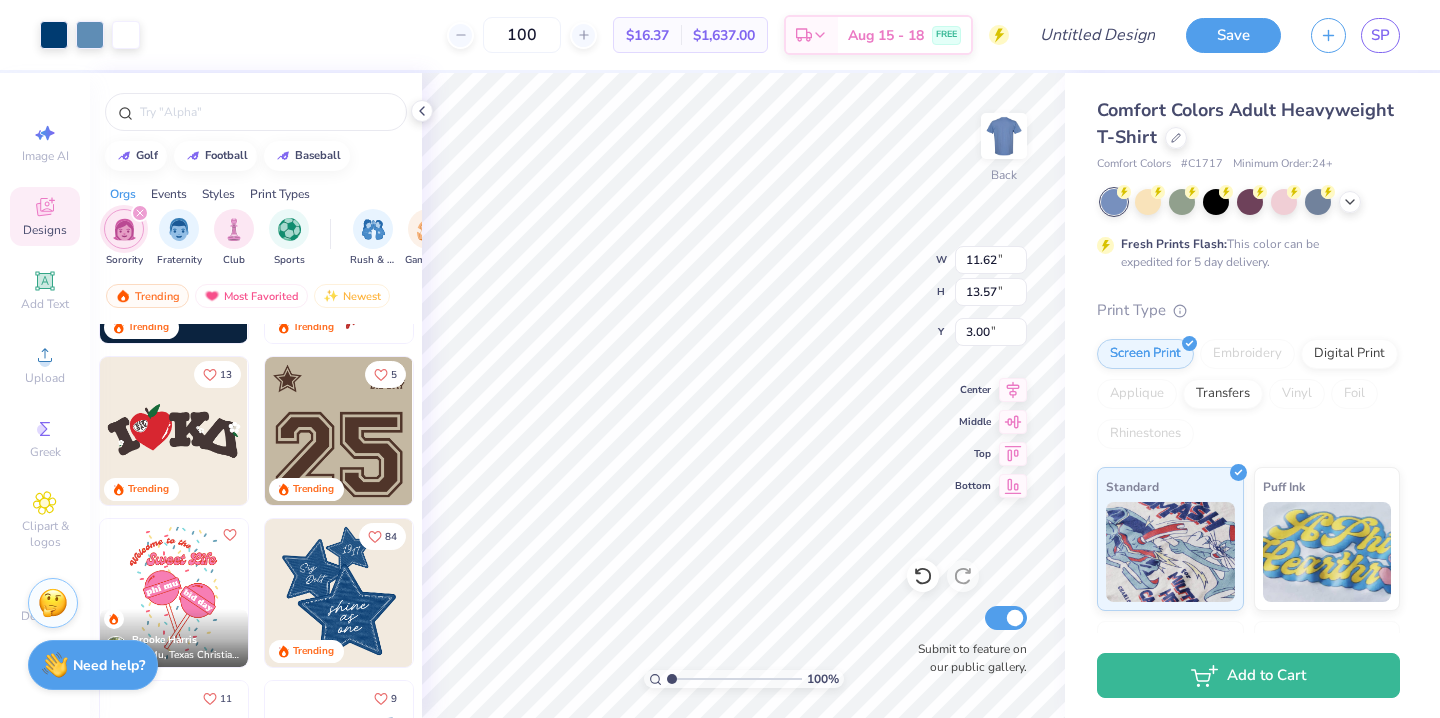 type on "11.62" 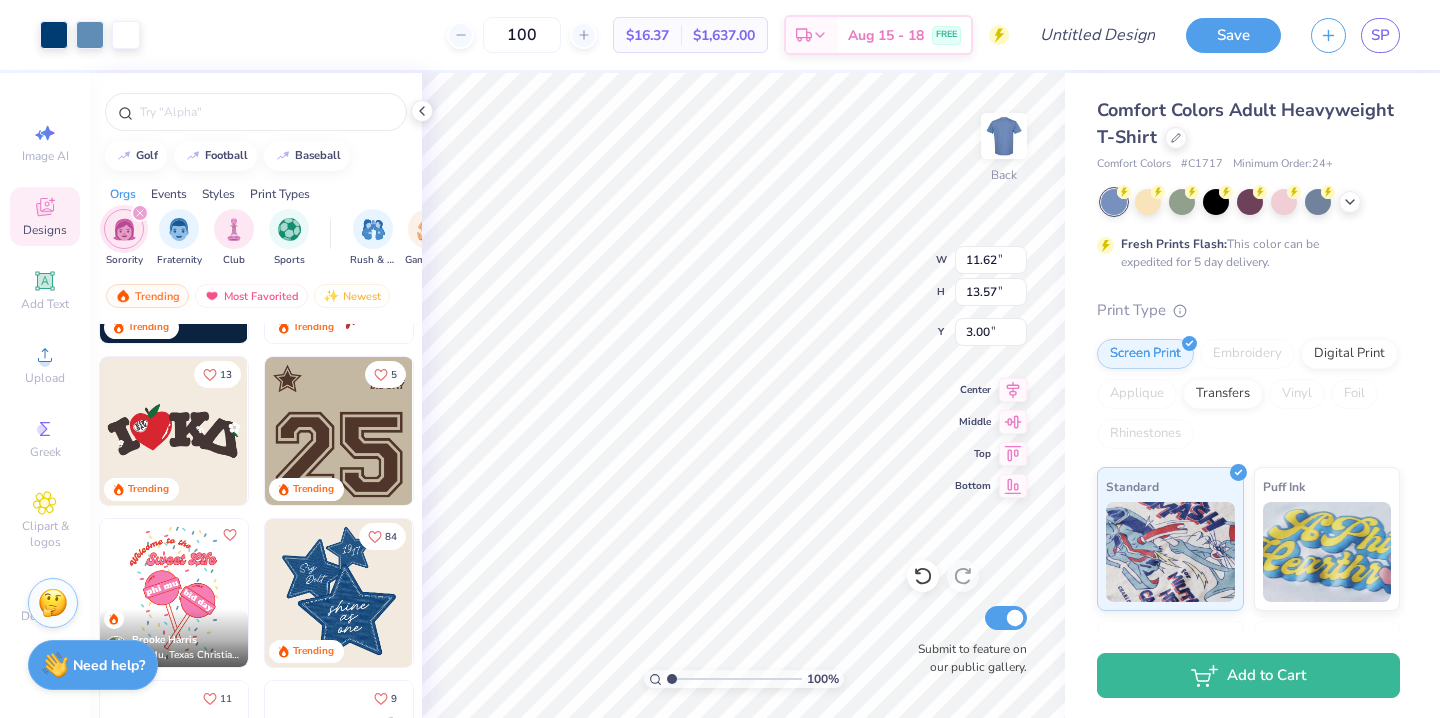 type on "13.57" 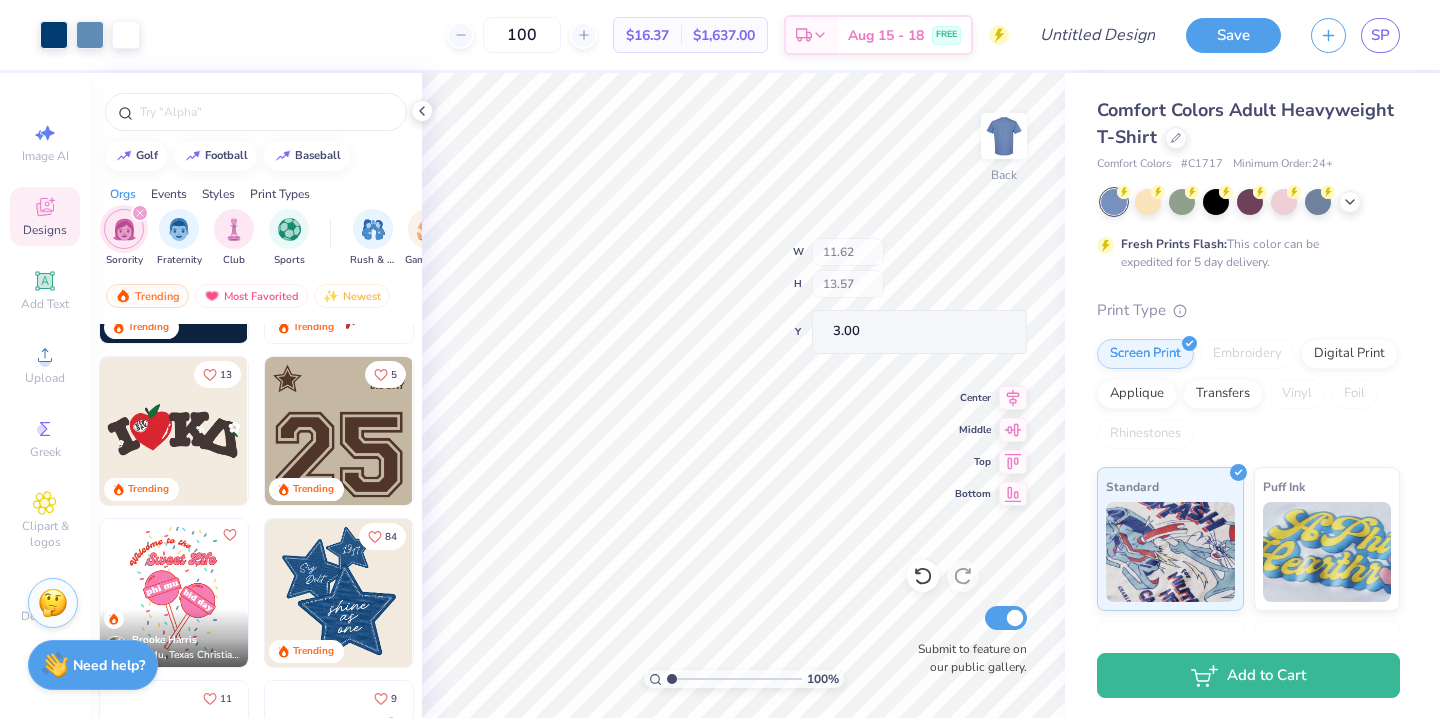 type on "10.18" 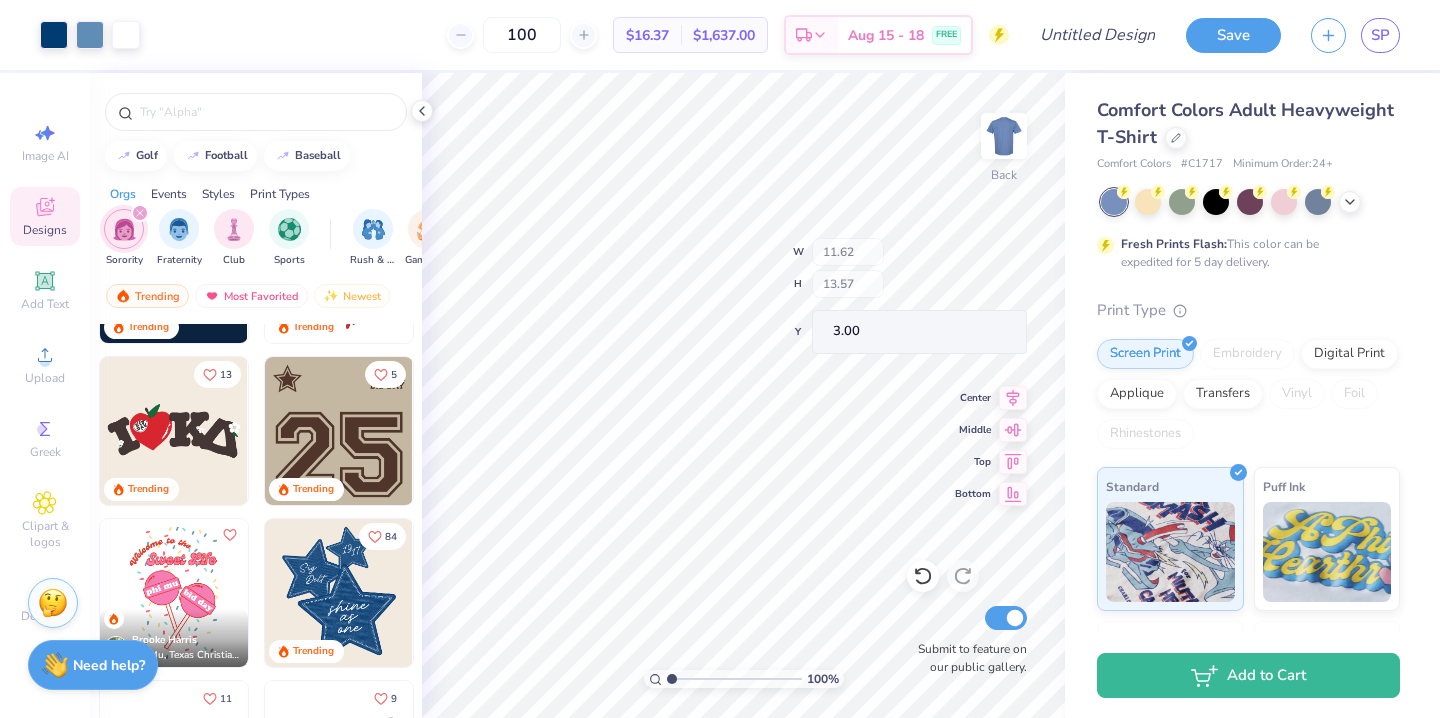 type on "11.89" 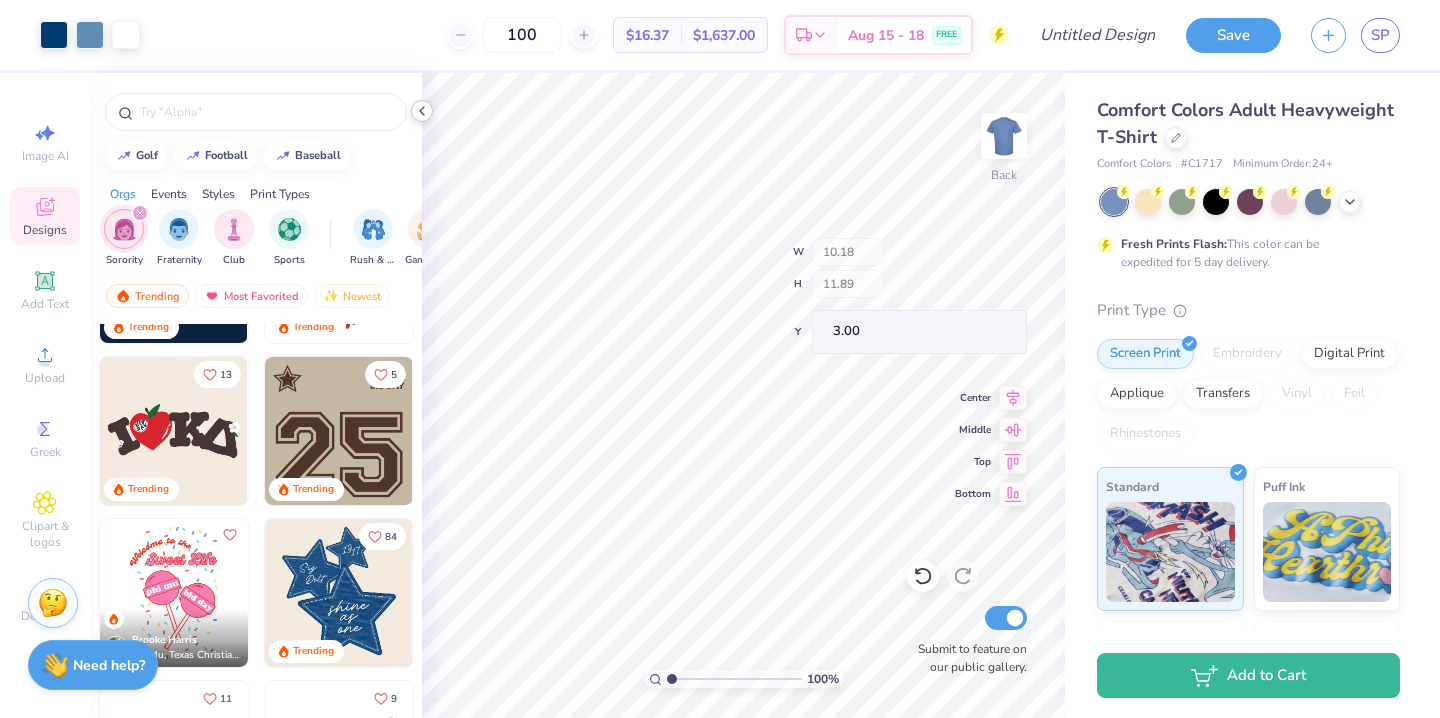 click at bounding box center (422, 111) 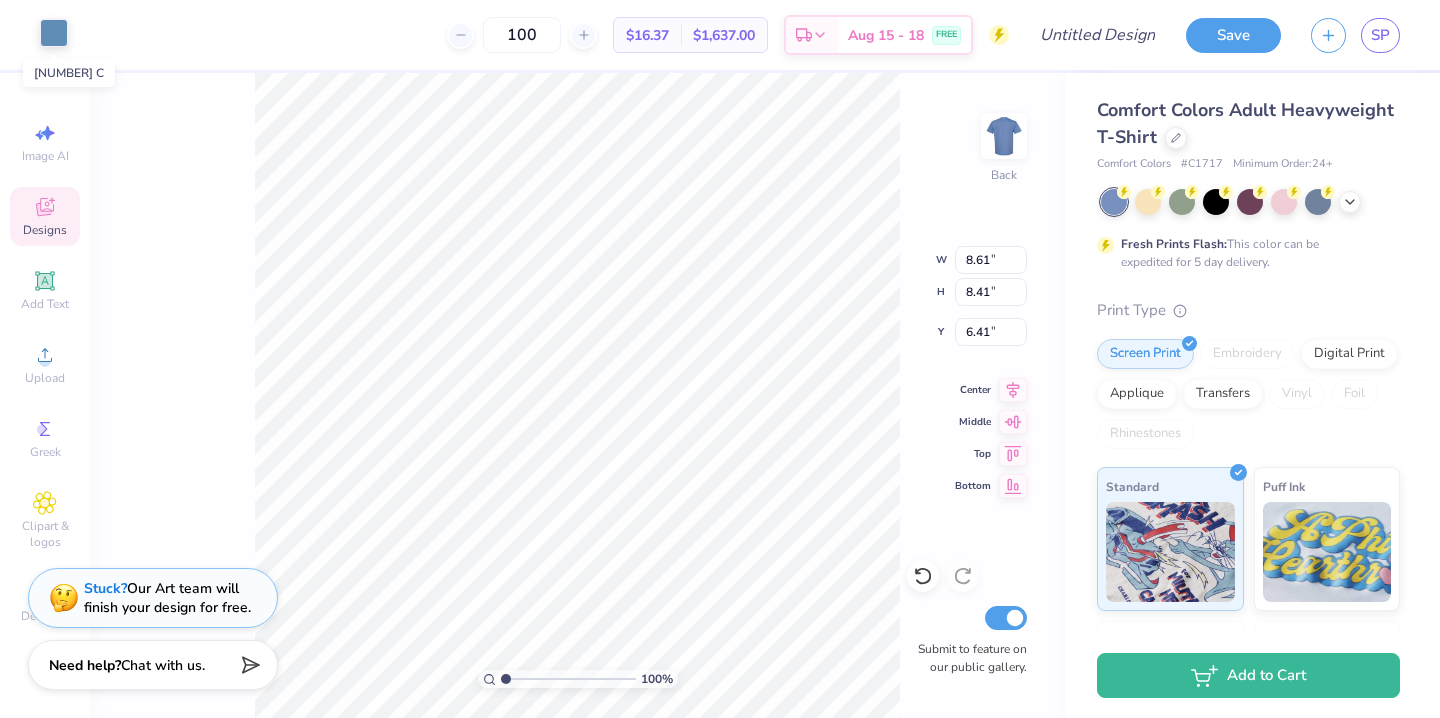 click at bounding box center (54, 33) 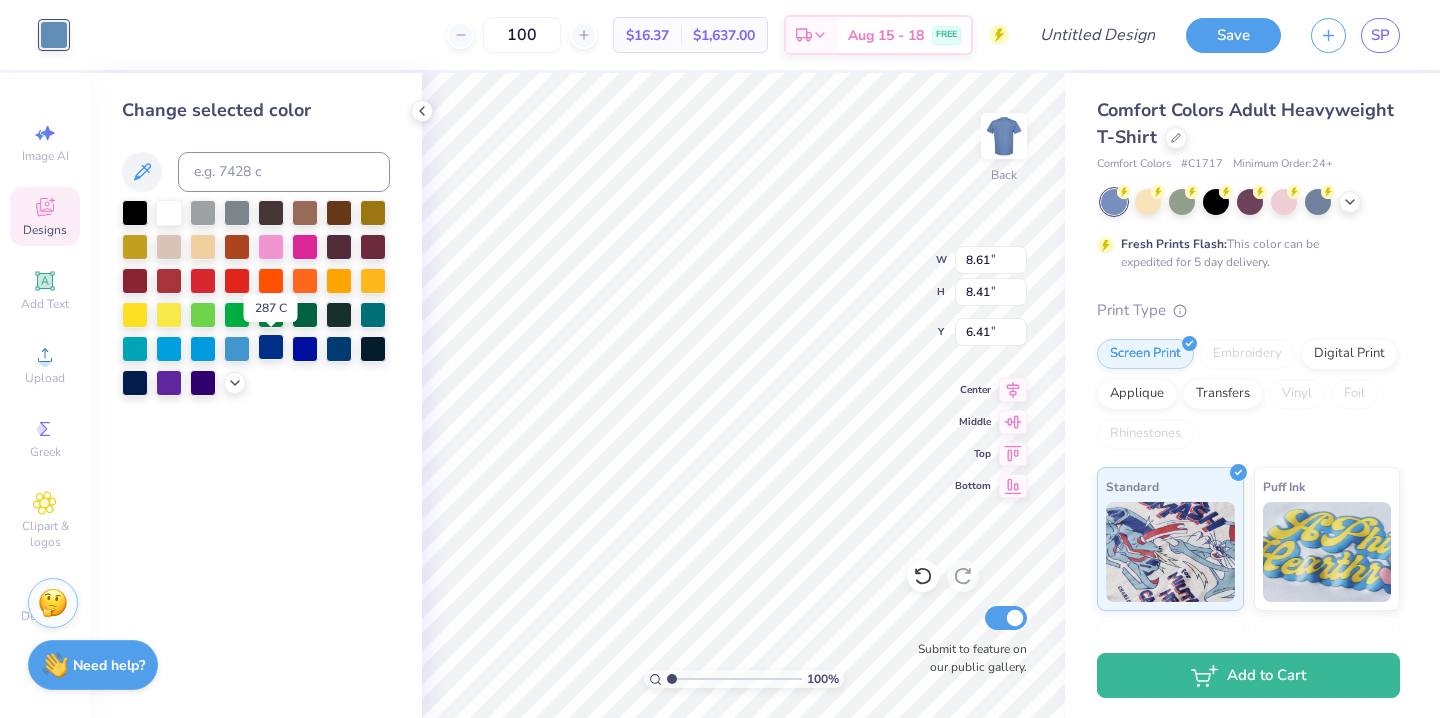 click at bounding box center [271, 347] 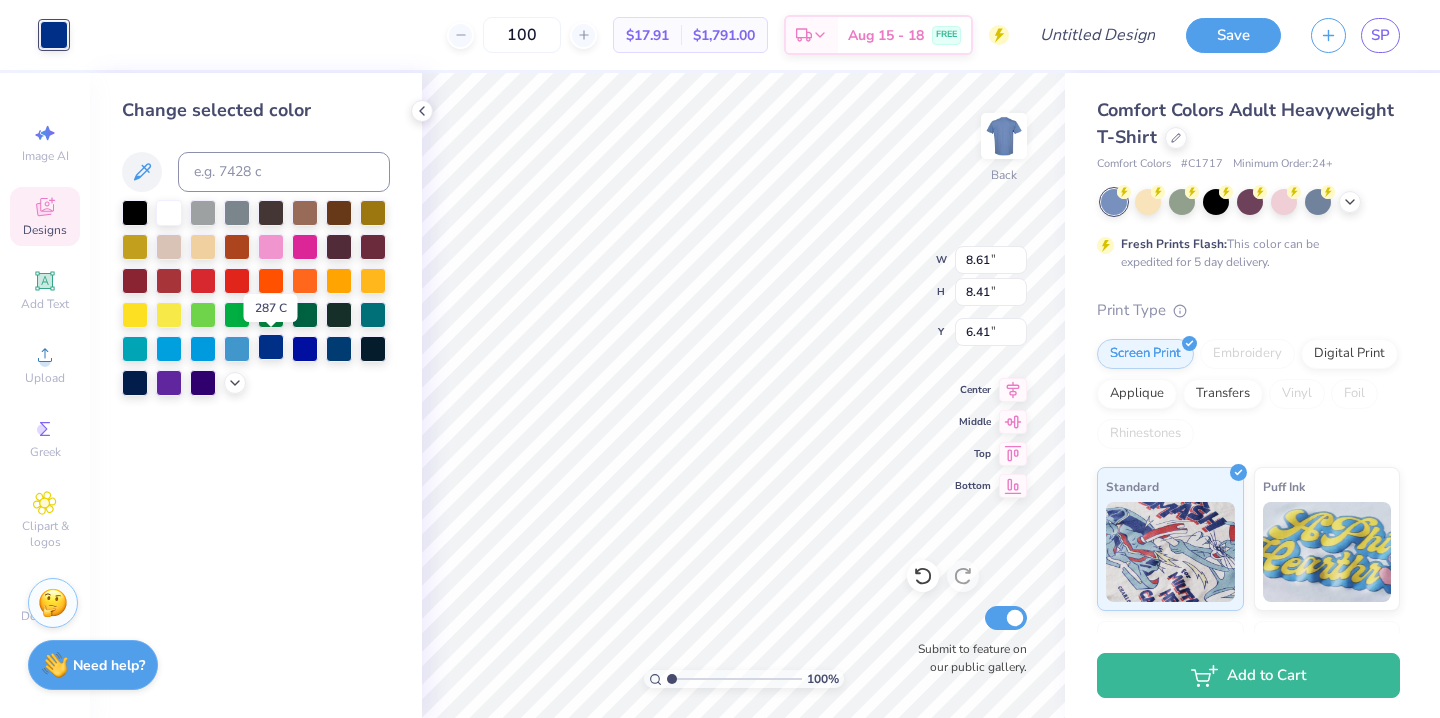 click at bounding box center (271, 347) 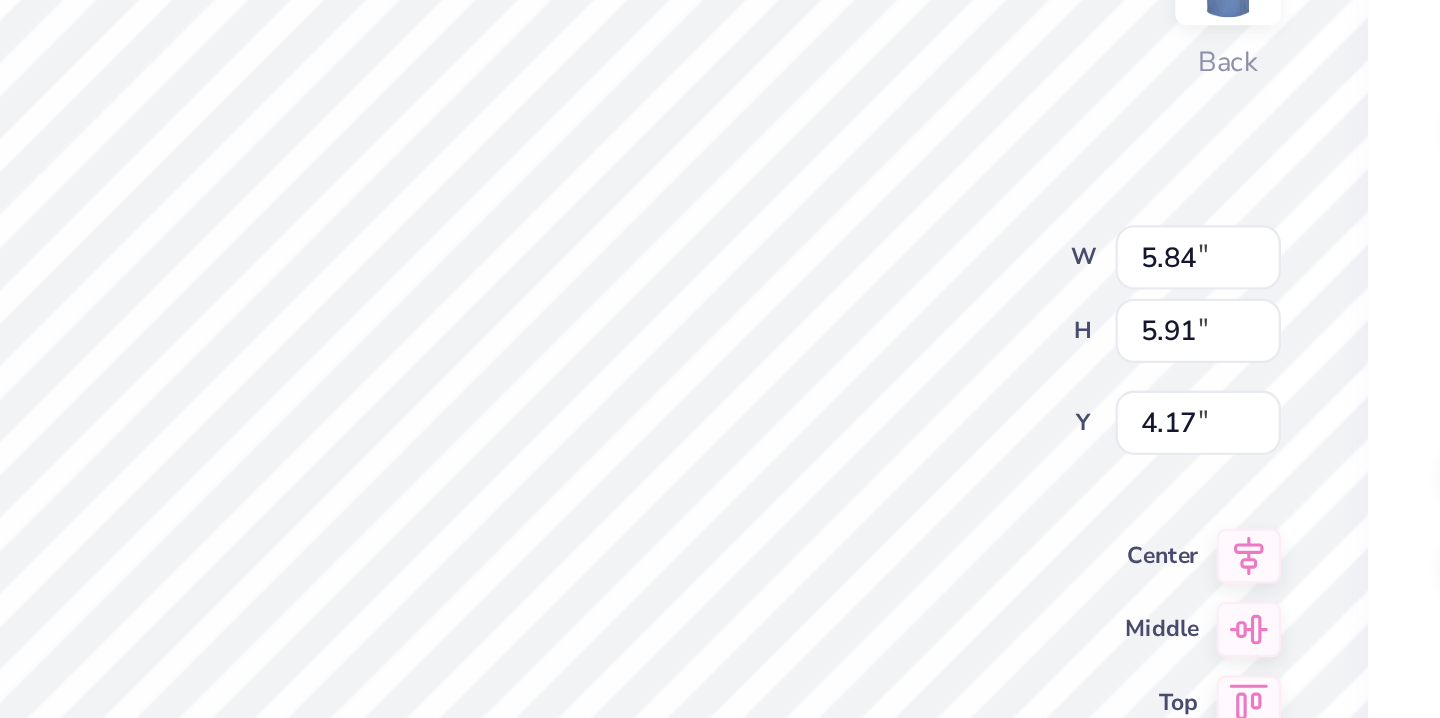 type on "5.84" 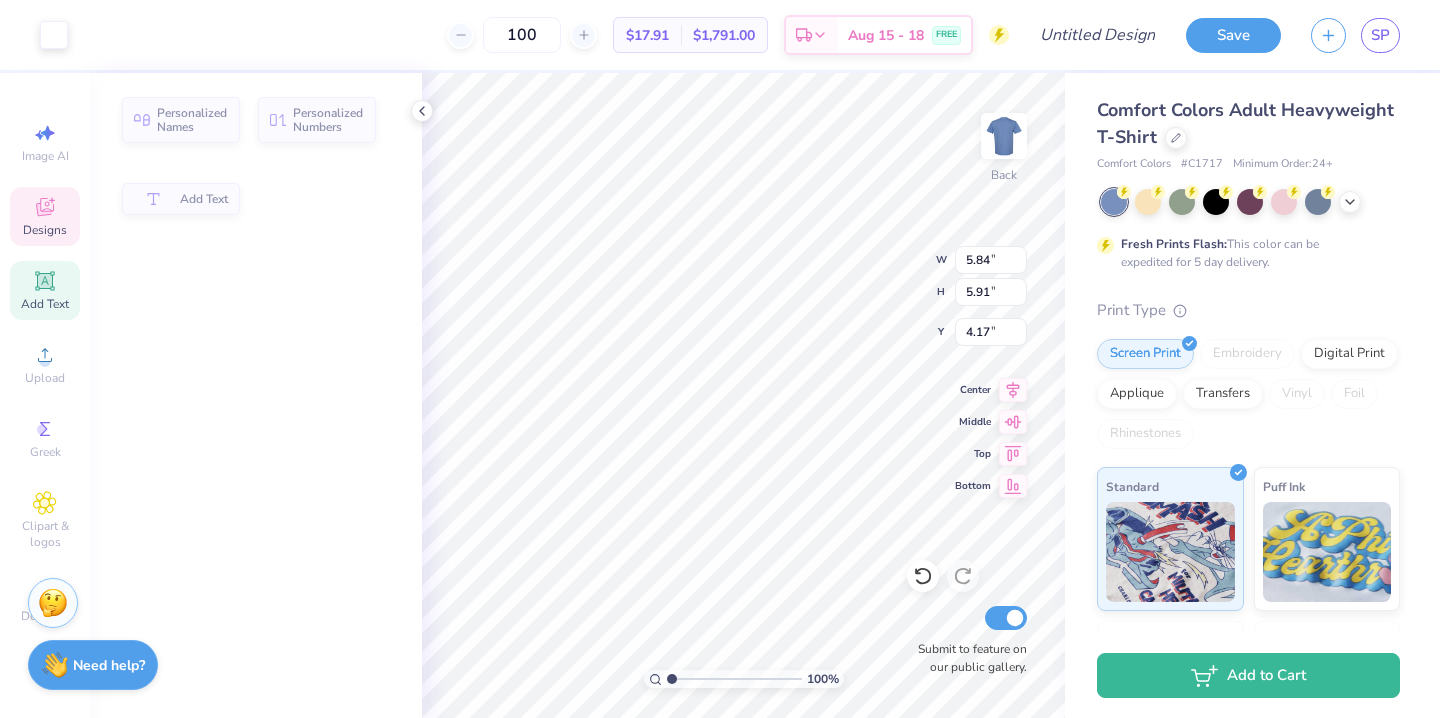 type on "1.51" 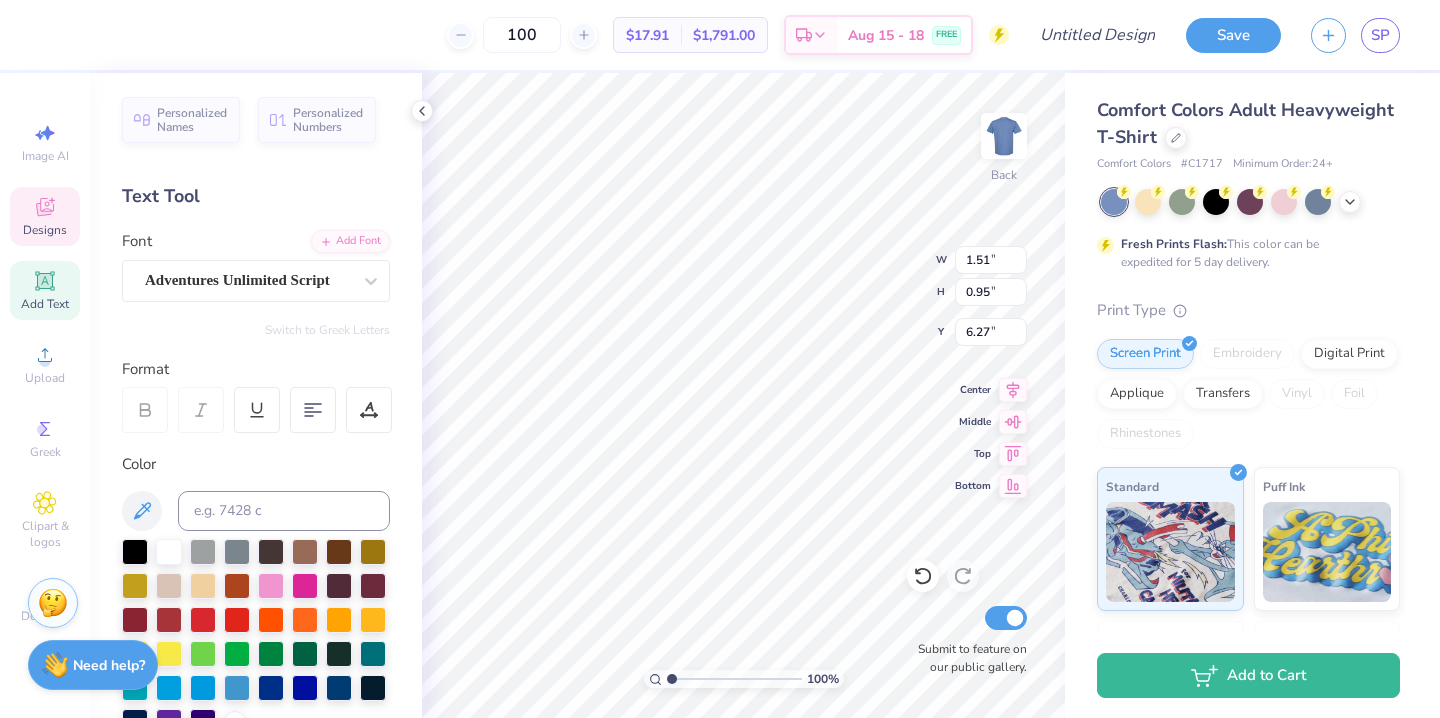 type on "5.84" 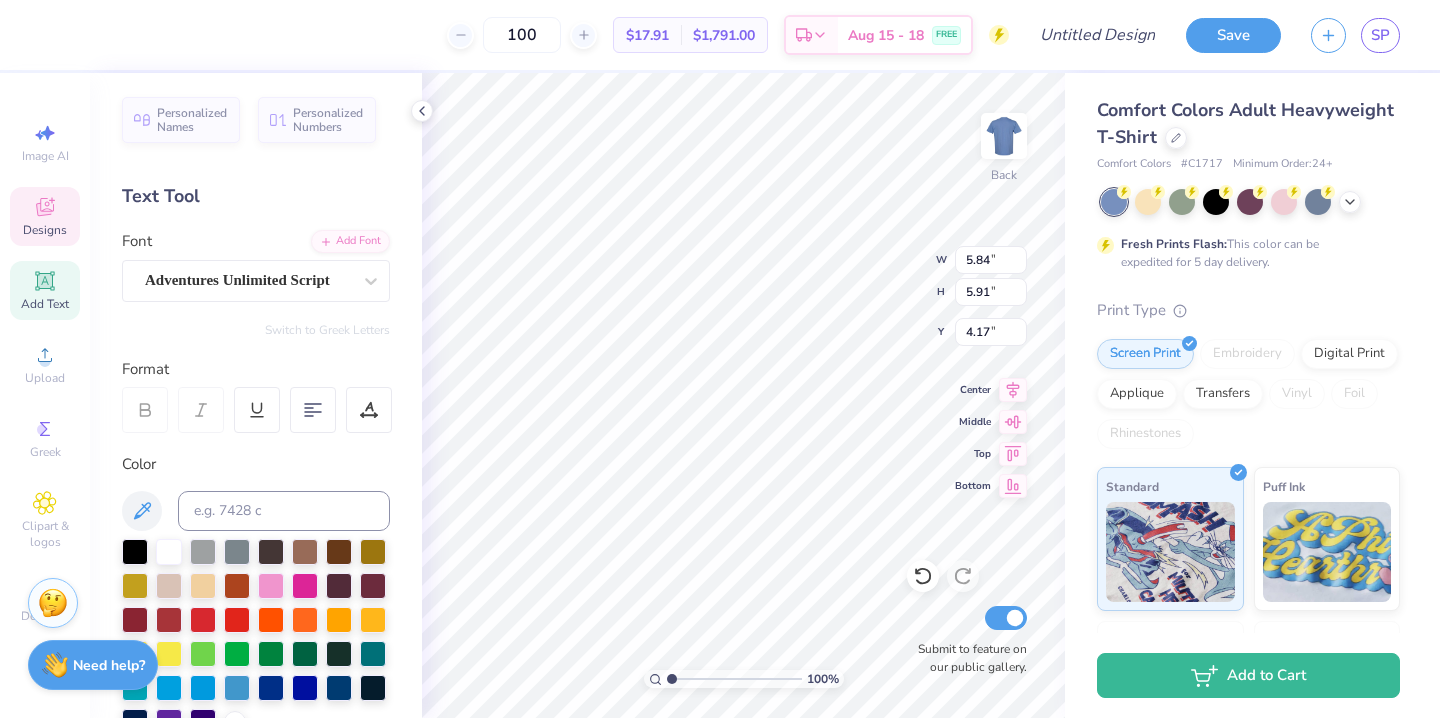 type on "4.37" 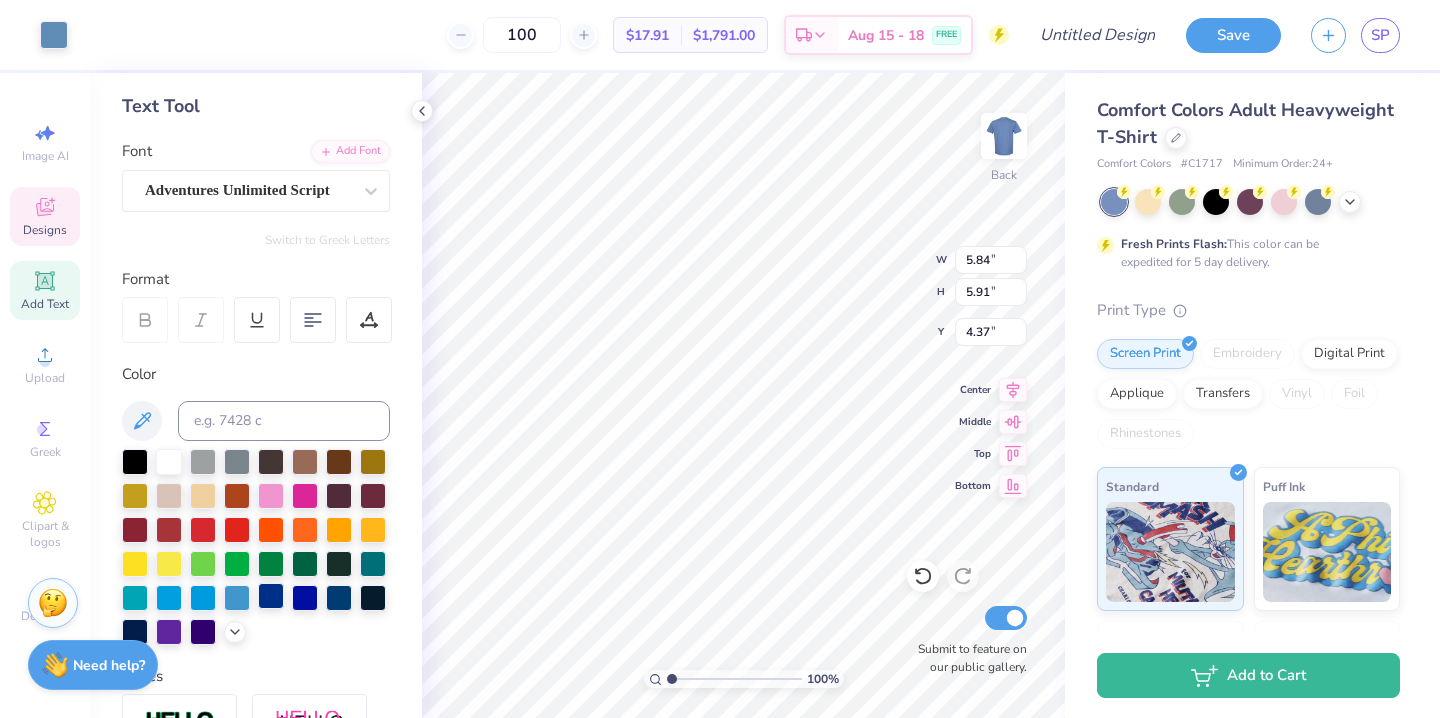 scroll, scrollTop: 103, scrollLeft: 0, axis: vertical 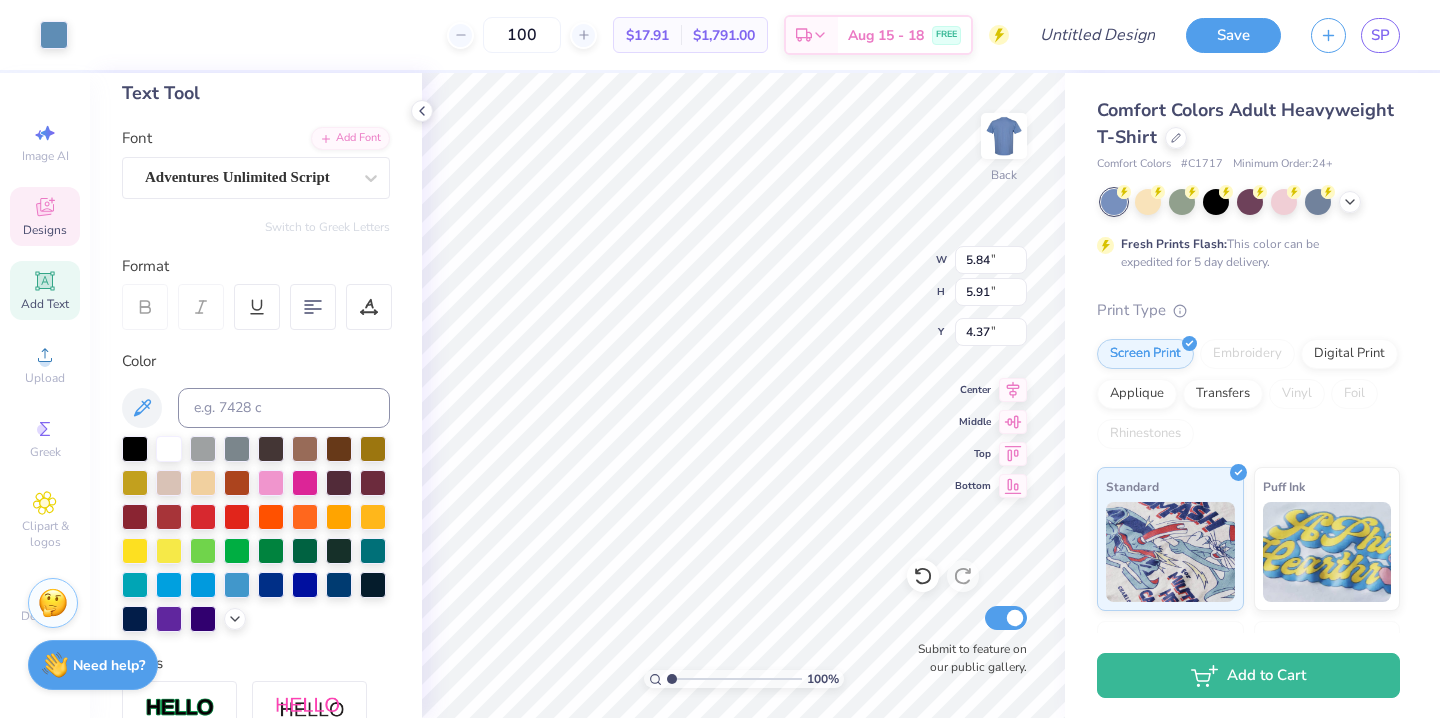 click at bounding box center [256, 534] 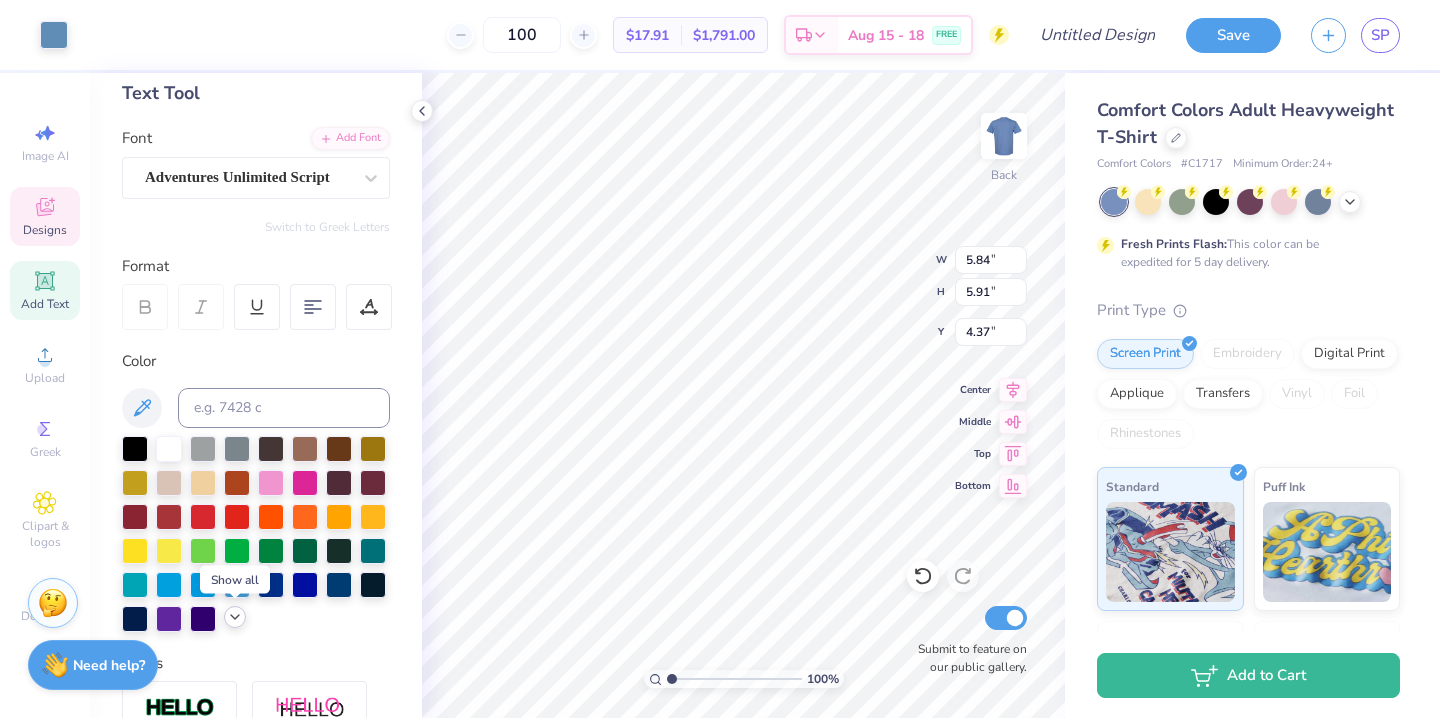 click 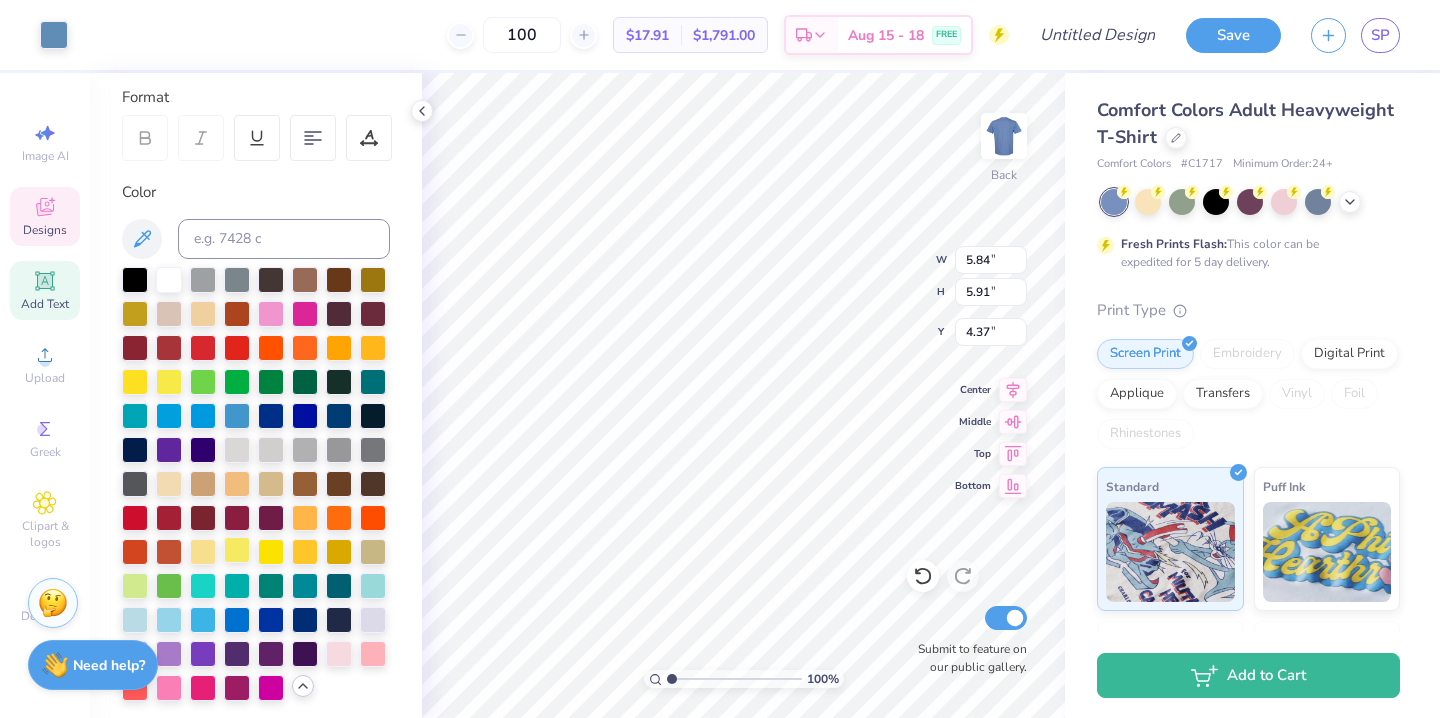 scroll, scrollTop: 267, scrollLeft: 0, axis: vertical 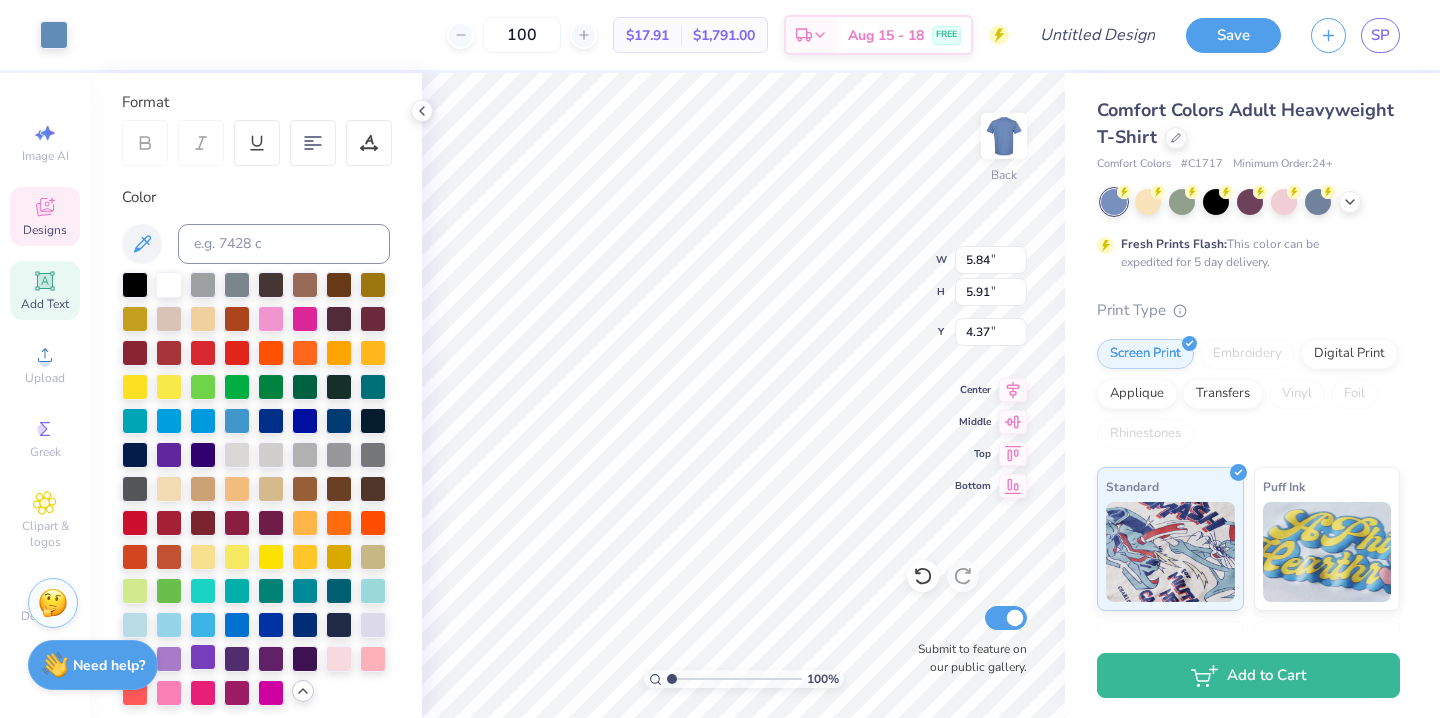 click at bounding box center [203, 657] 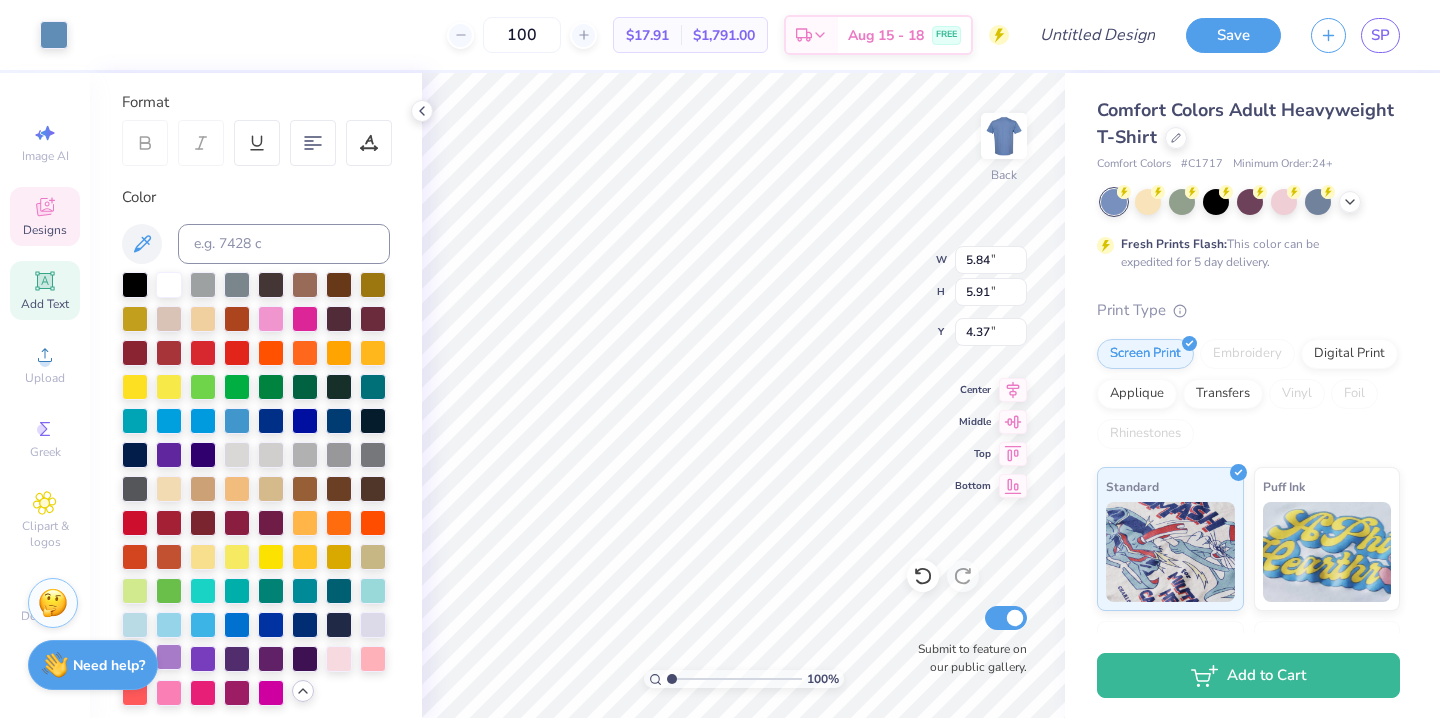 click at bounding box center (169, 657) 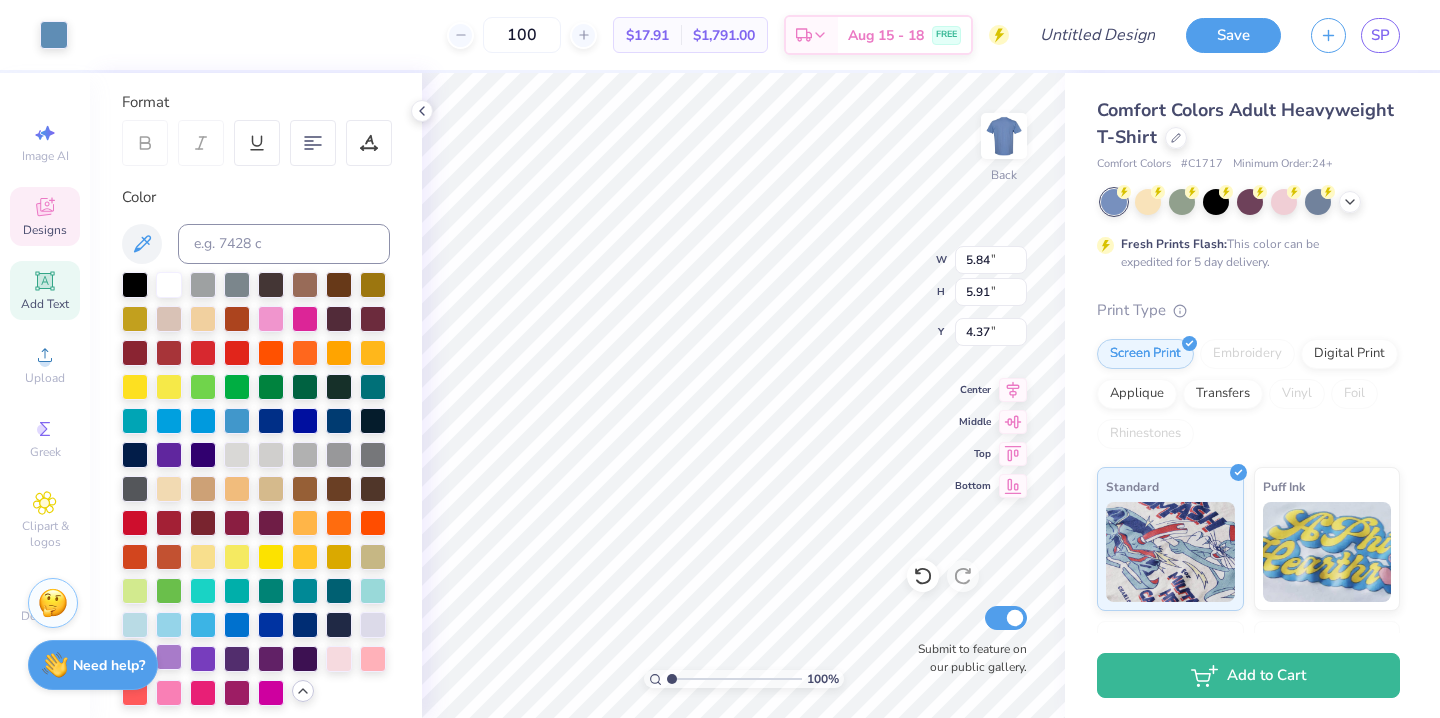 click at bounding box center [169, 657] 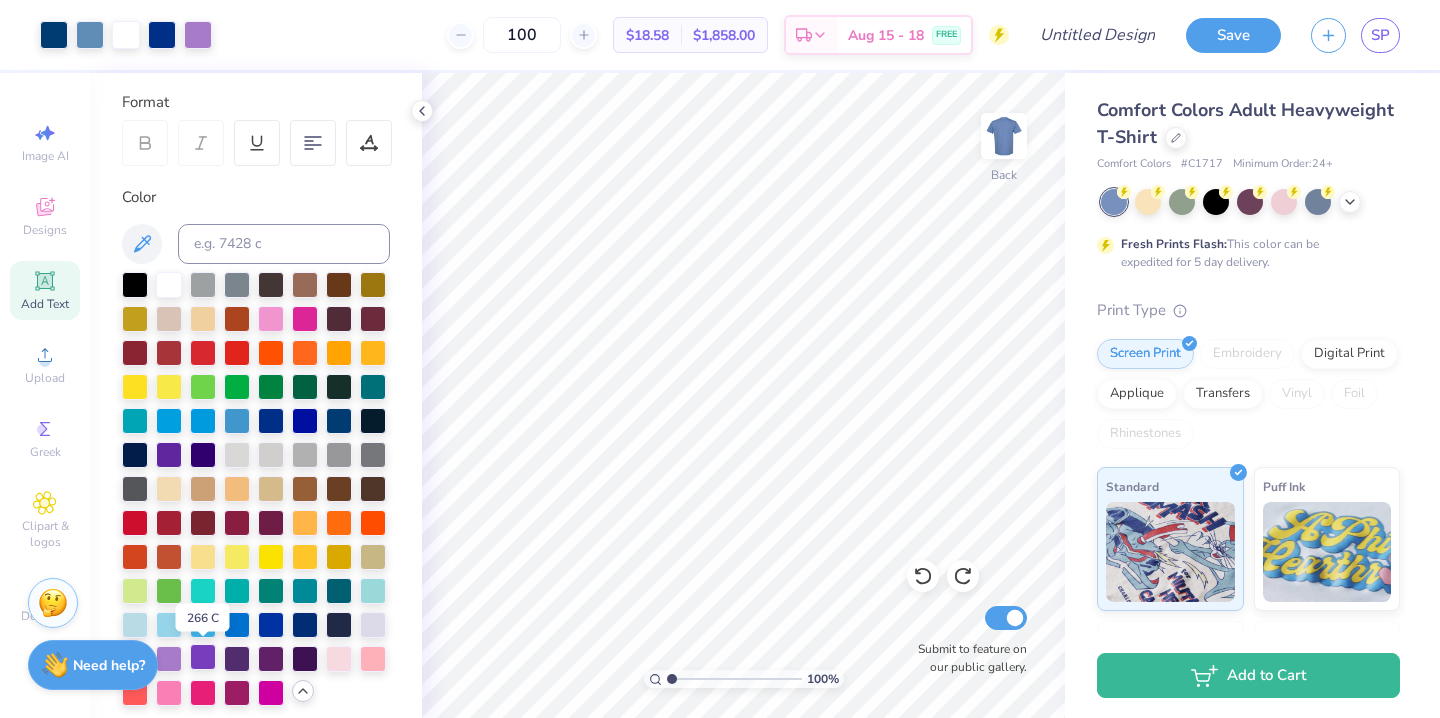 click at bounding box center [203, 657] 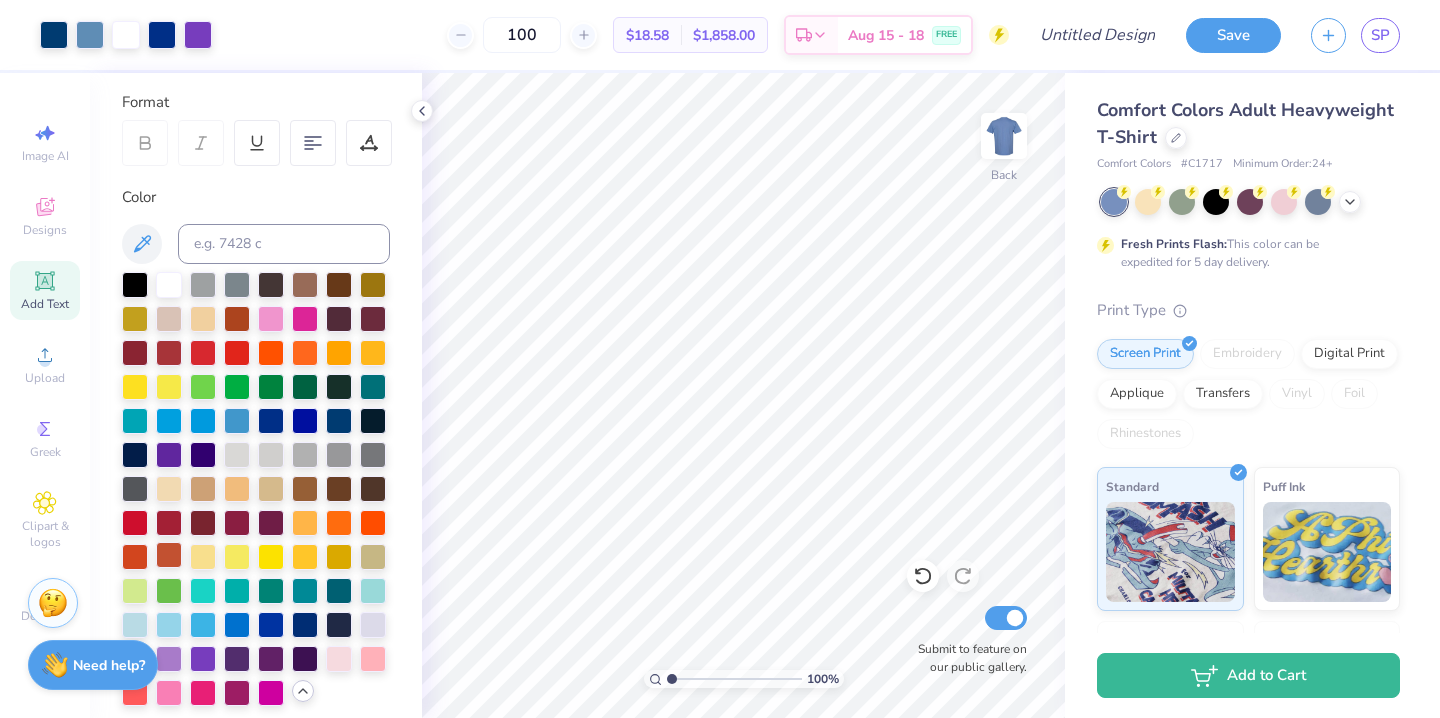 click at bounding box center (169, 555) 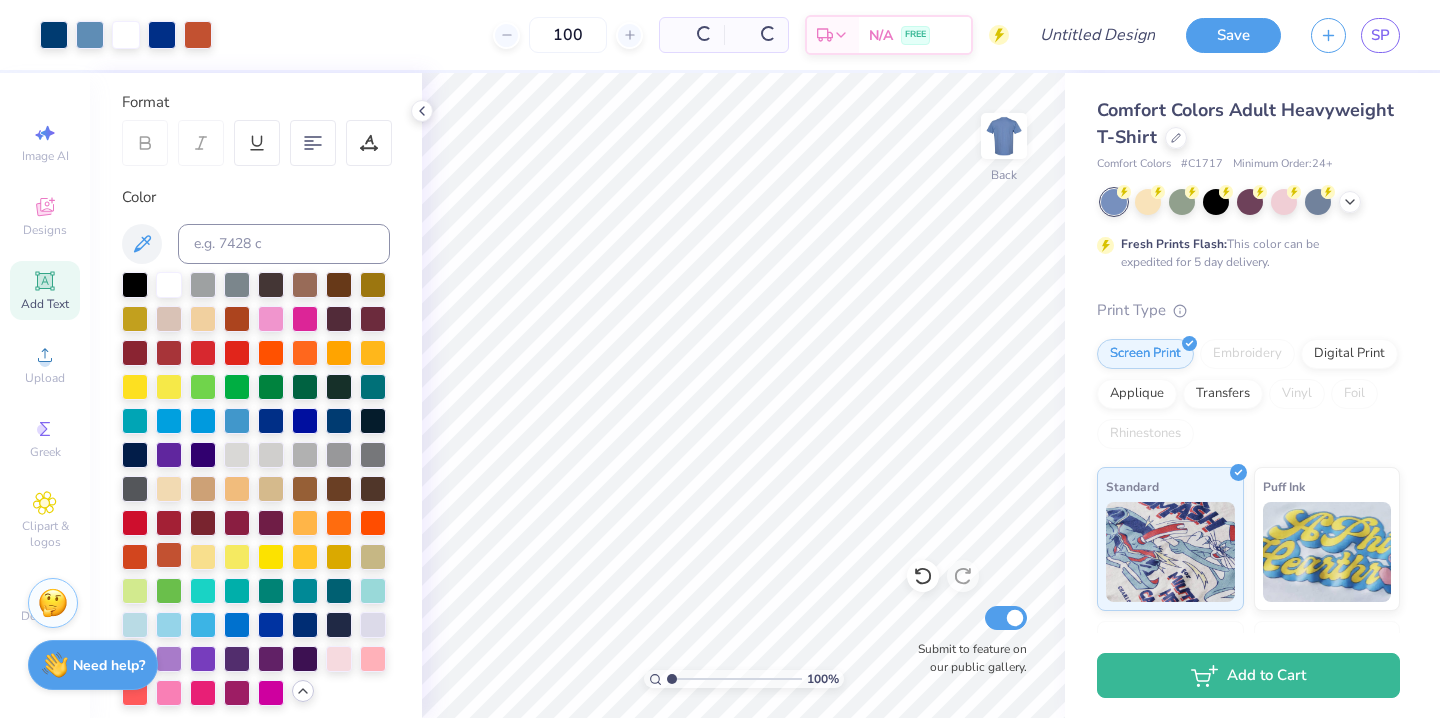 scroll, scrollTop: 0, scrollLeft: 0, axis: both 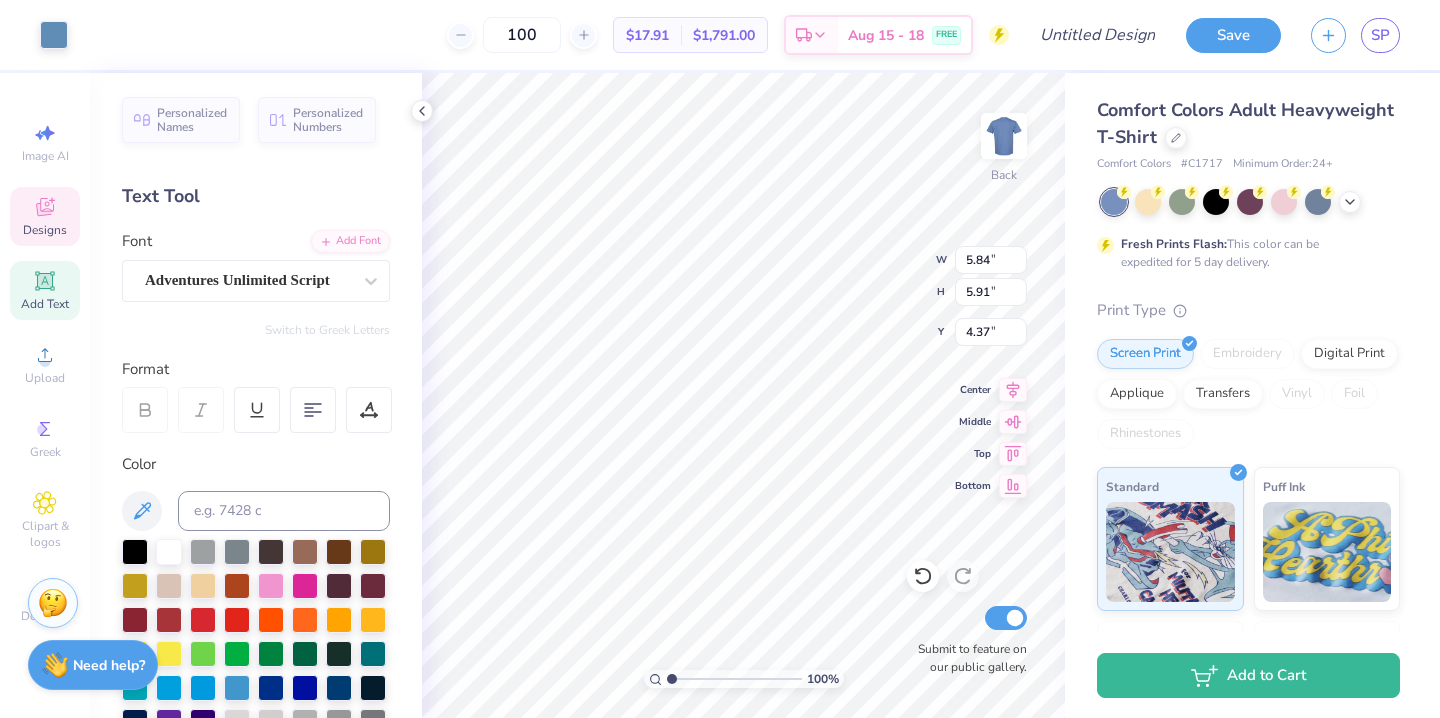 type on "1.51" 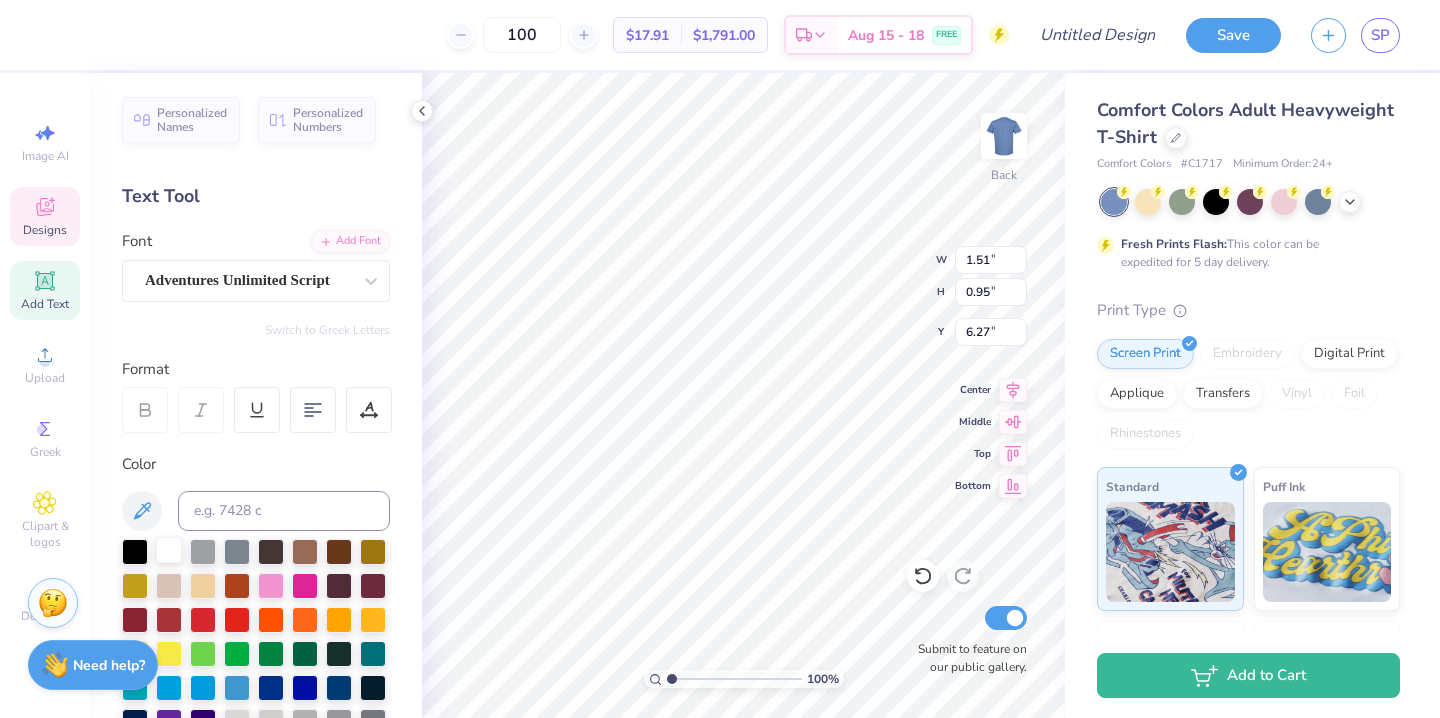 click at bounding box center [169, 550] 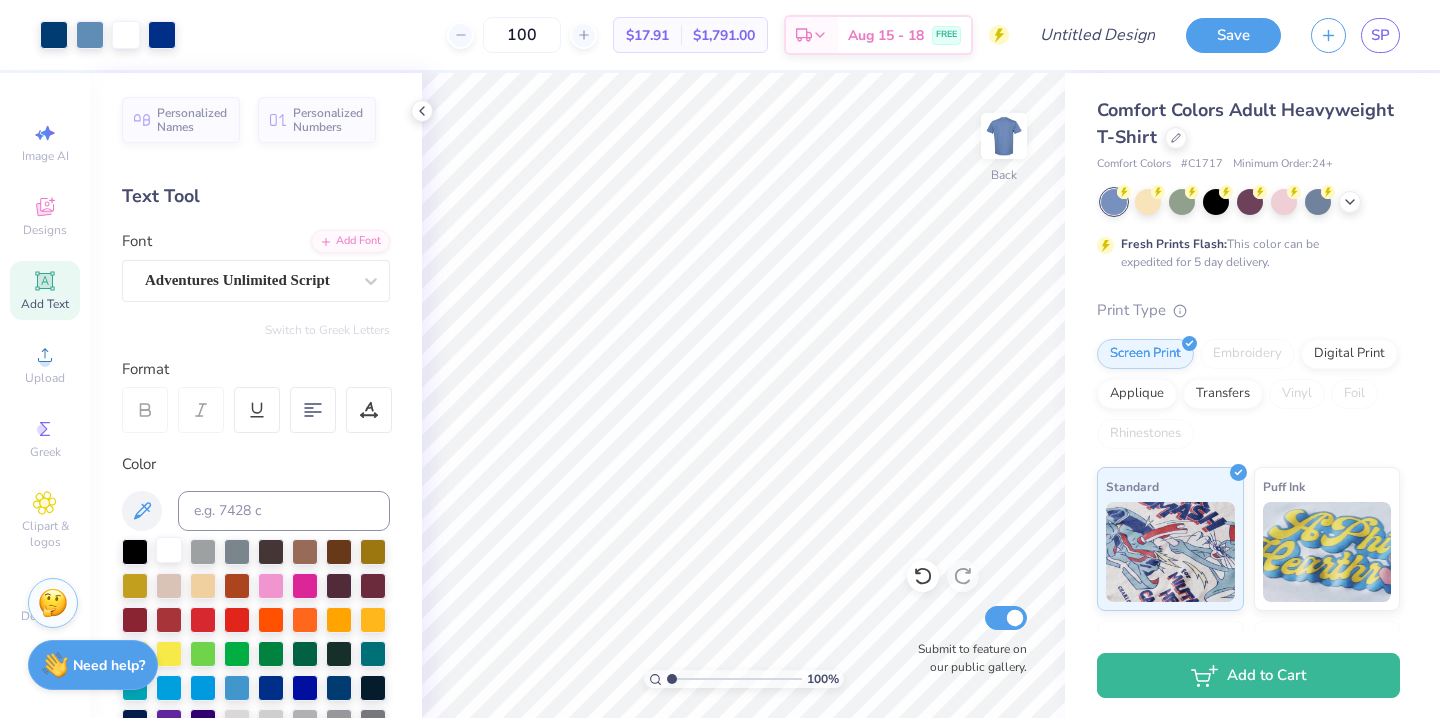 click at bounding box center [169, 550] 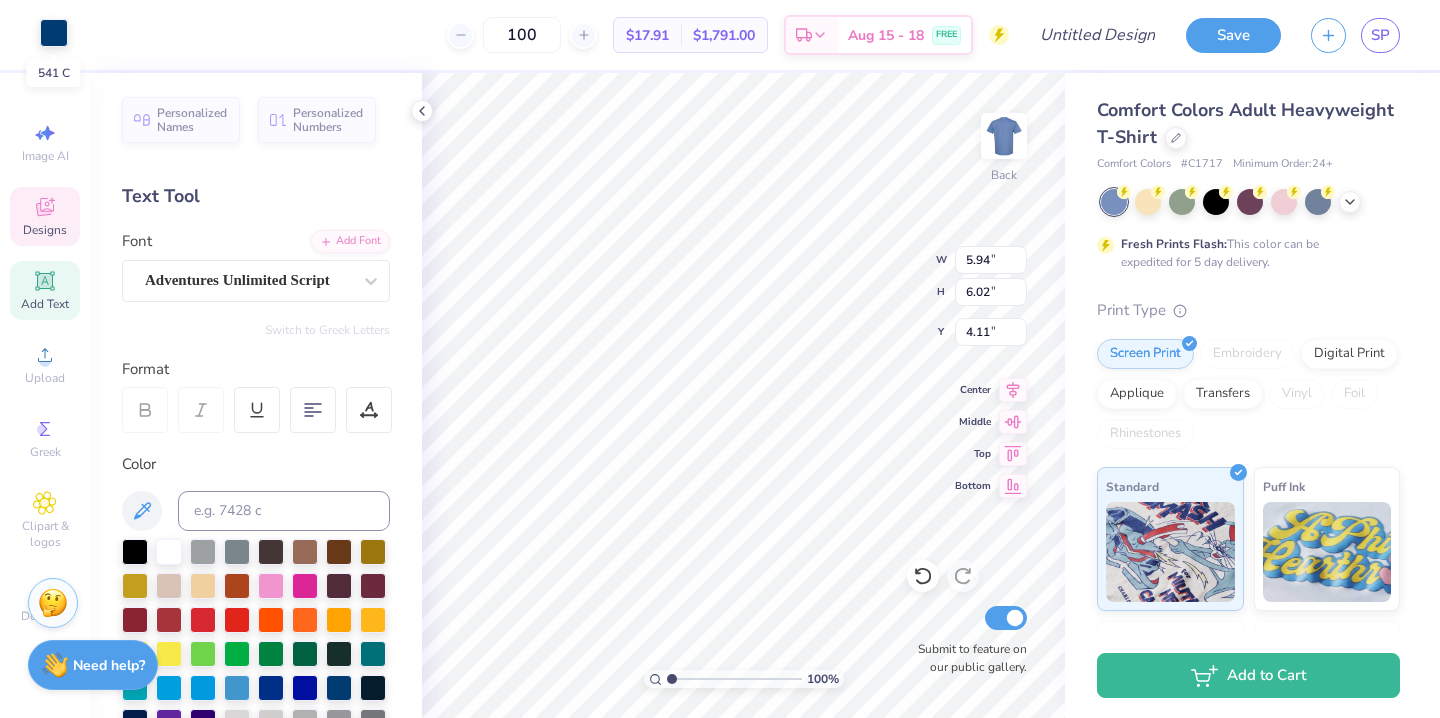 click at bounding box center [54, 33] 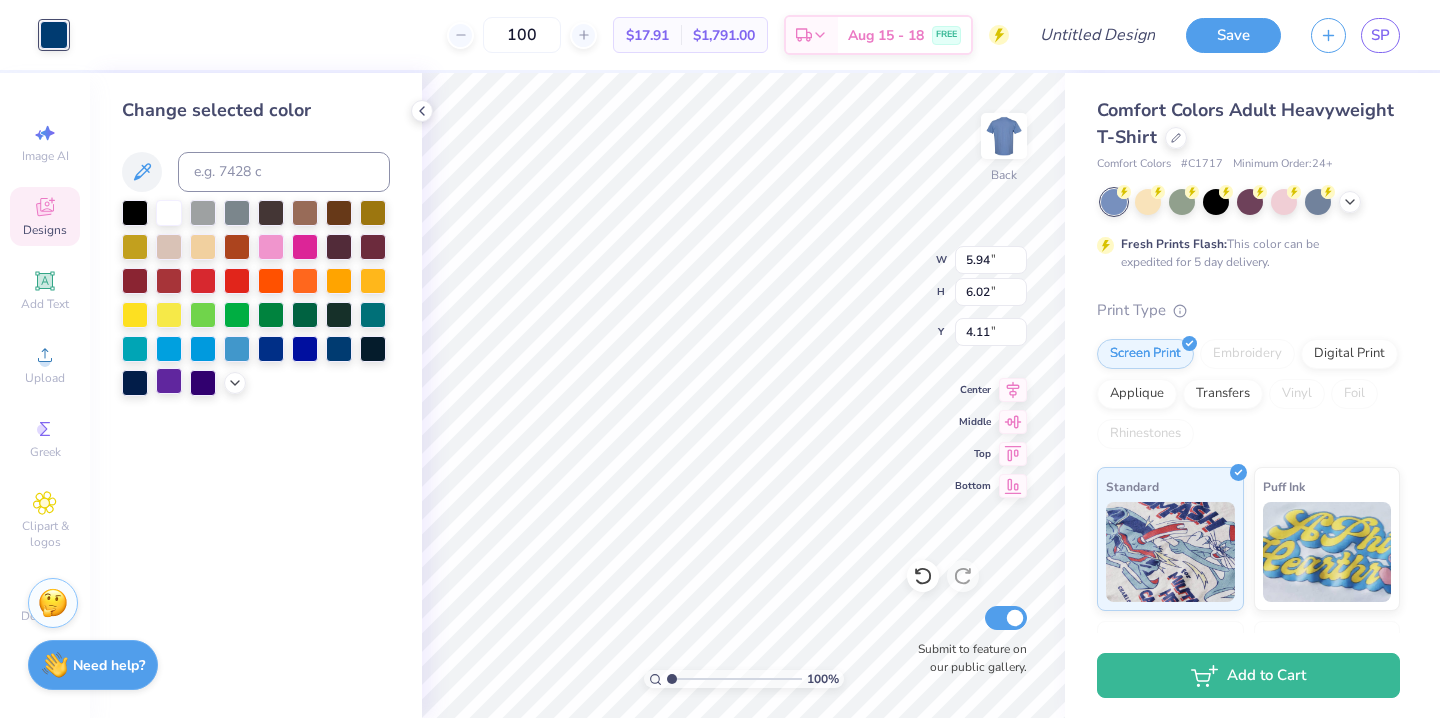 click at bounding box center (169, 381) 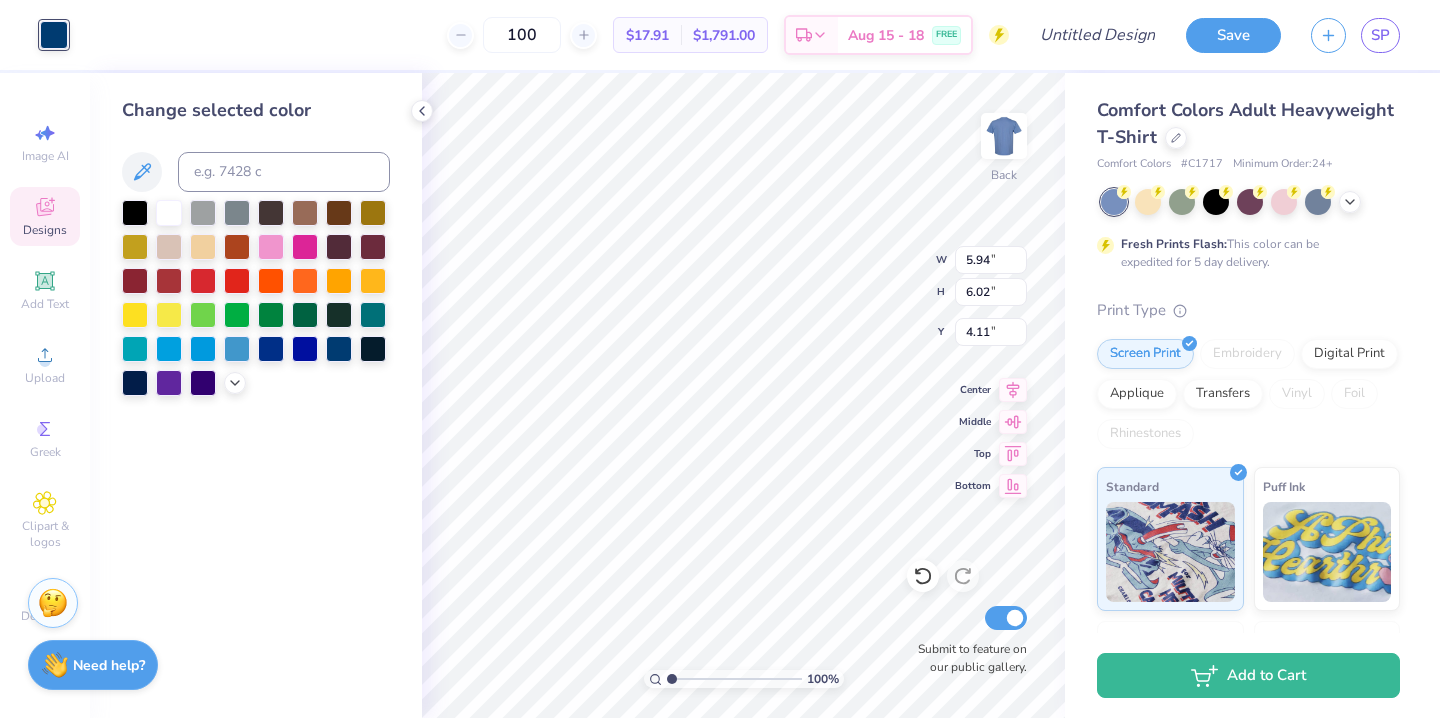 click on "Change selected color" at bounding box center (256, 395) 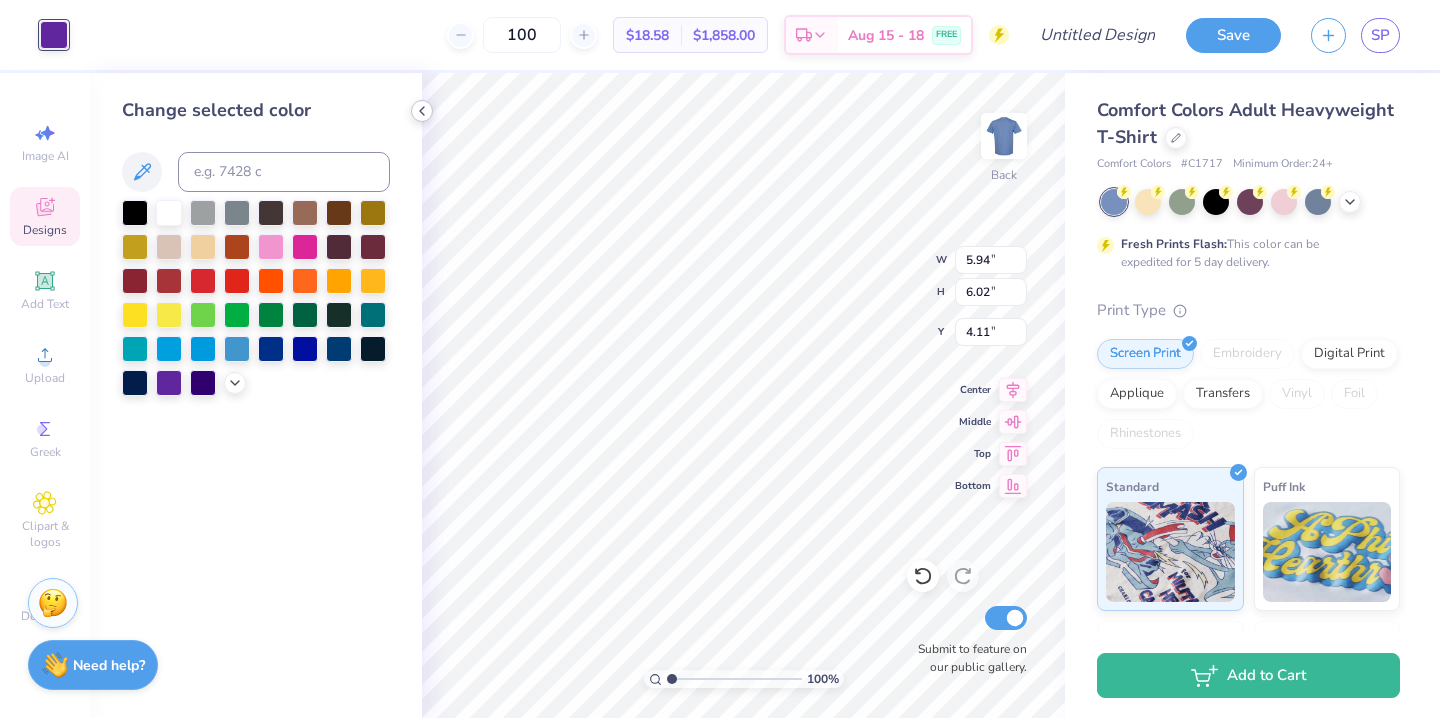 click 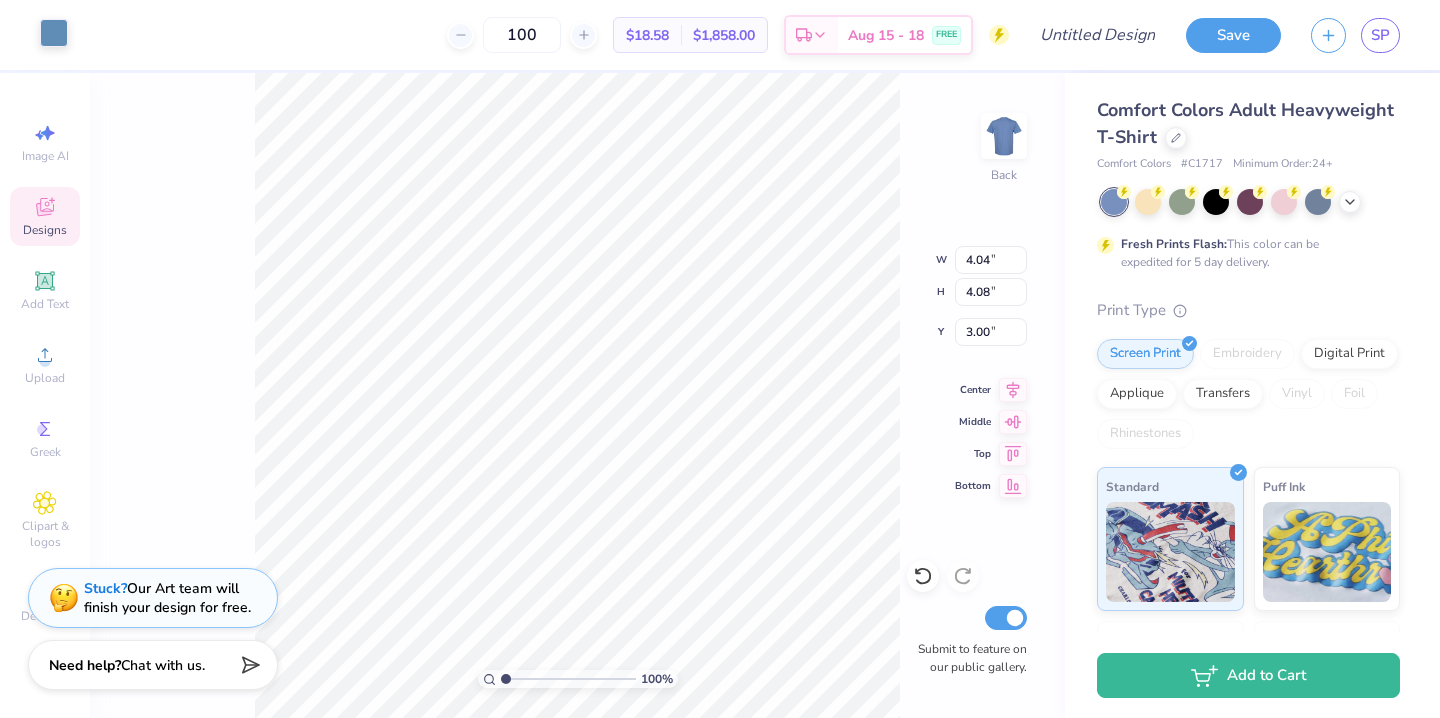 type on "4.04" 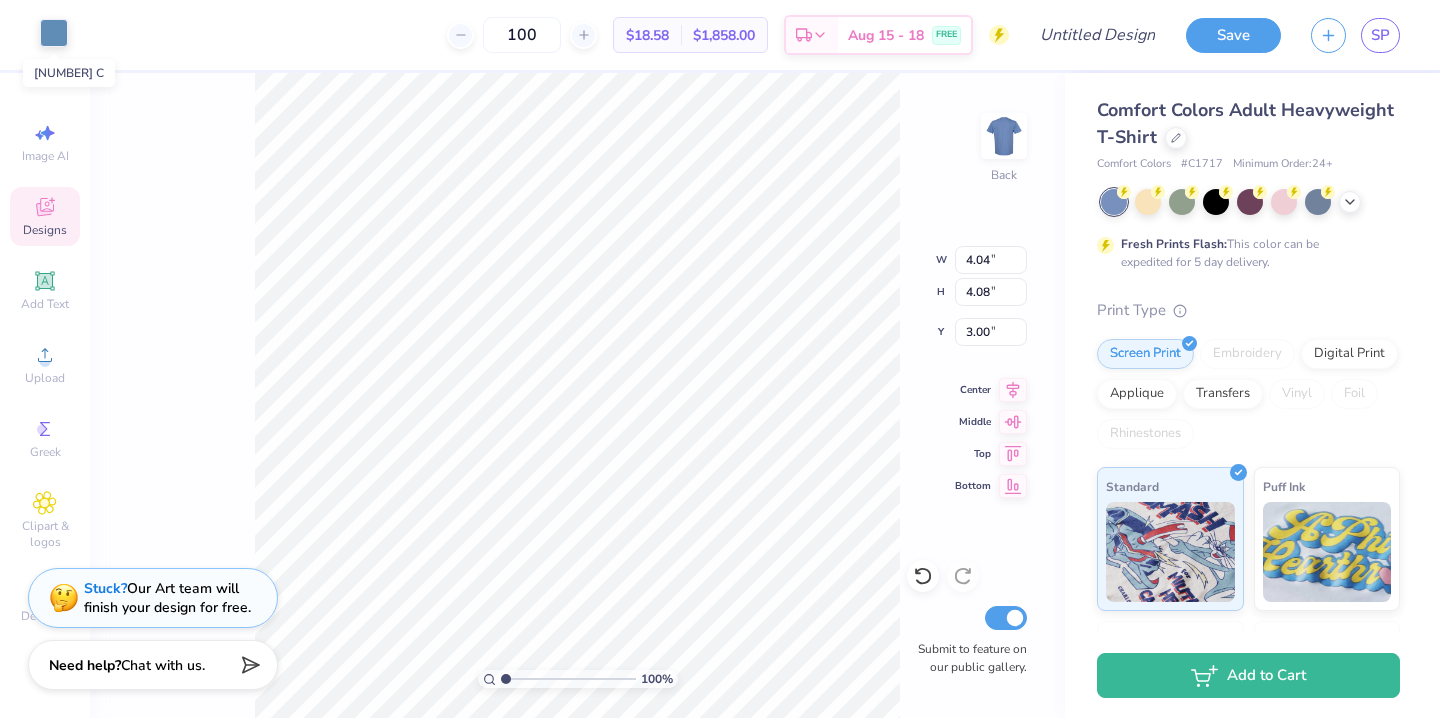 click at bounding box center [54, 33] 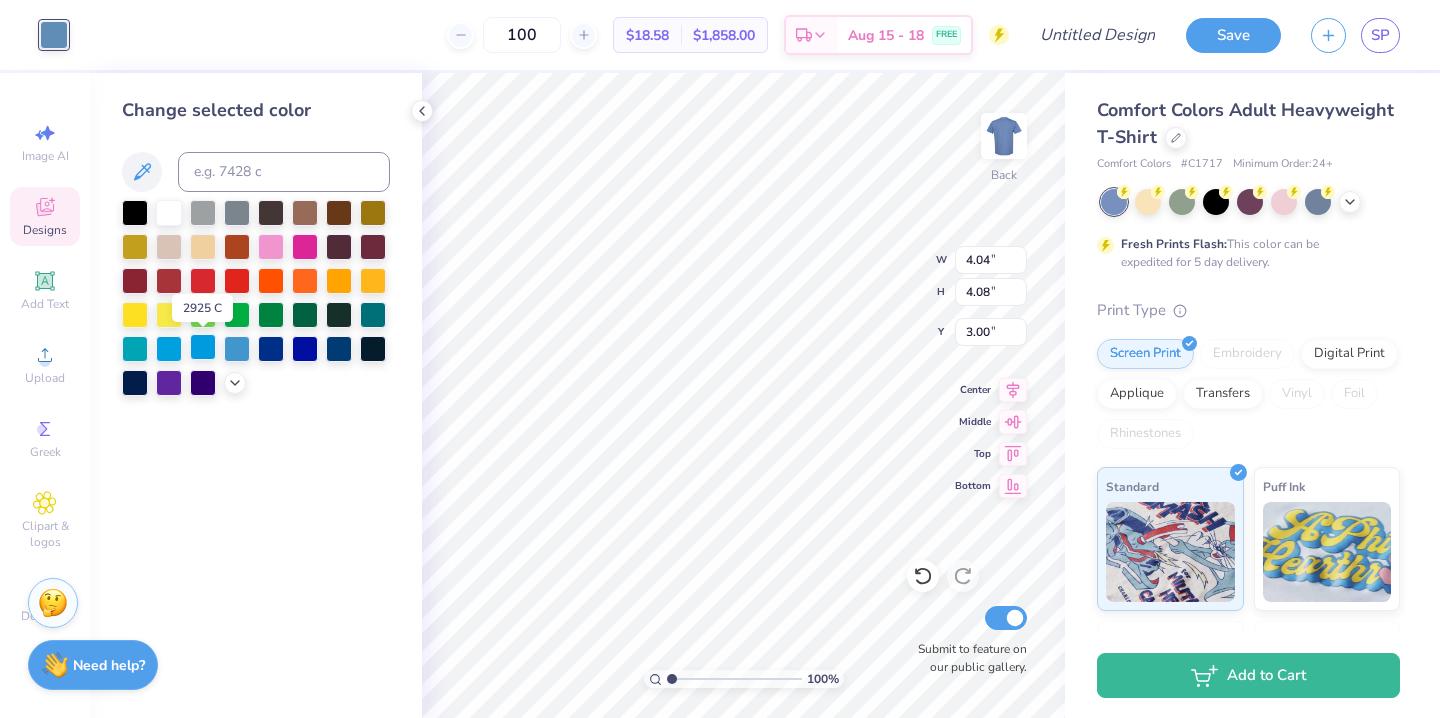 click at bounding box center [203, 347] 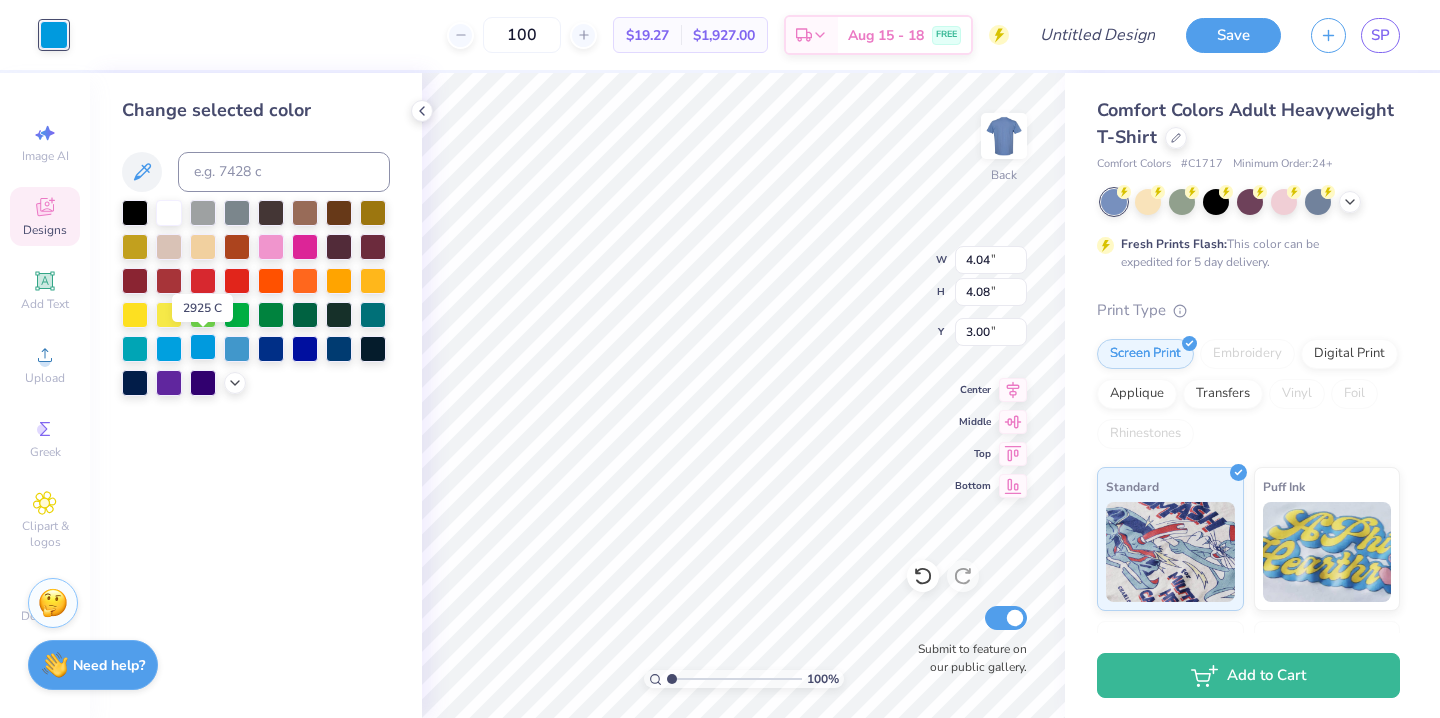 click at bounding box center [203, 347] 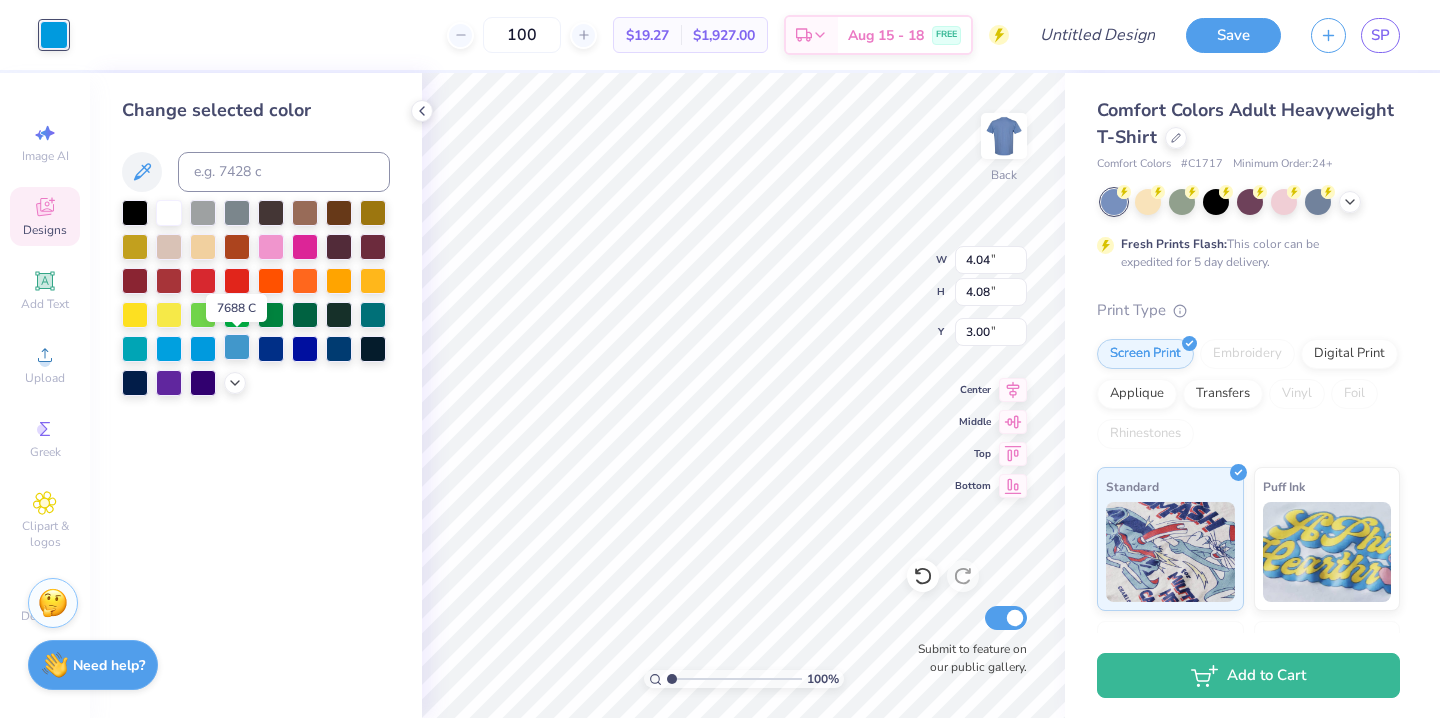 click at bounding box center (237, 347) 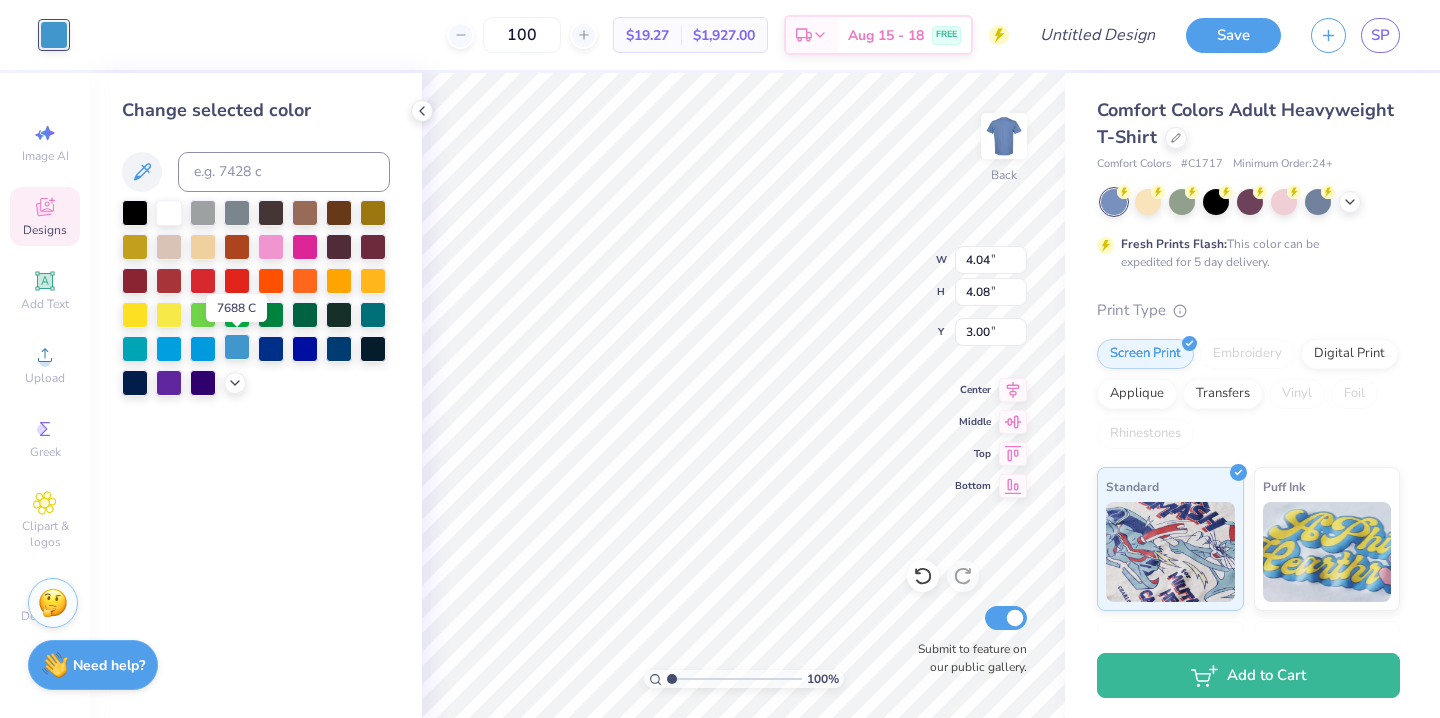 click at bounding box center (237, 347) 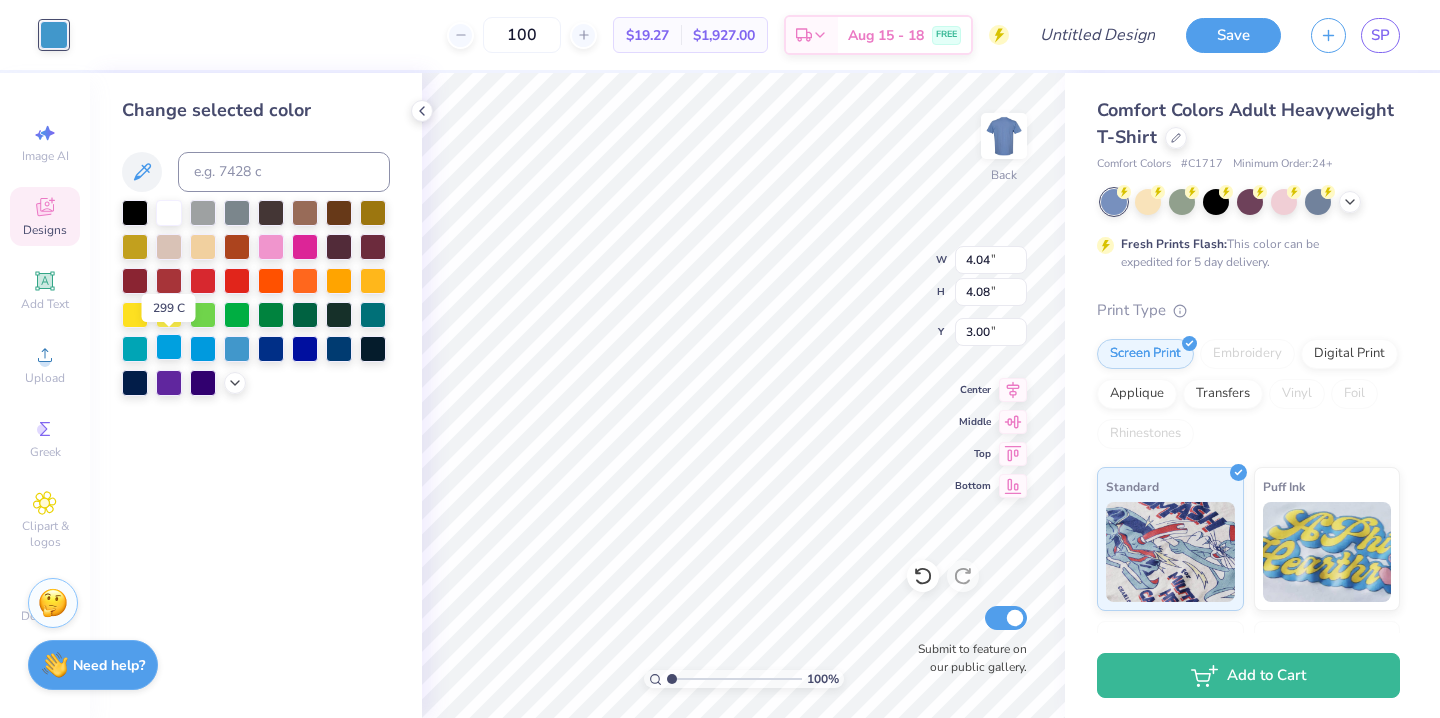 click at bounding box center [169, 347] 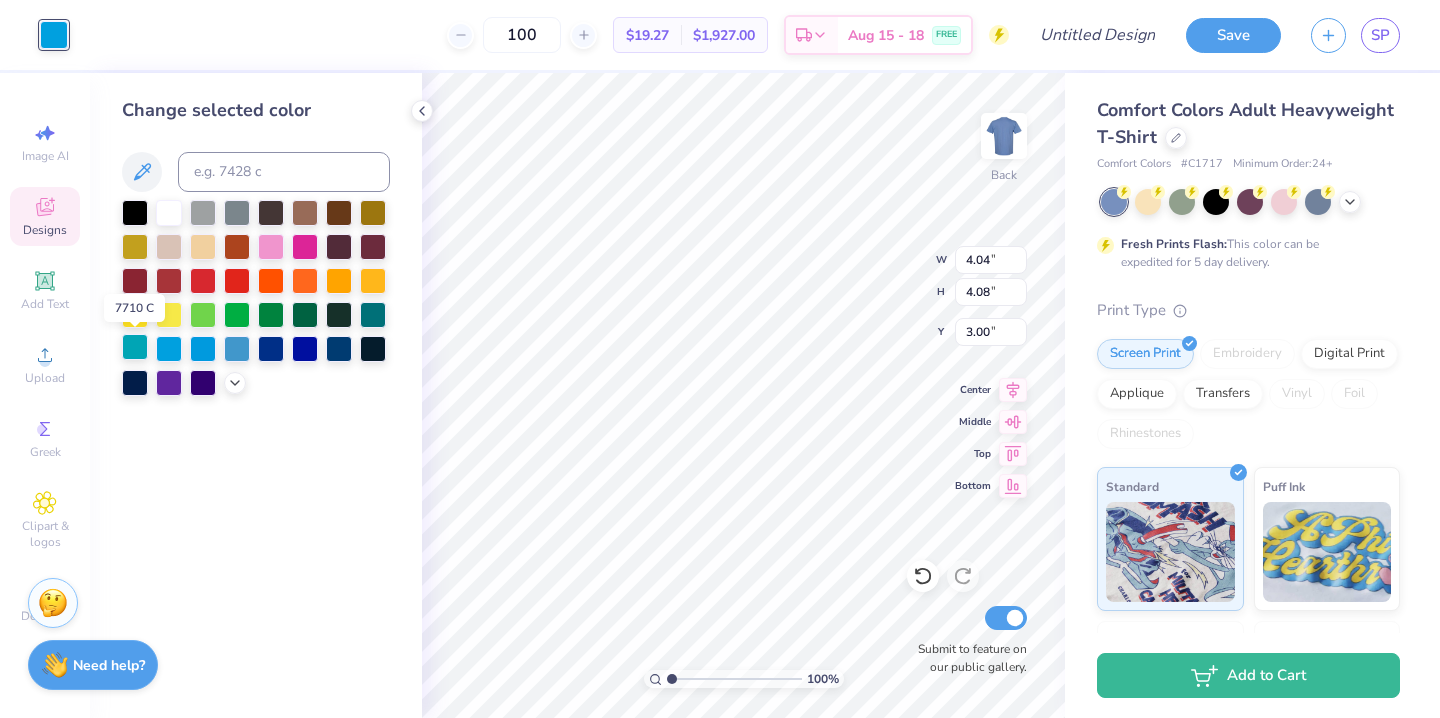click at bounding box center [135, 347] 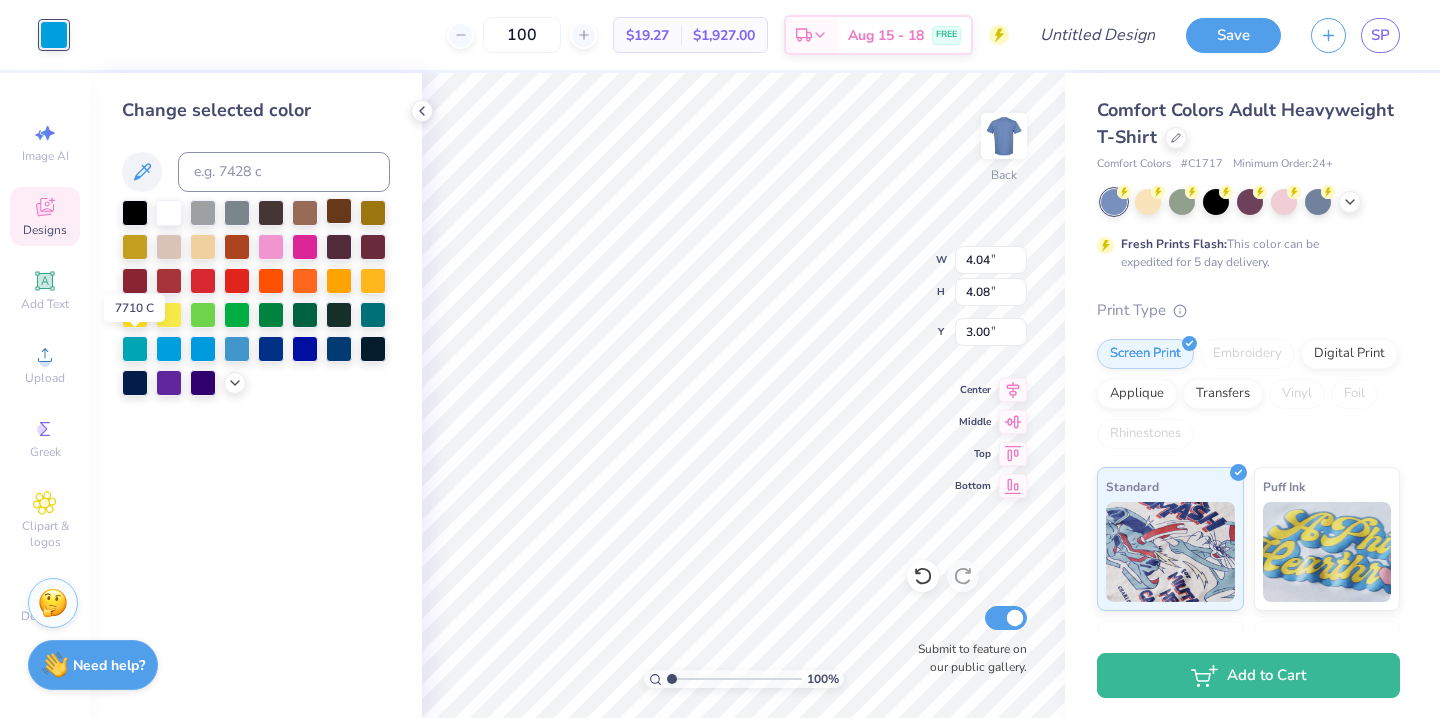 click at bounding box center (237, 349) 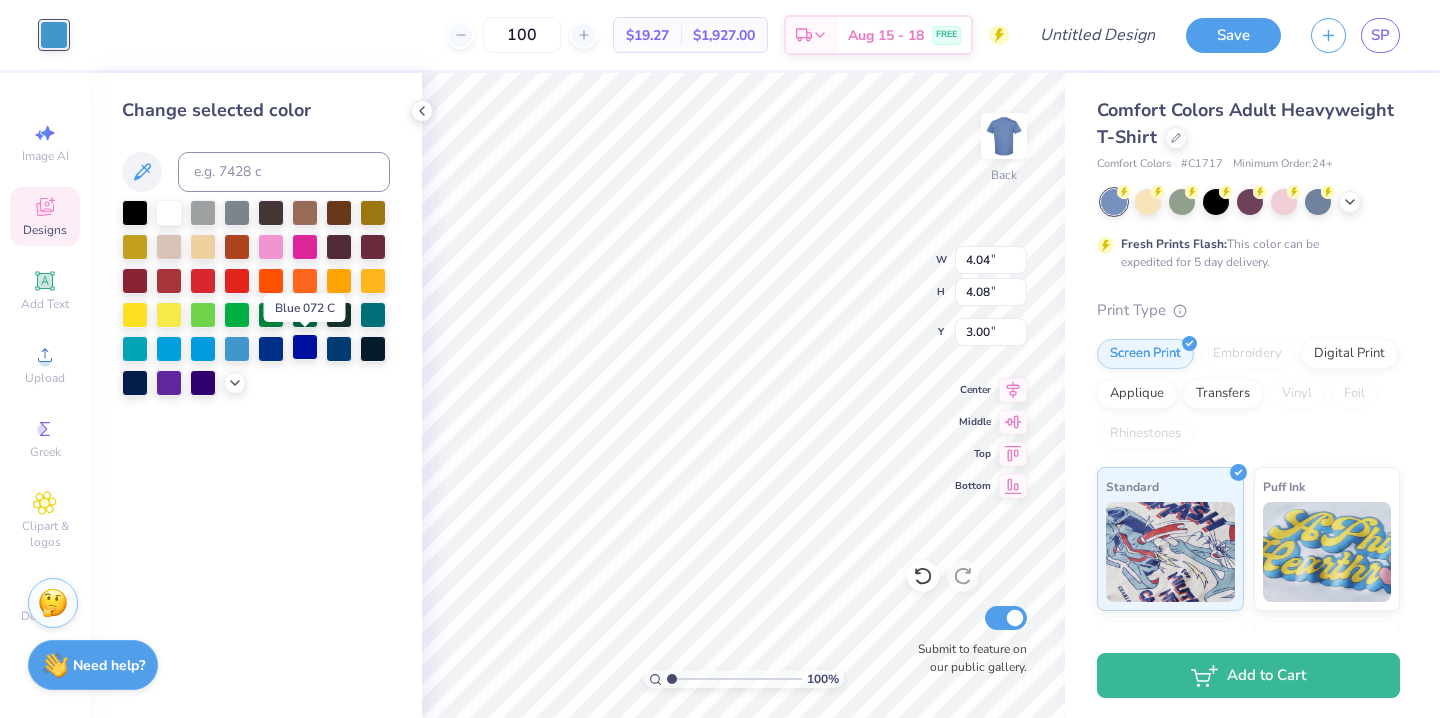 click at bounding box center (305, 347) 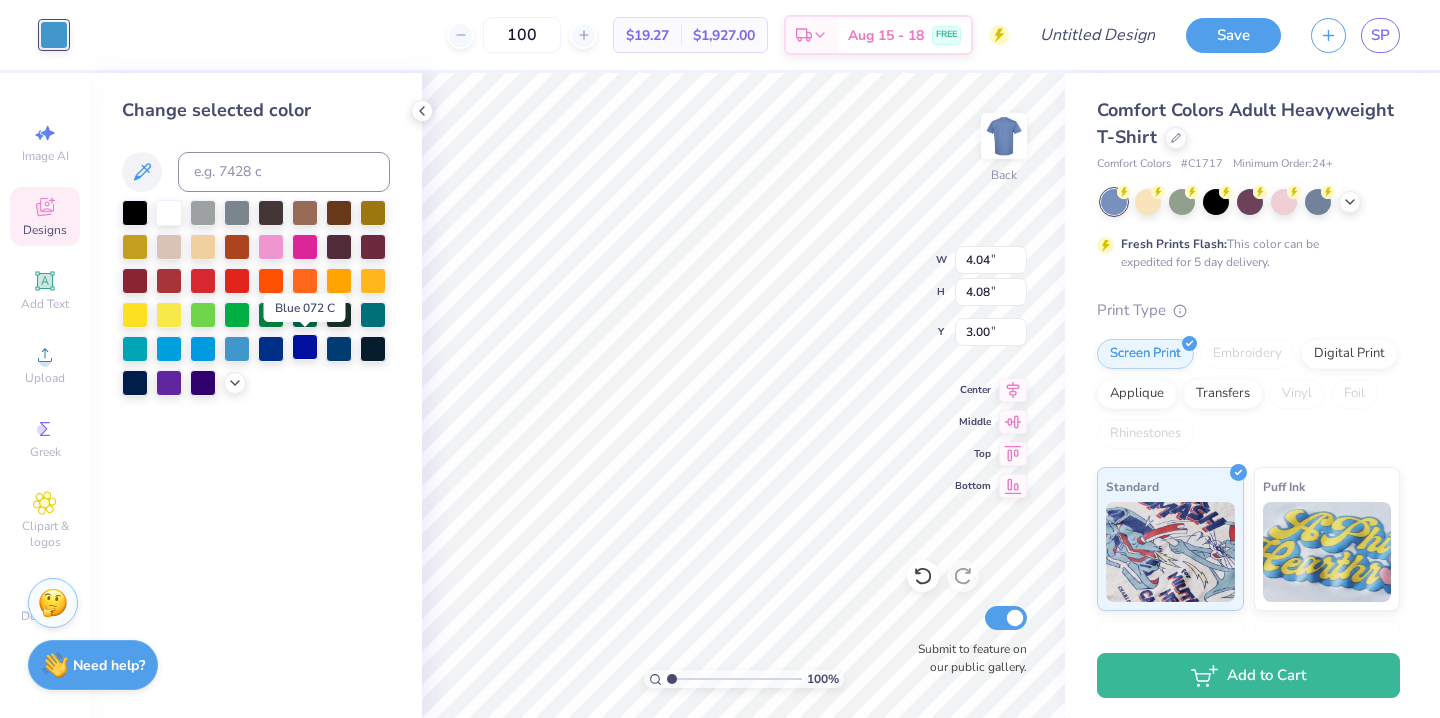 click at bounding box center [305, 347] 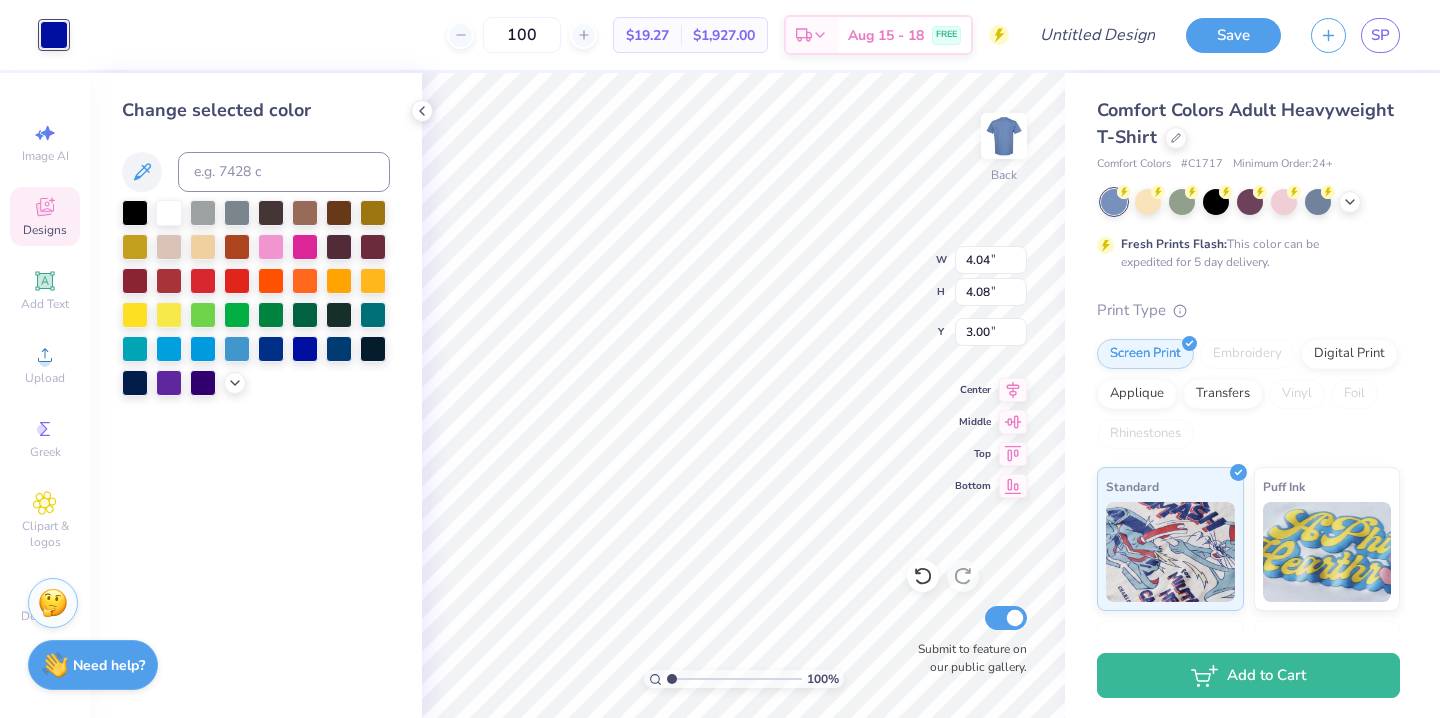 click on "Change selected color" at bounding box center (256, 395) 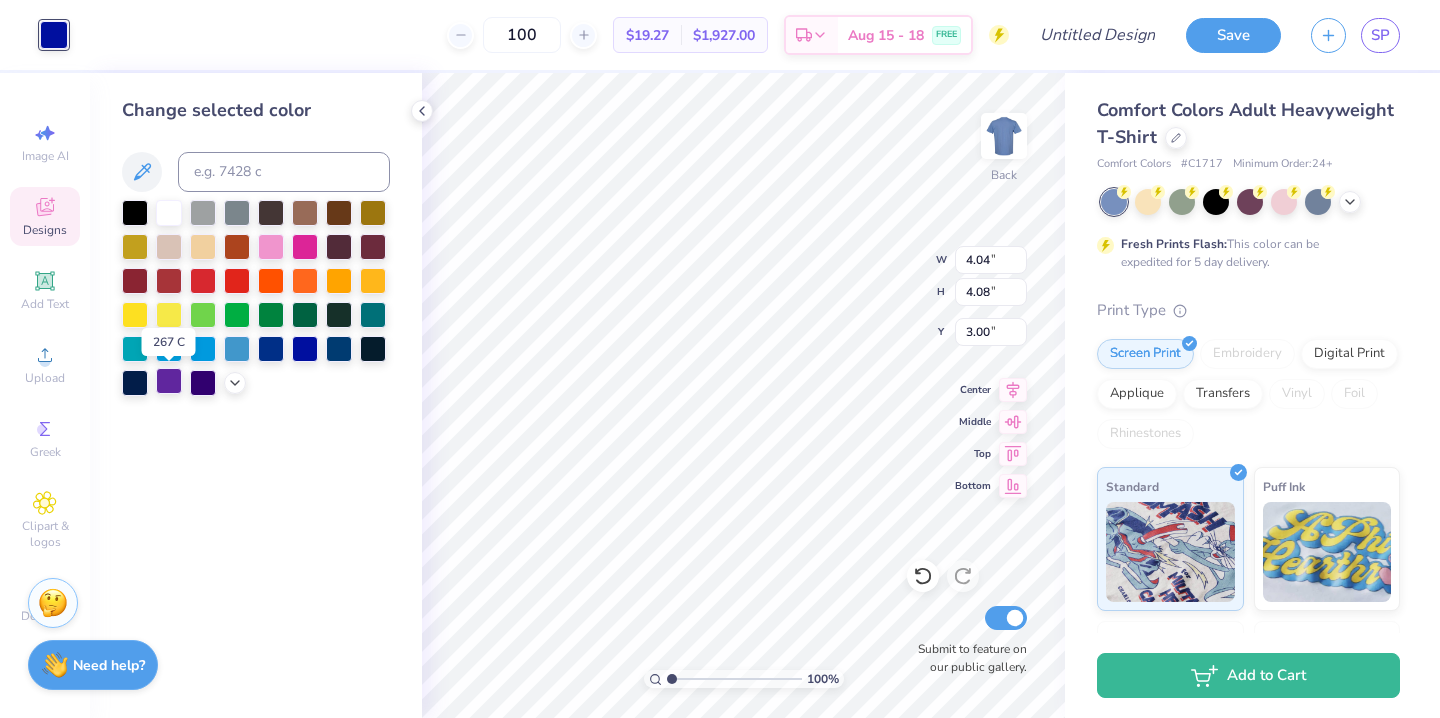 click at bounding box center (169, 381) 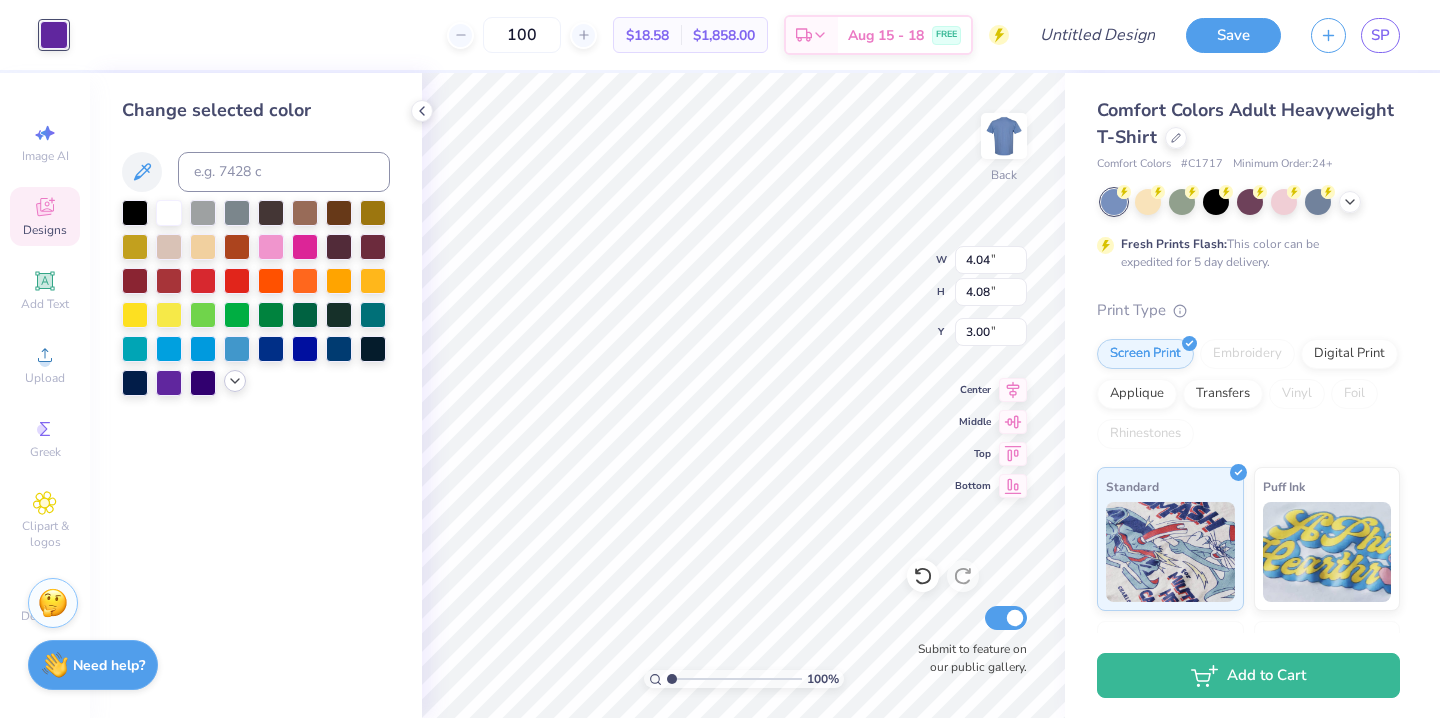 click 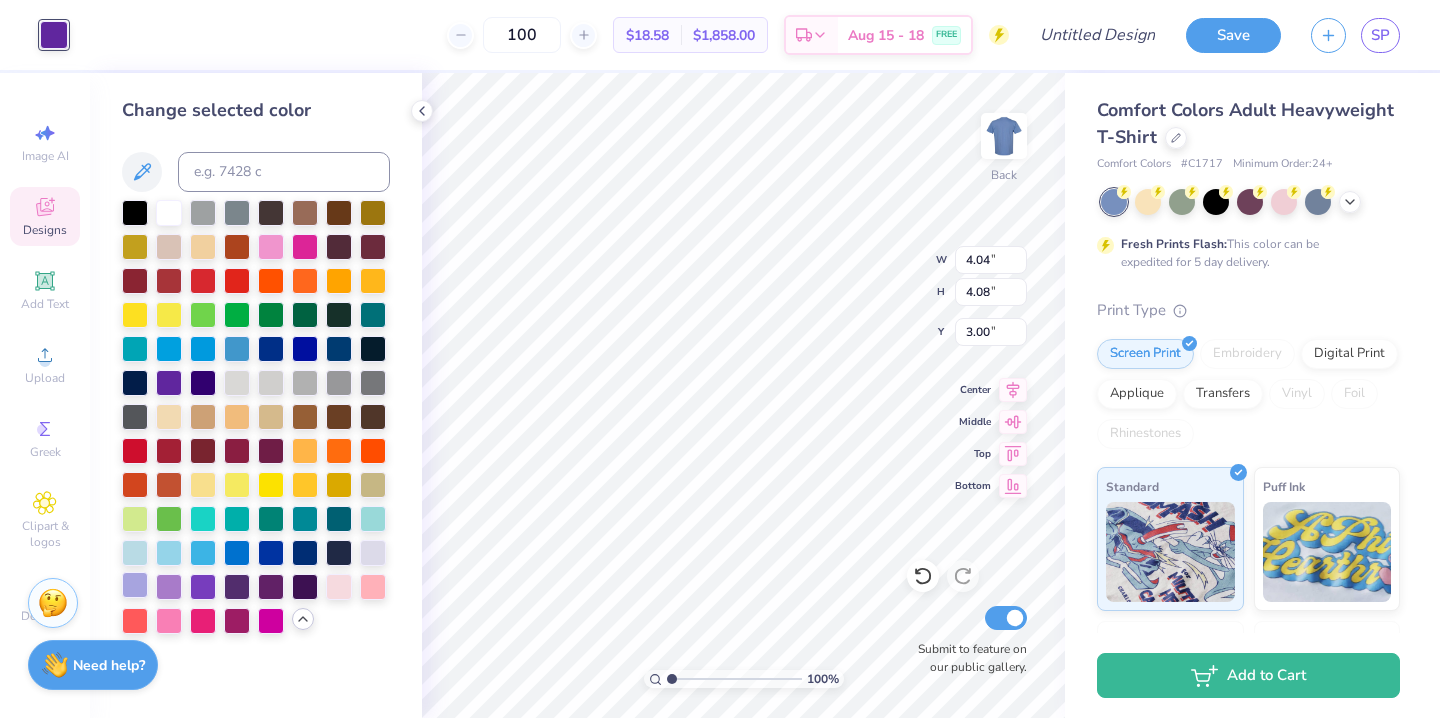 click at bounding box center [135, 585] 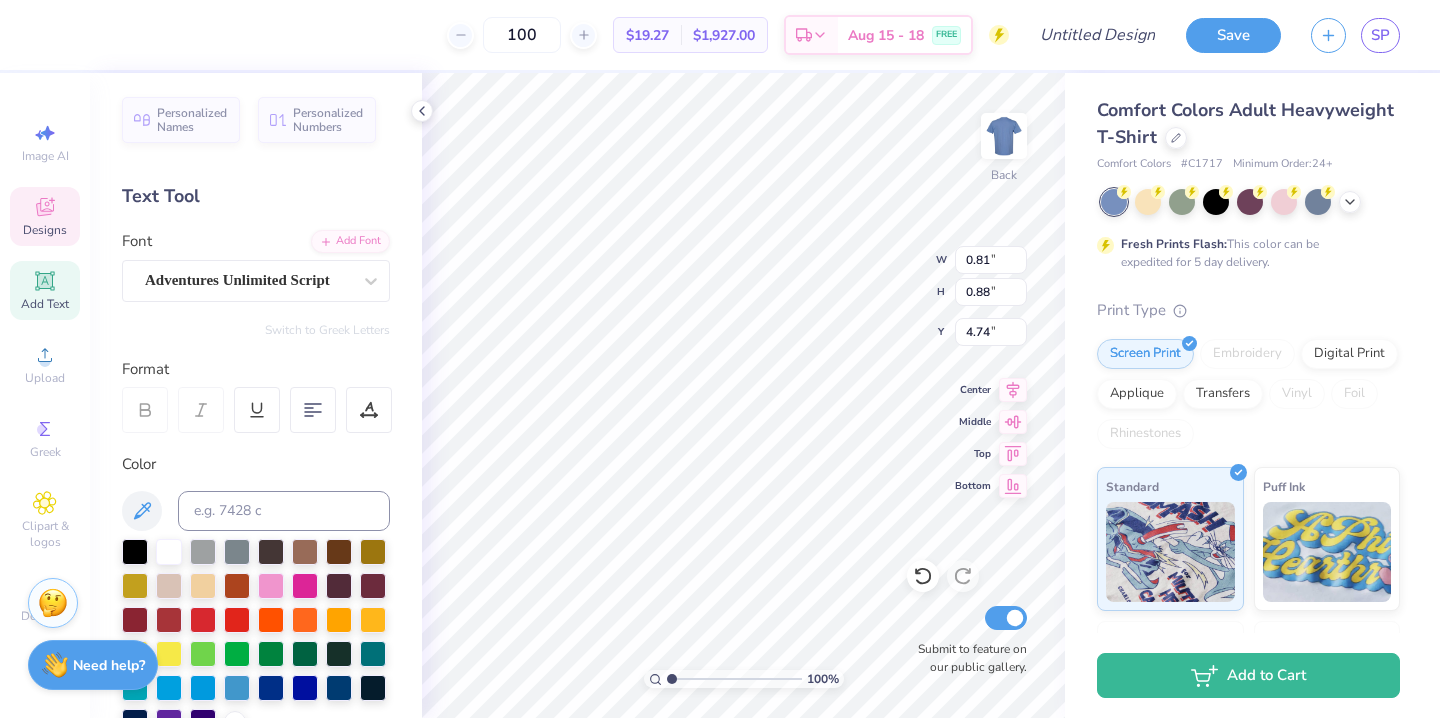 type on "3.75" 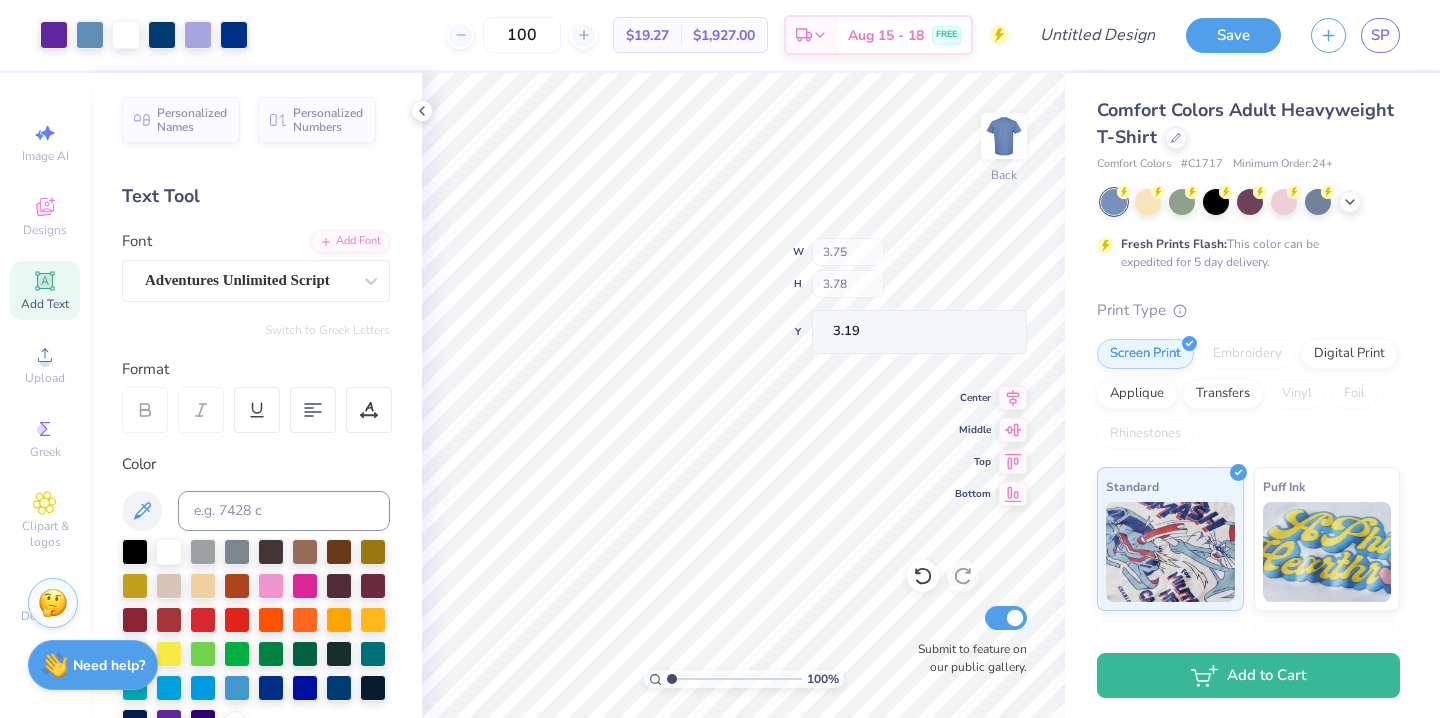 type on "3.29" 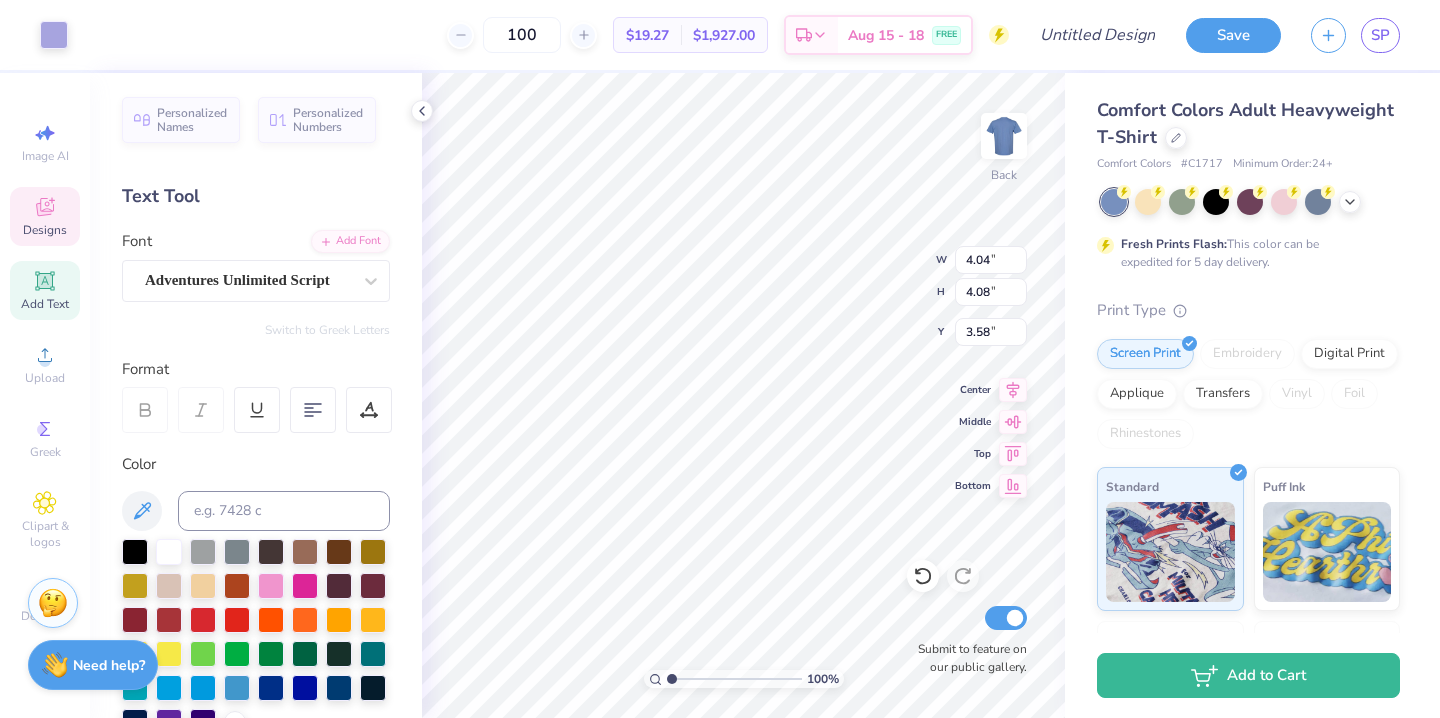 type on "3.58" 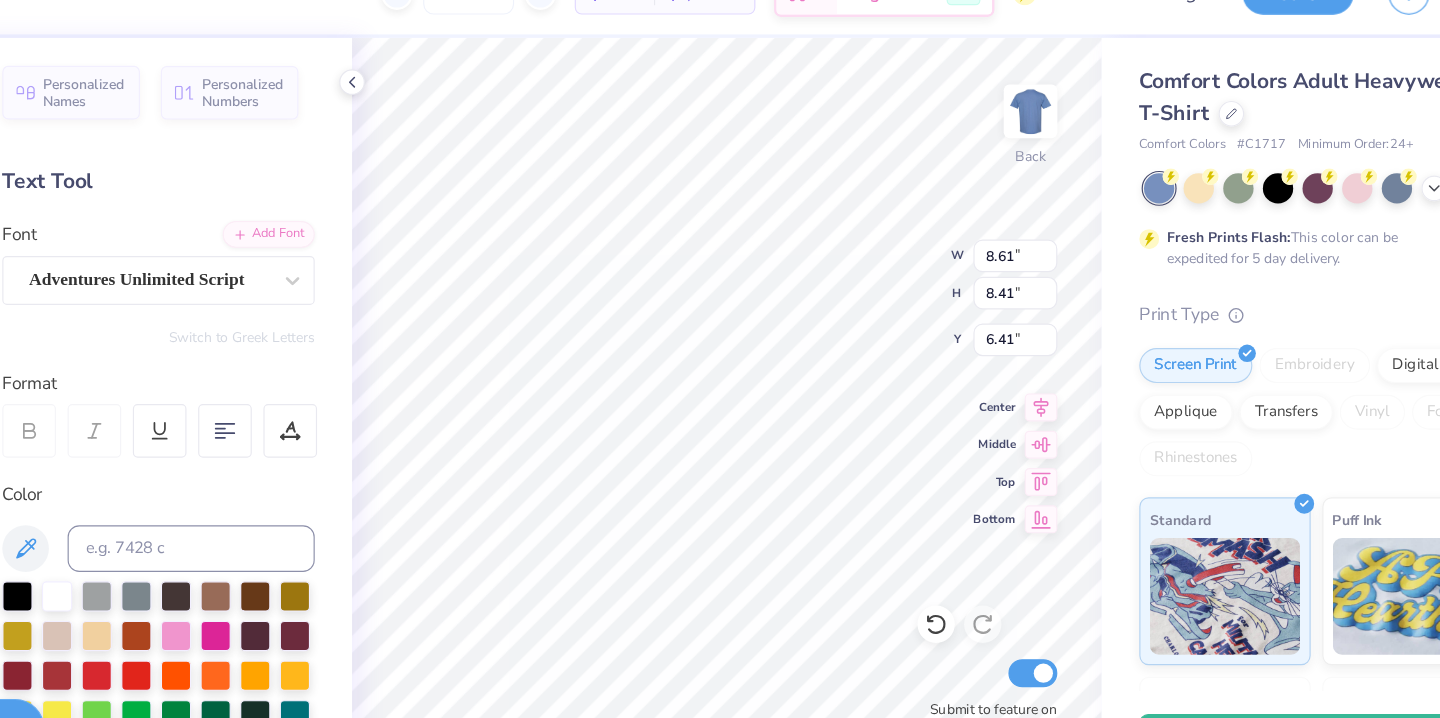 type on "11.67" 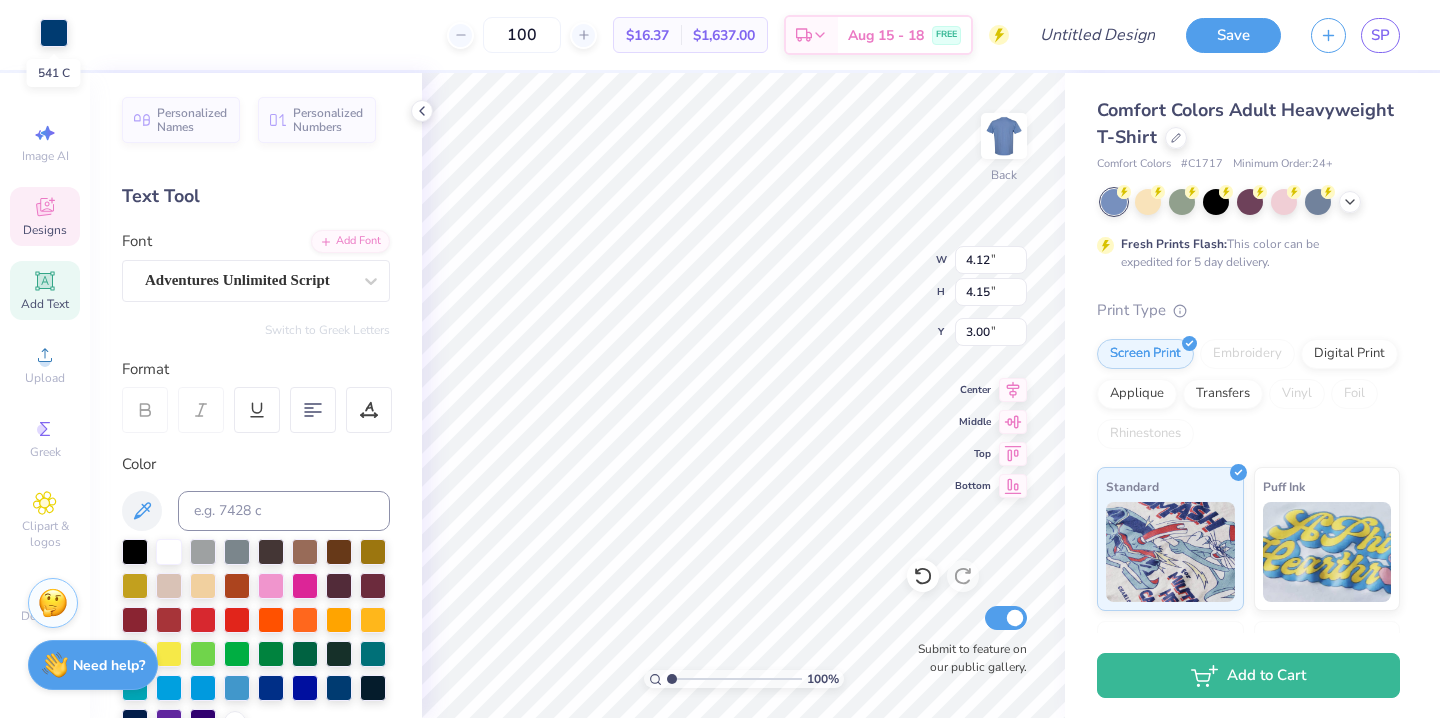click at bounding box center (54, 33) 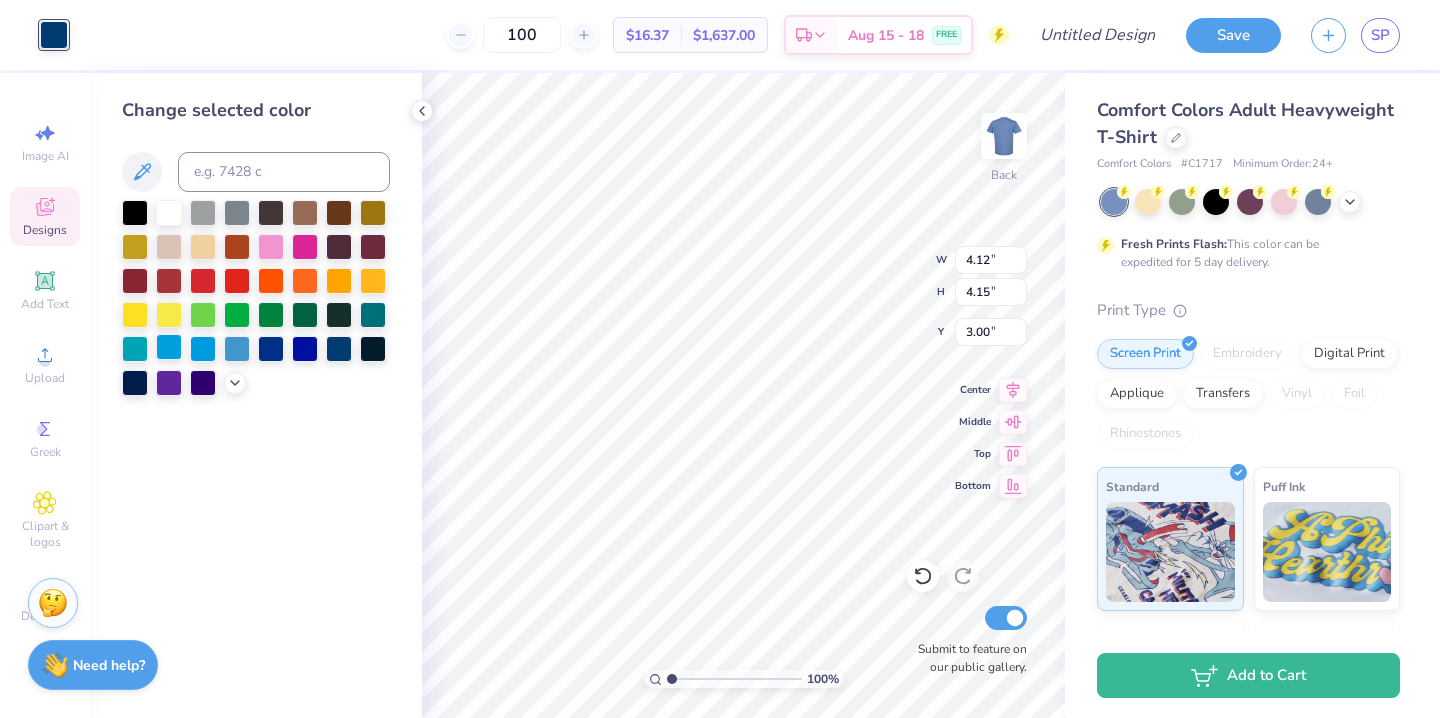 click at bounding box center [169, 347] 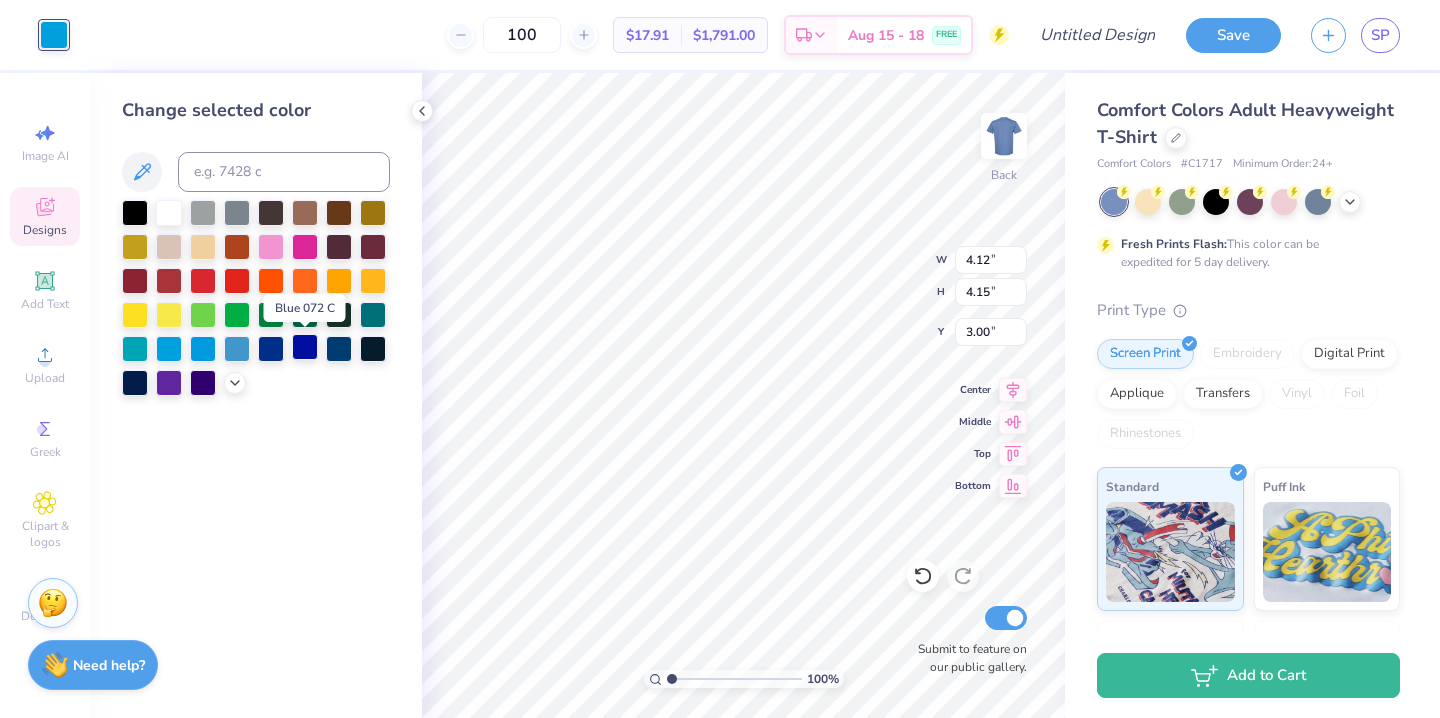 click at bounding box center (305, 347) 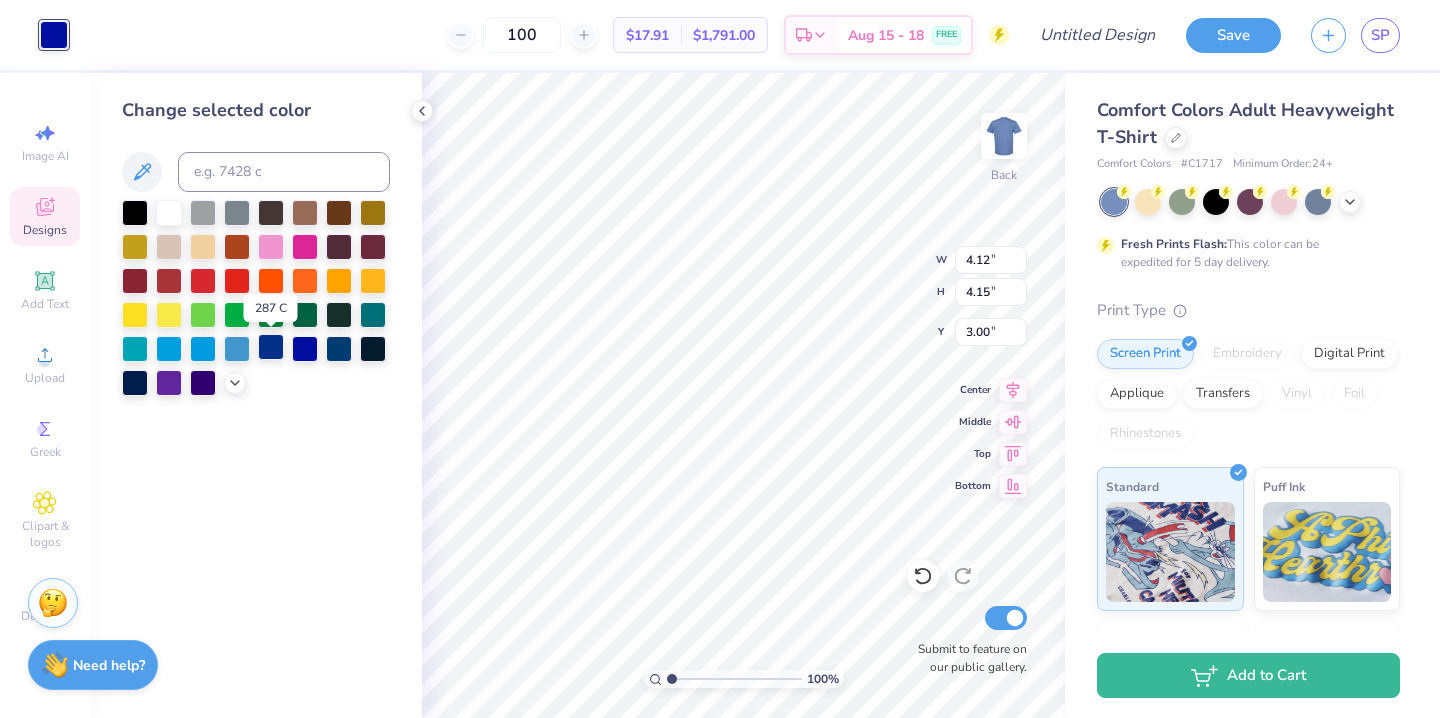 click at bounding box center [271, 347] 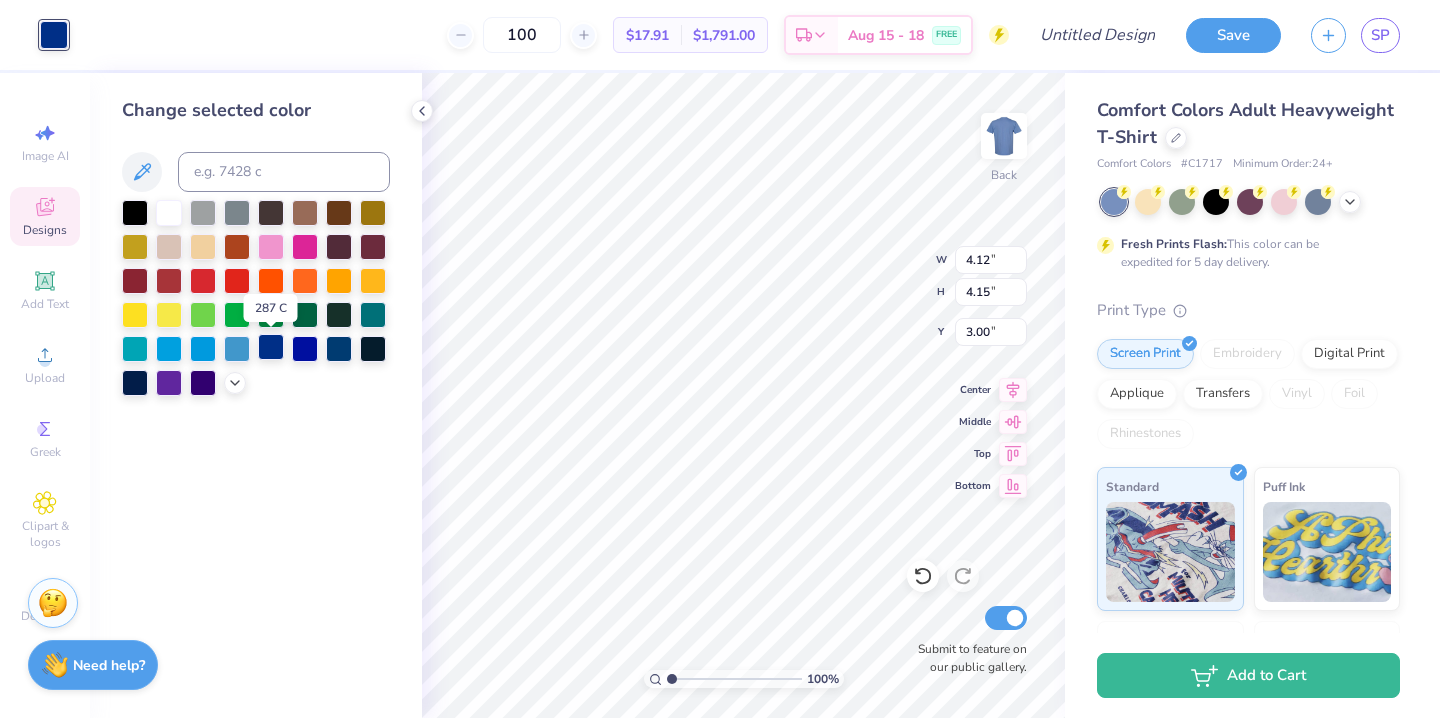 click at bounding box center (271, 347) 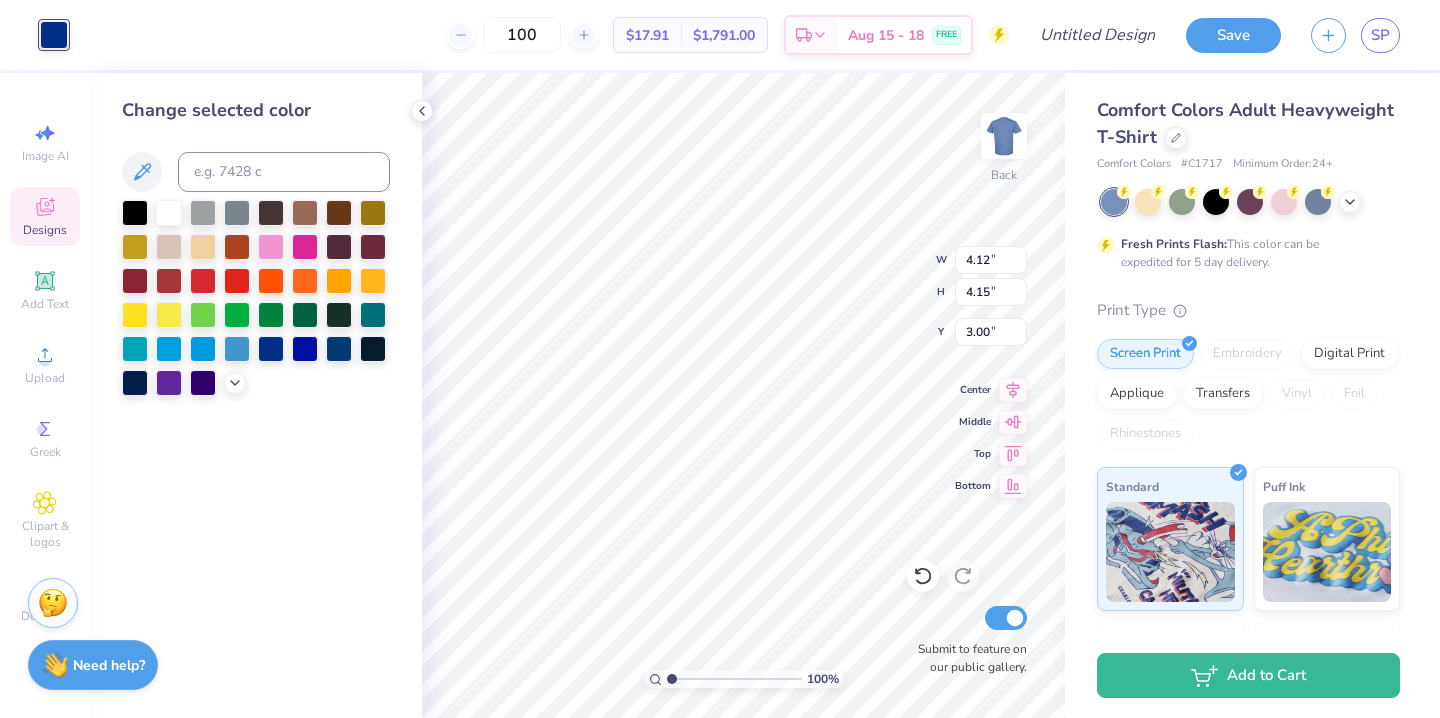 type on "8.78" 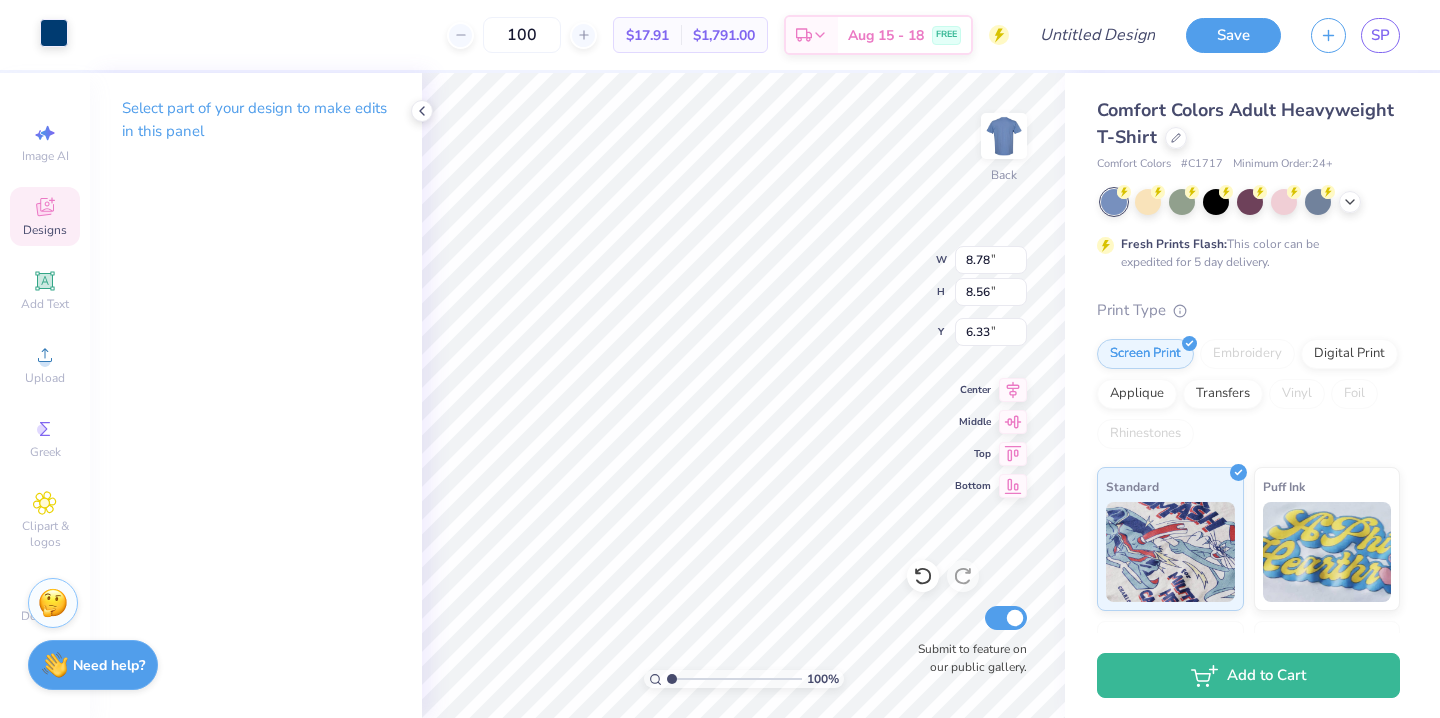 click at bounding box center [54, 33] 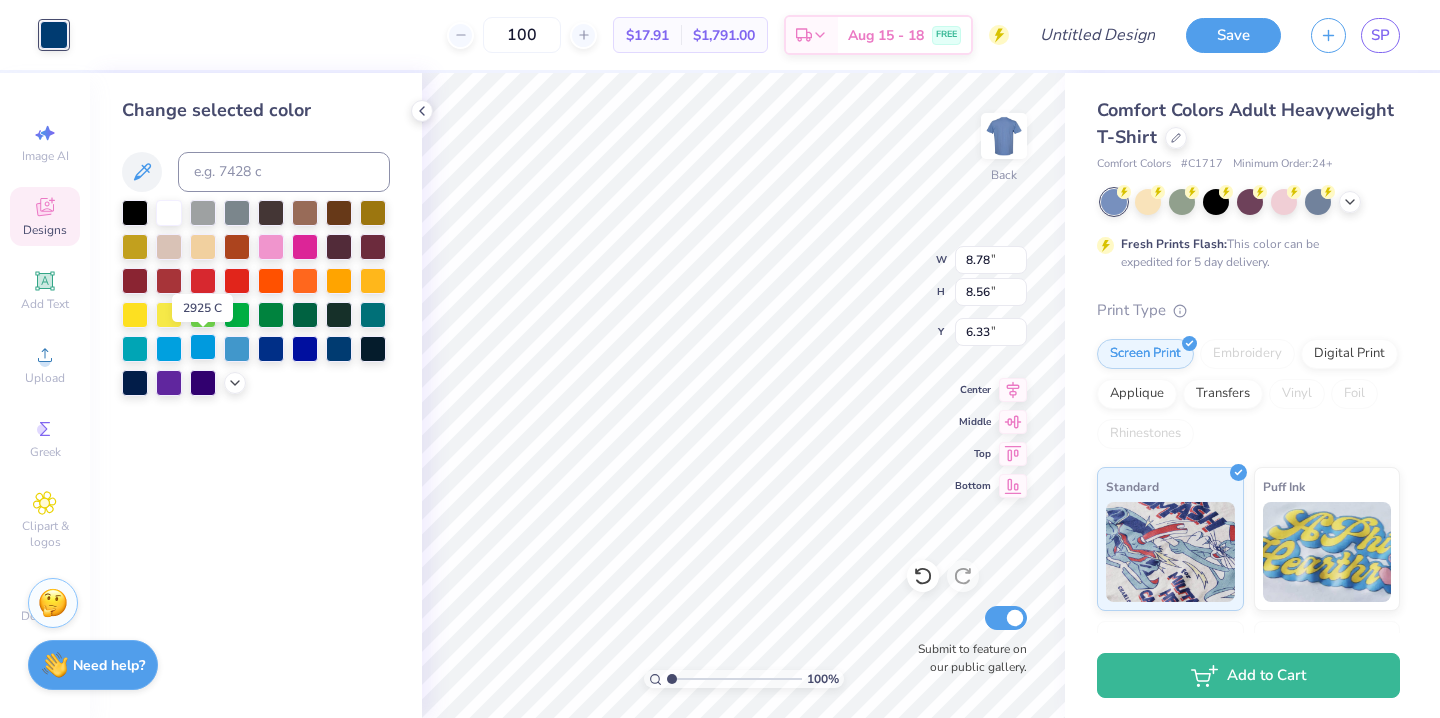 click at bounding box center [203, 347] 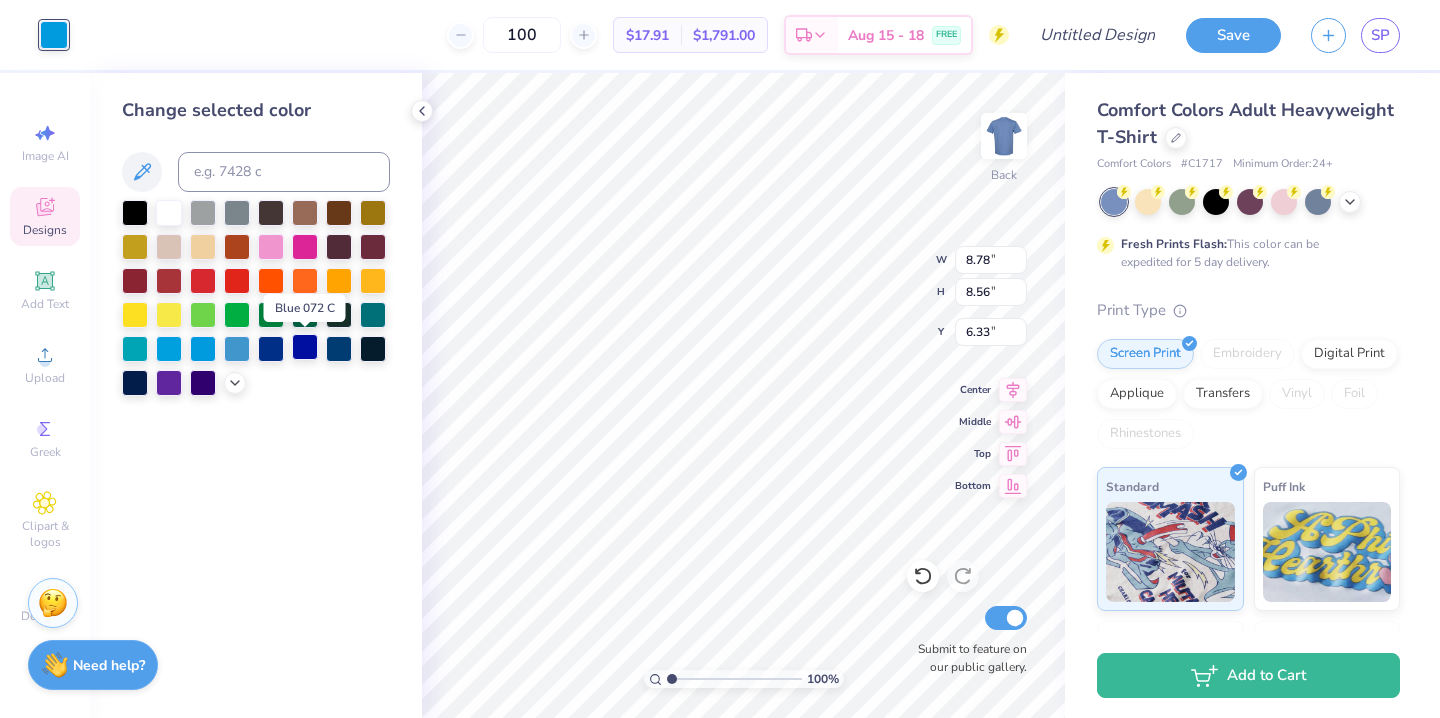 click at bounding box center (305, 347) 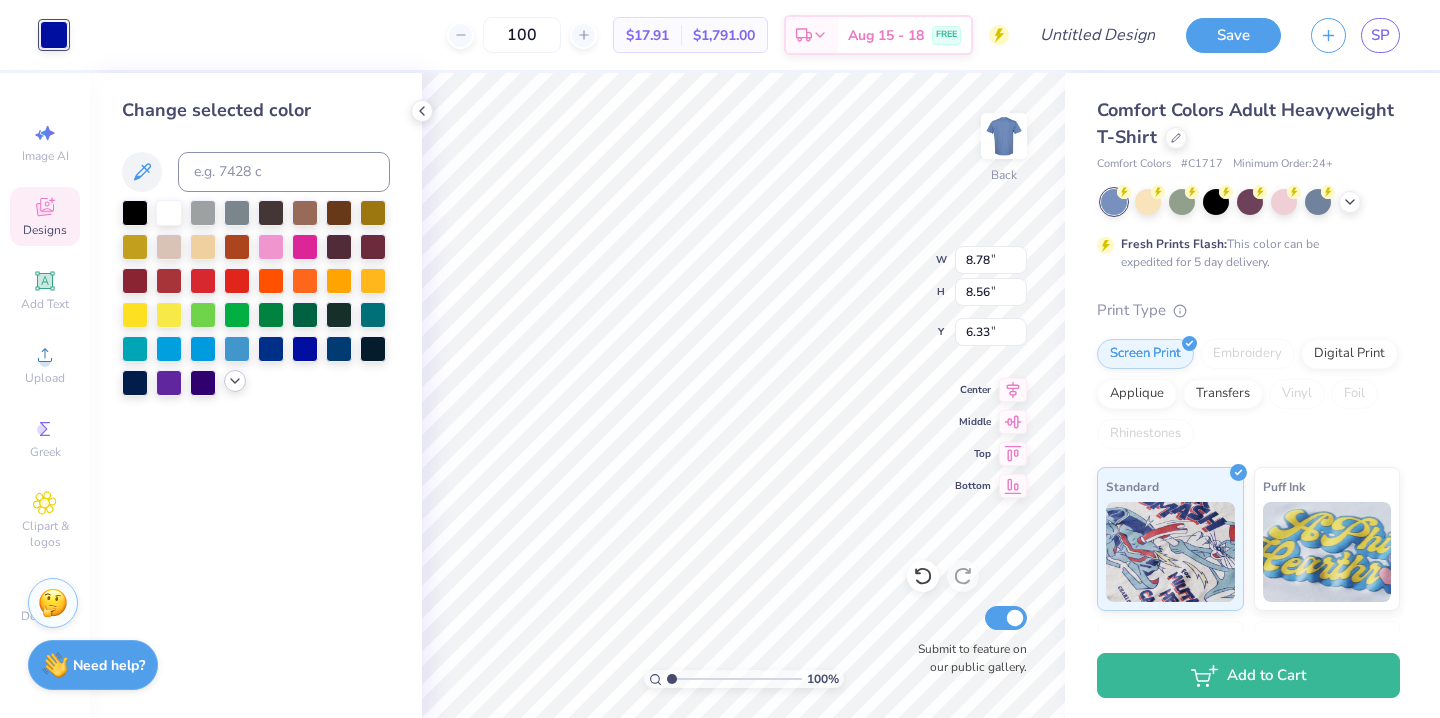 click 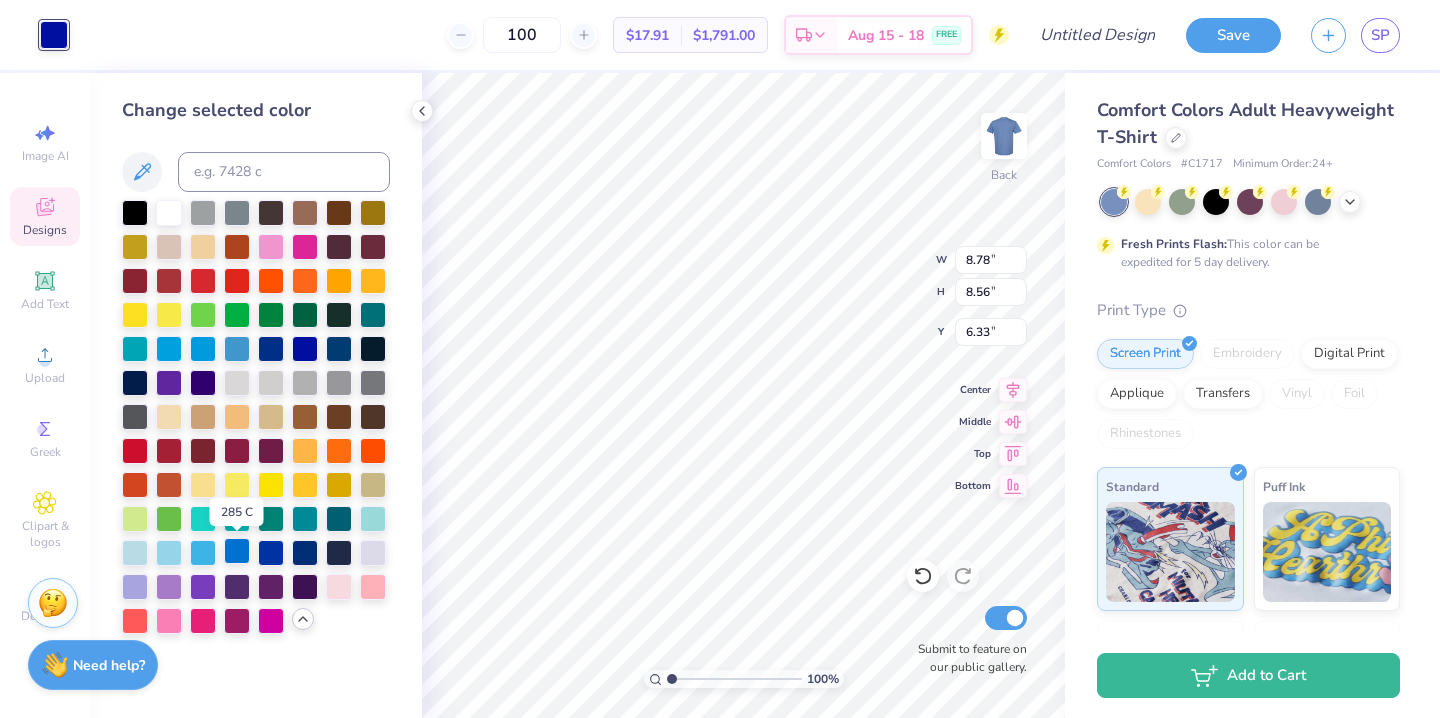 click at bounding box center (237, 551) 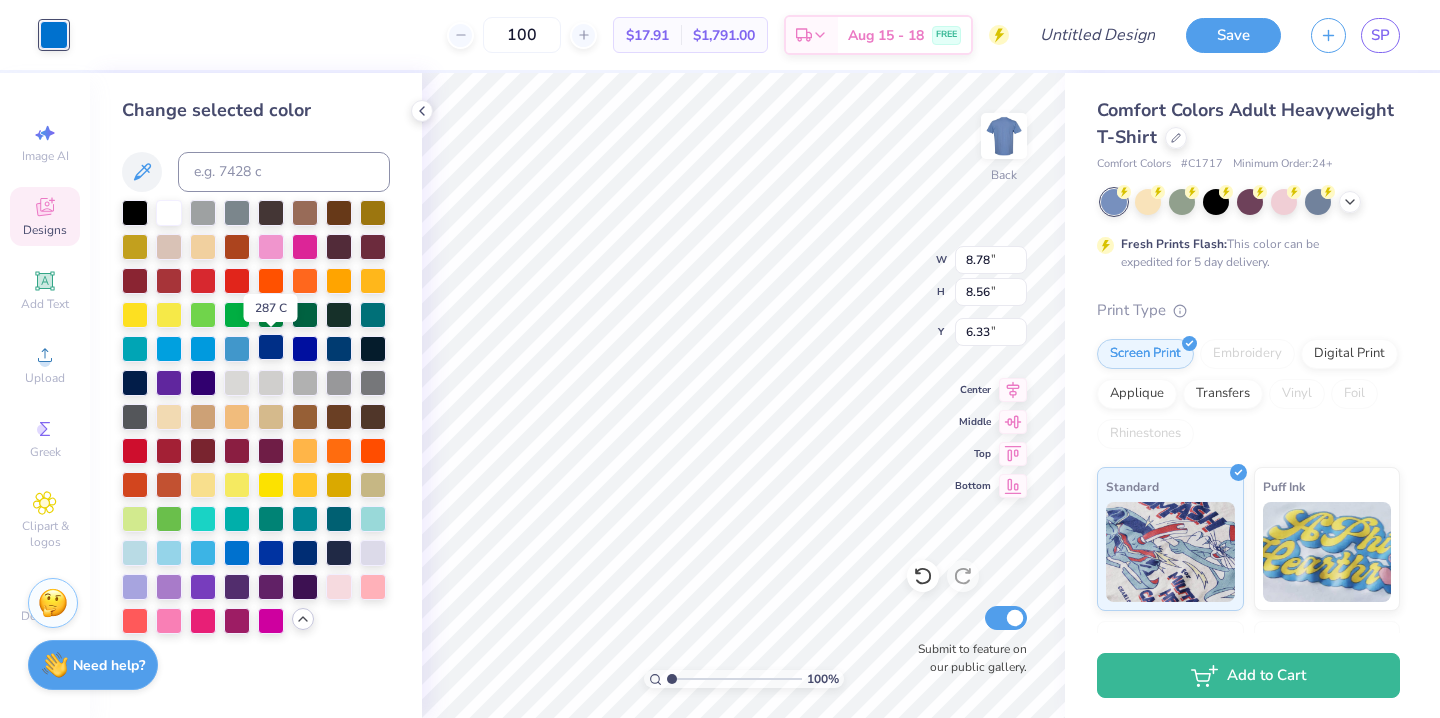 click at bounding box center [271, 347] 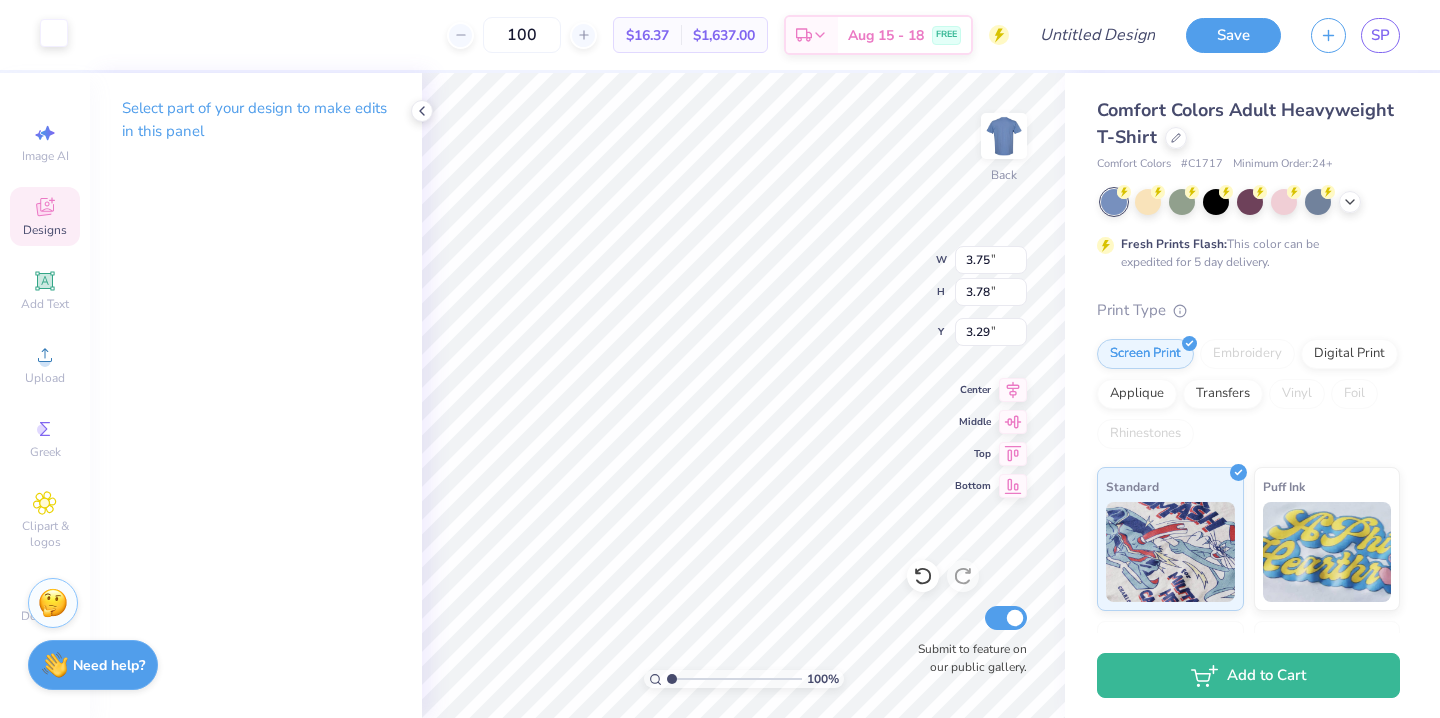 click at bounding box center (54, 33) 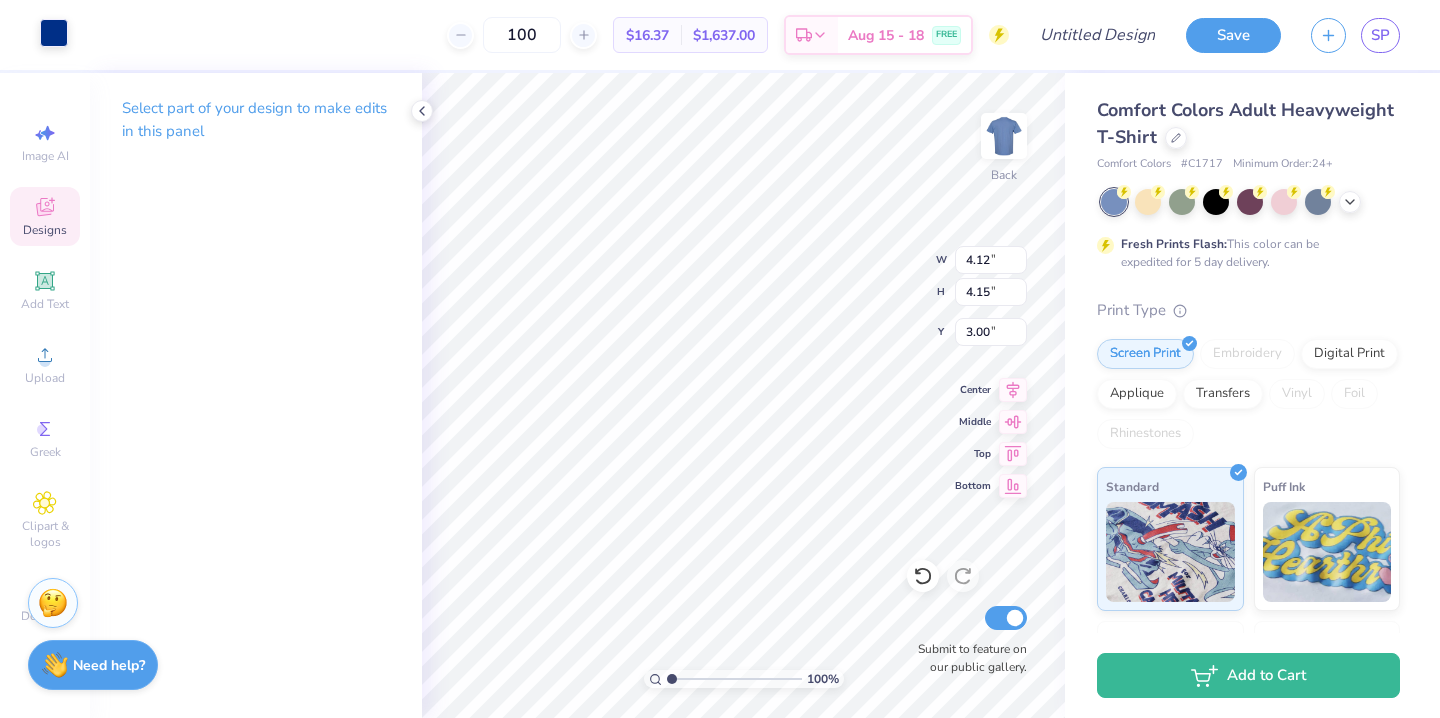 click at bounding box center (54, 33) 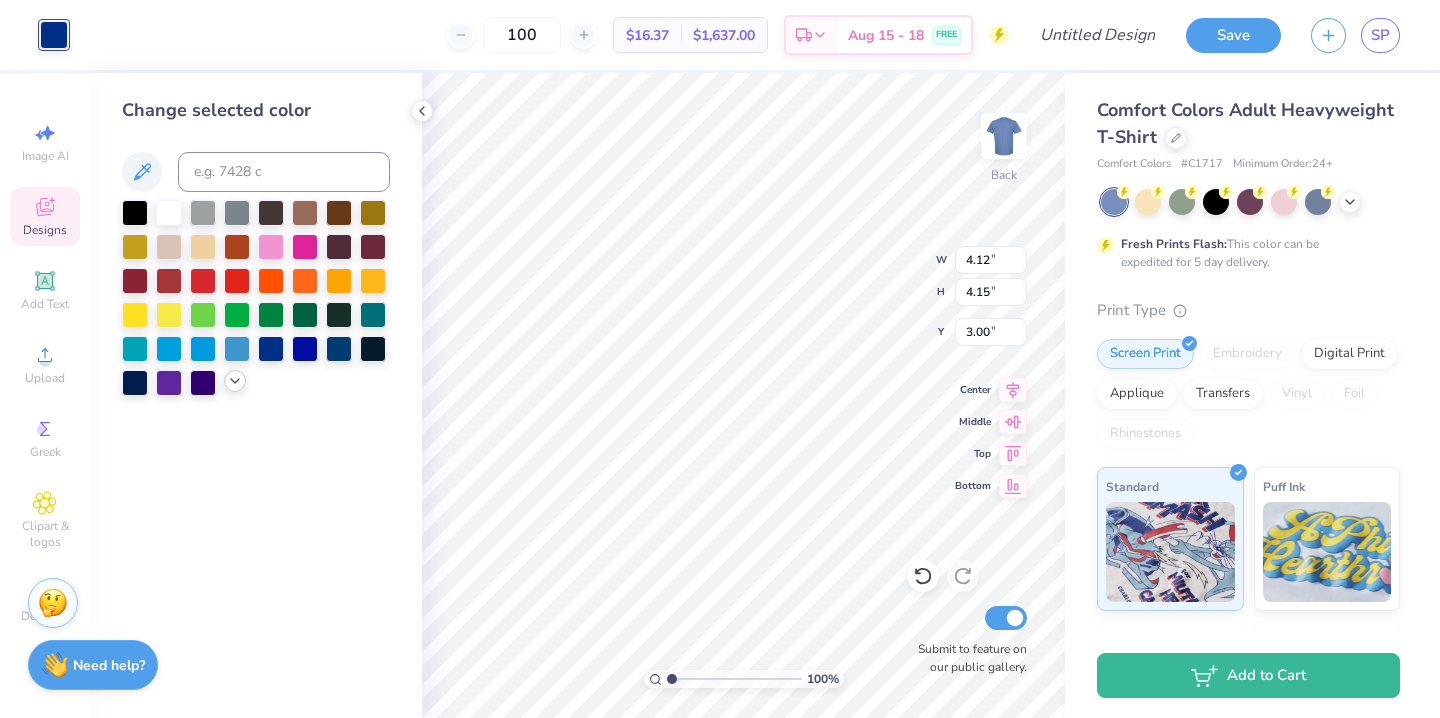 click 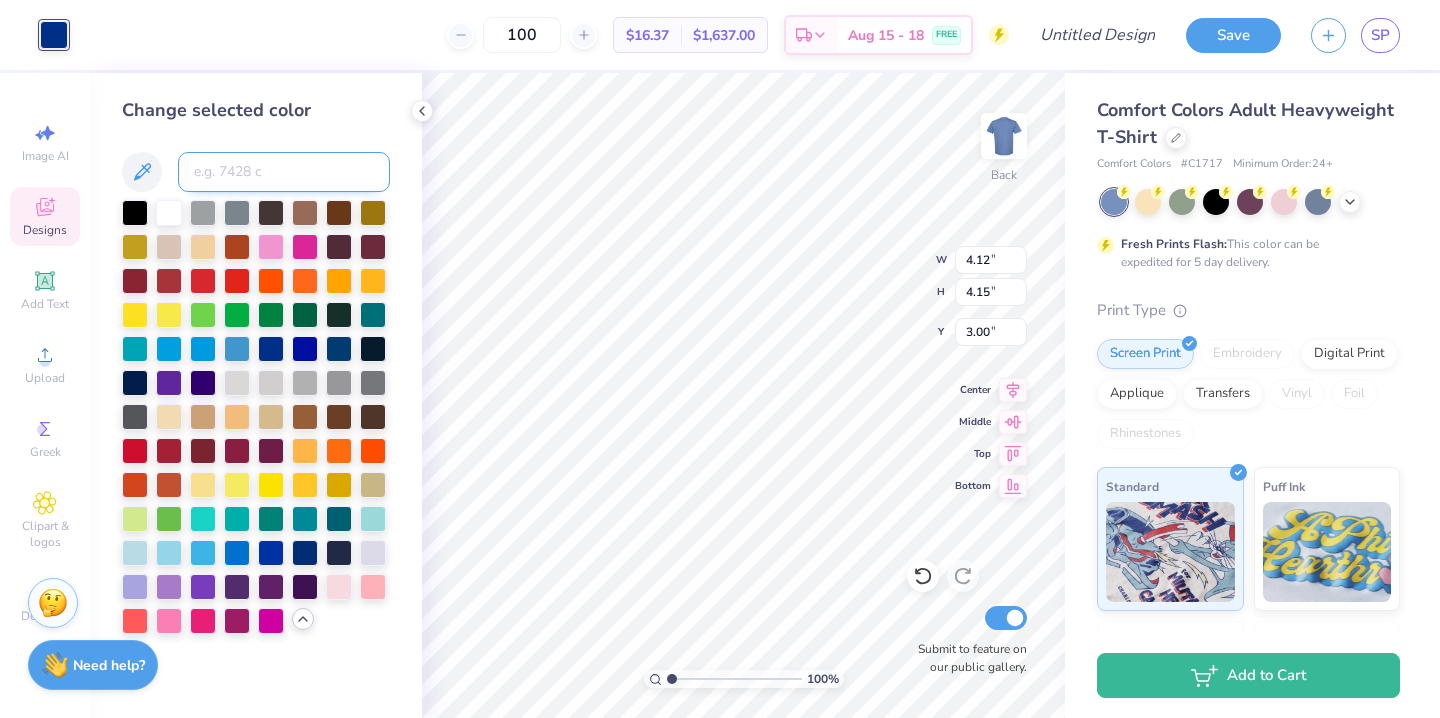 click at bounding box center (284, 172) 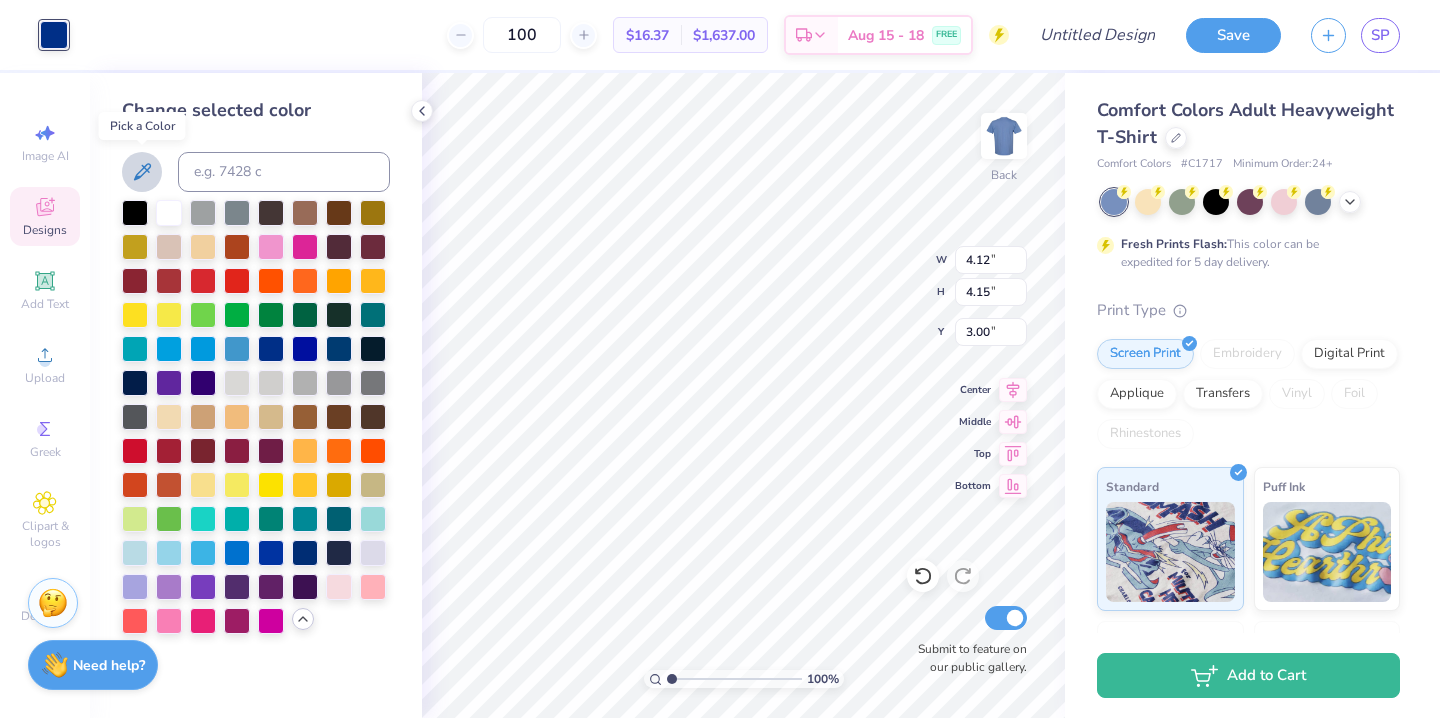 click 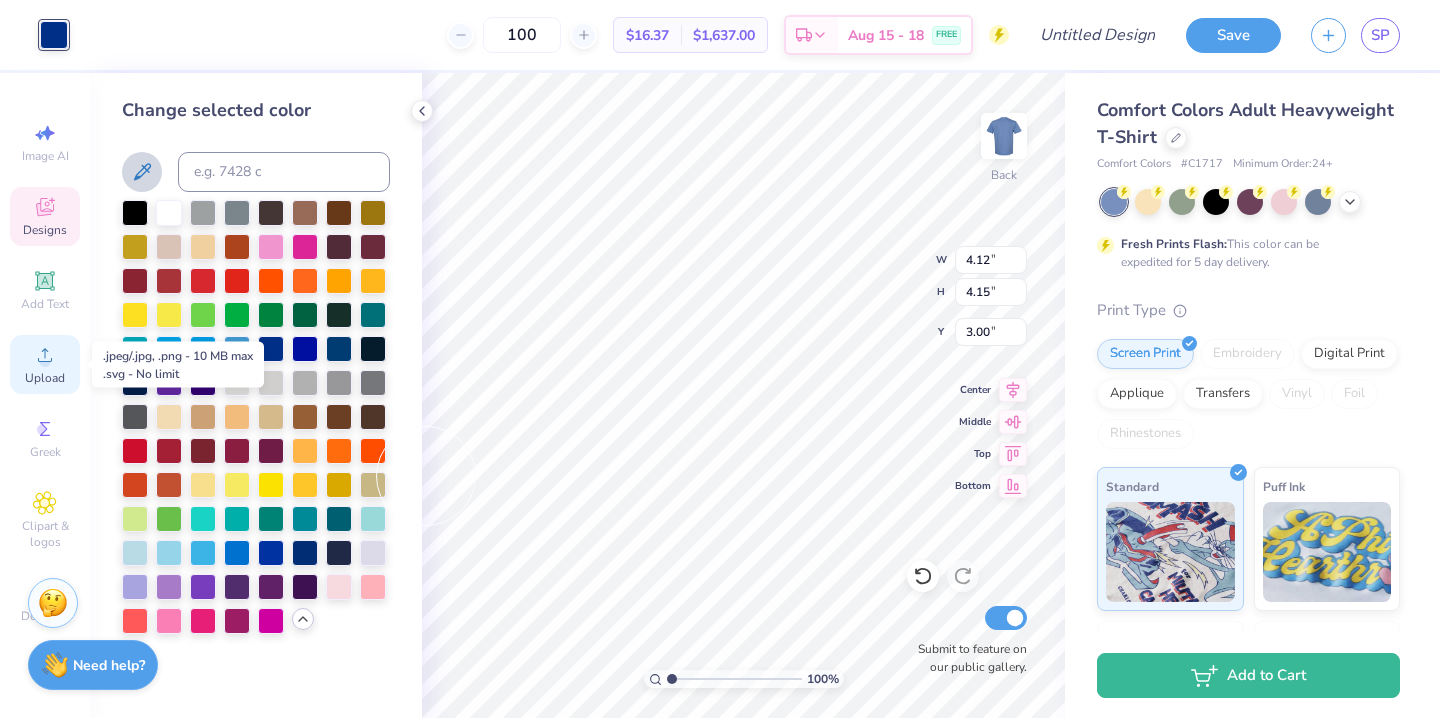 click 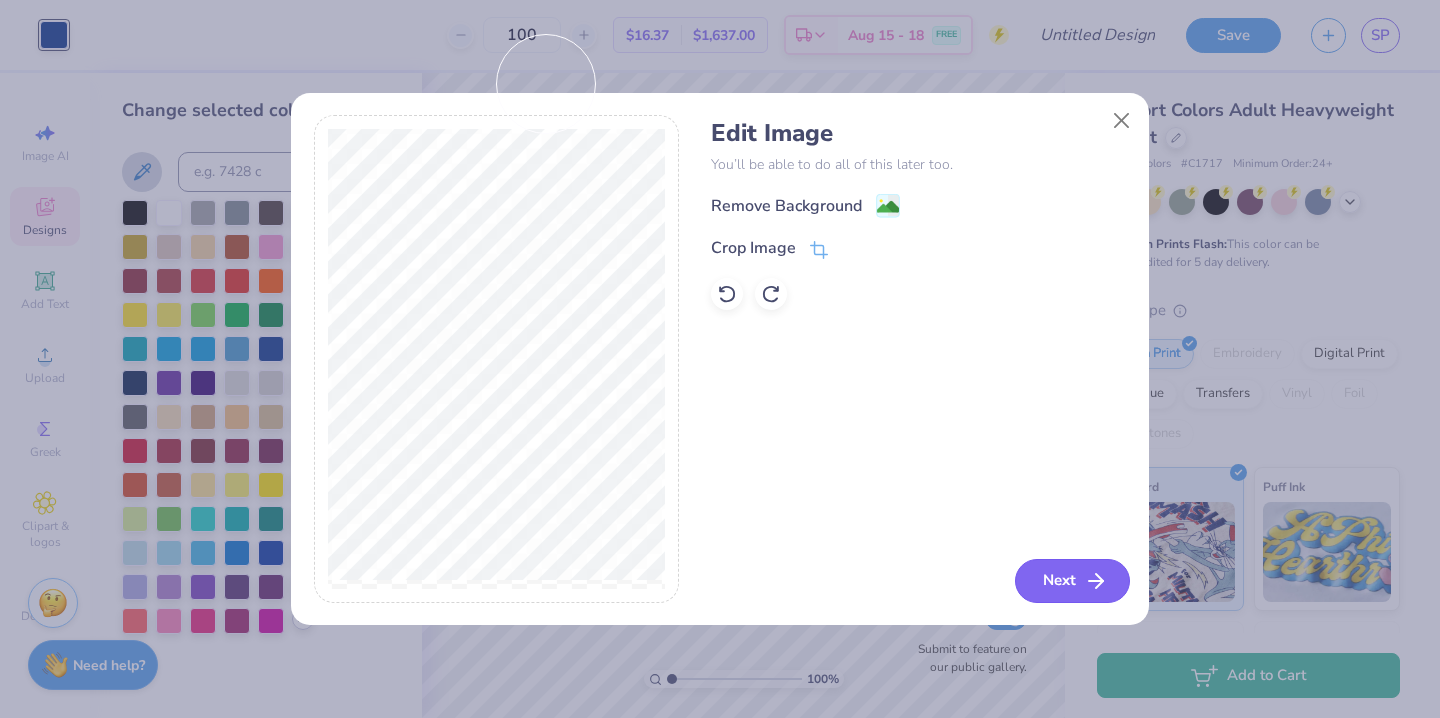 click on "Next" at bounding box center (1072, 581) 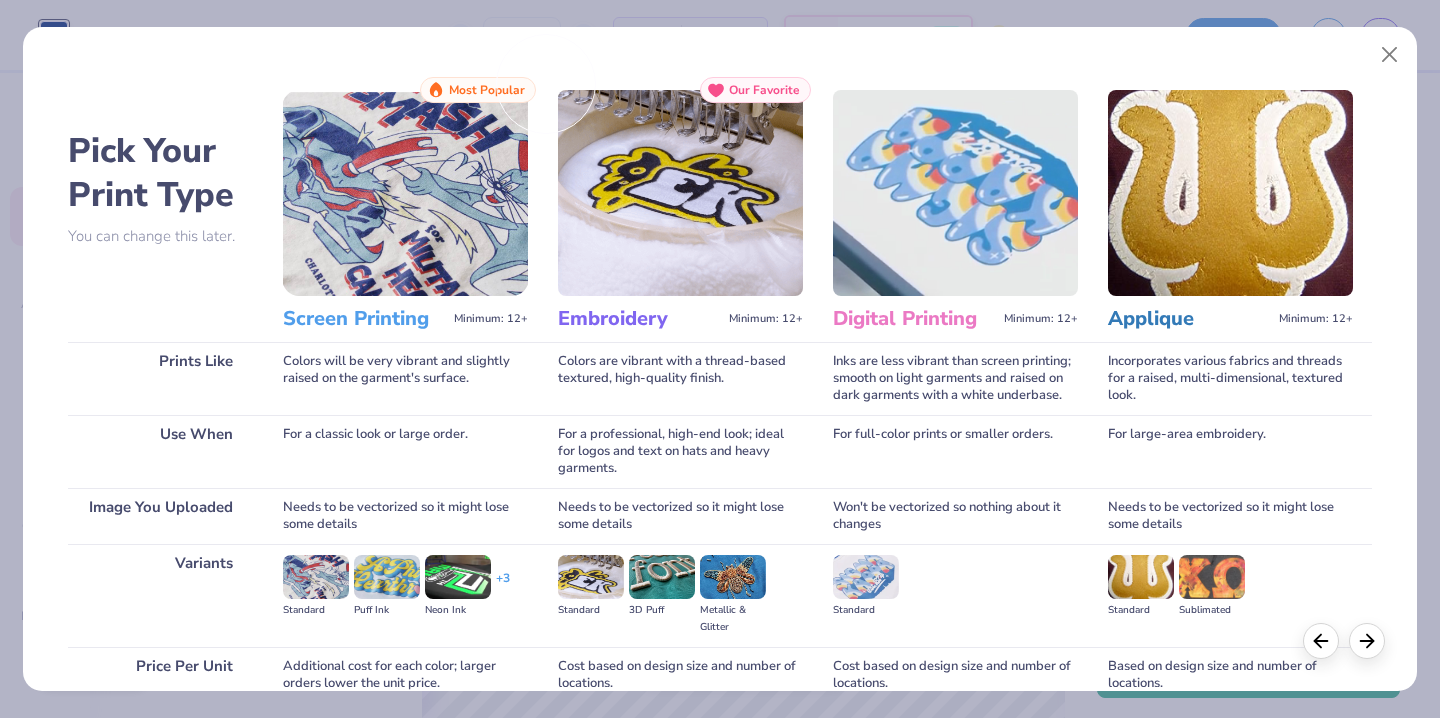 click at bounding box center [405, 193] 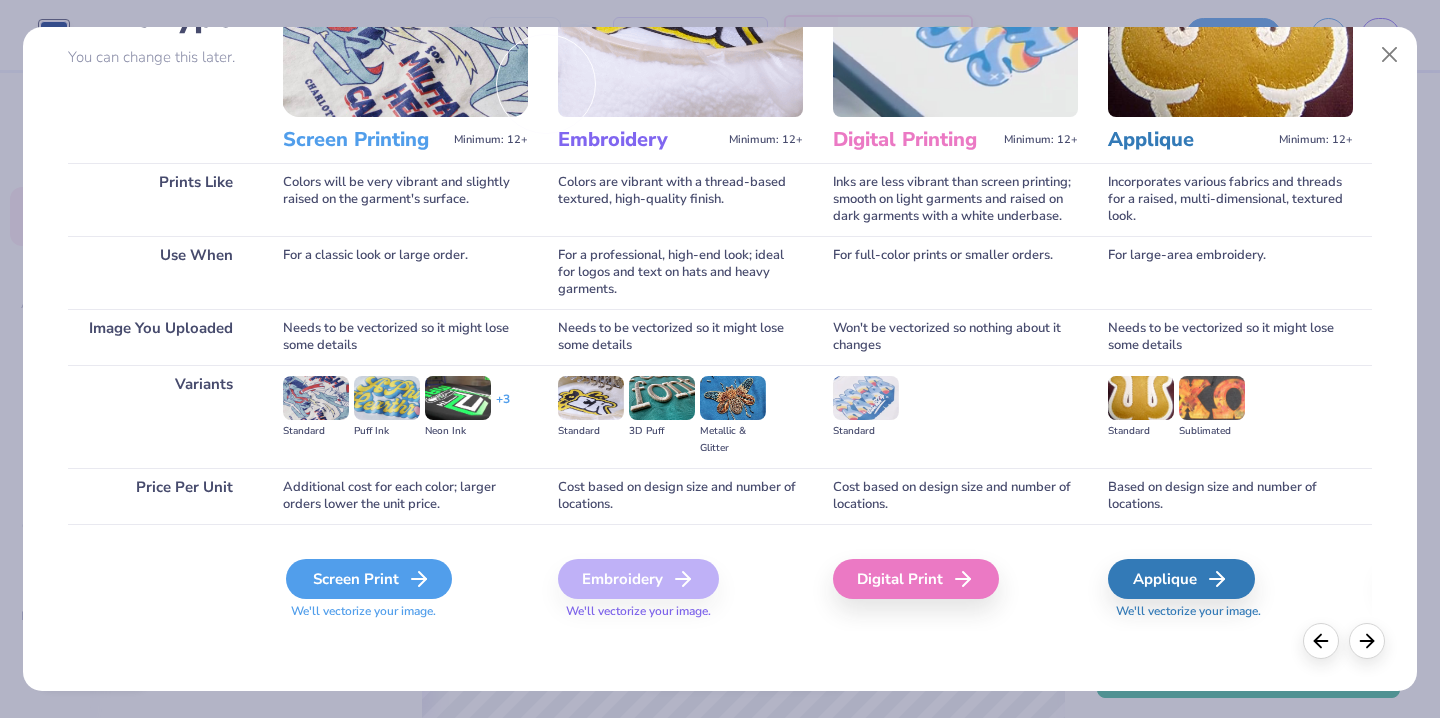 click on "Screen Print" at bounding box center (369, 579) 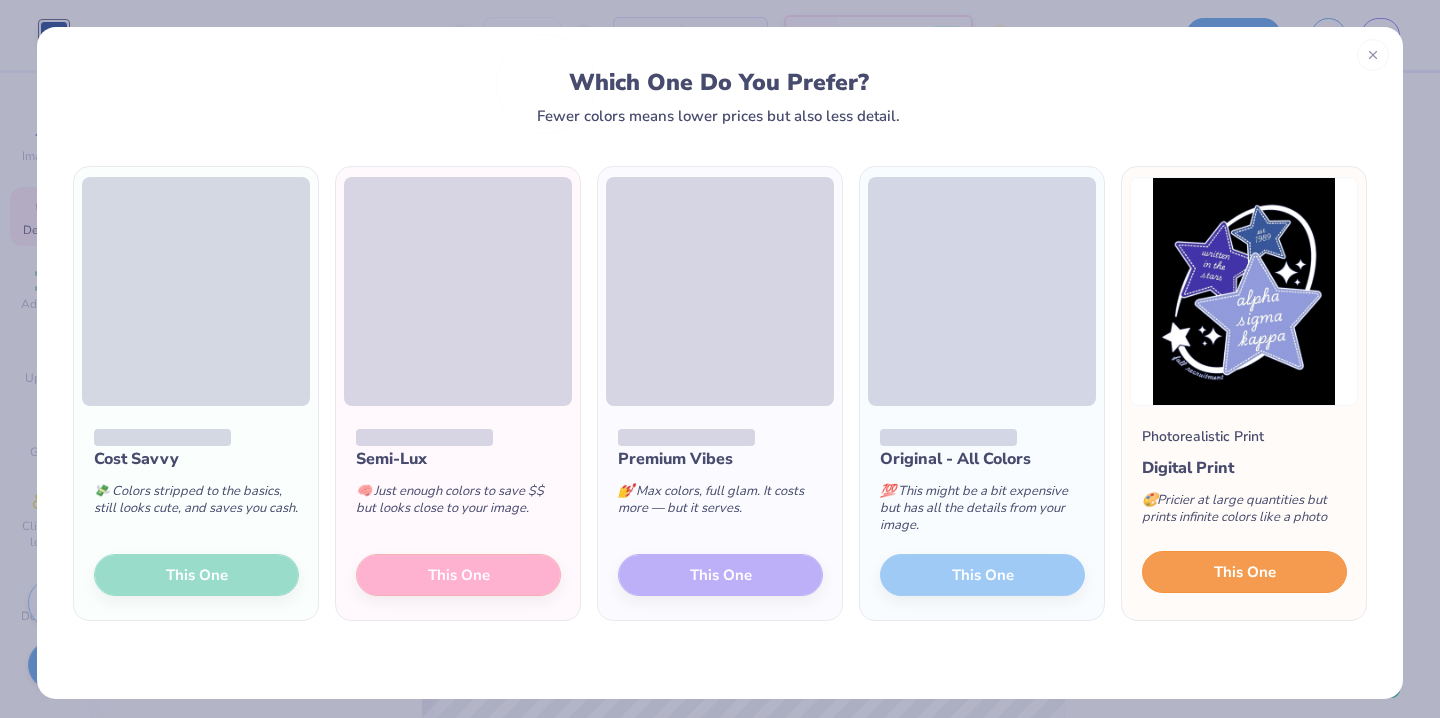click on "This One" at bounding box center (1245, 572) 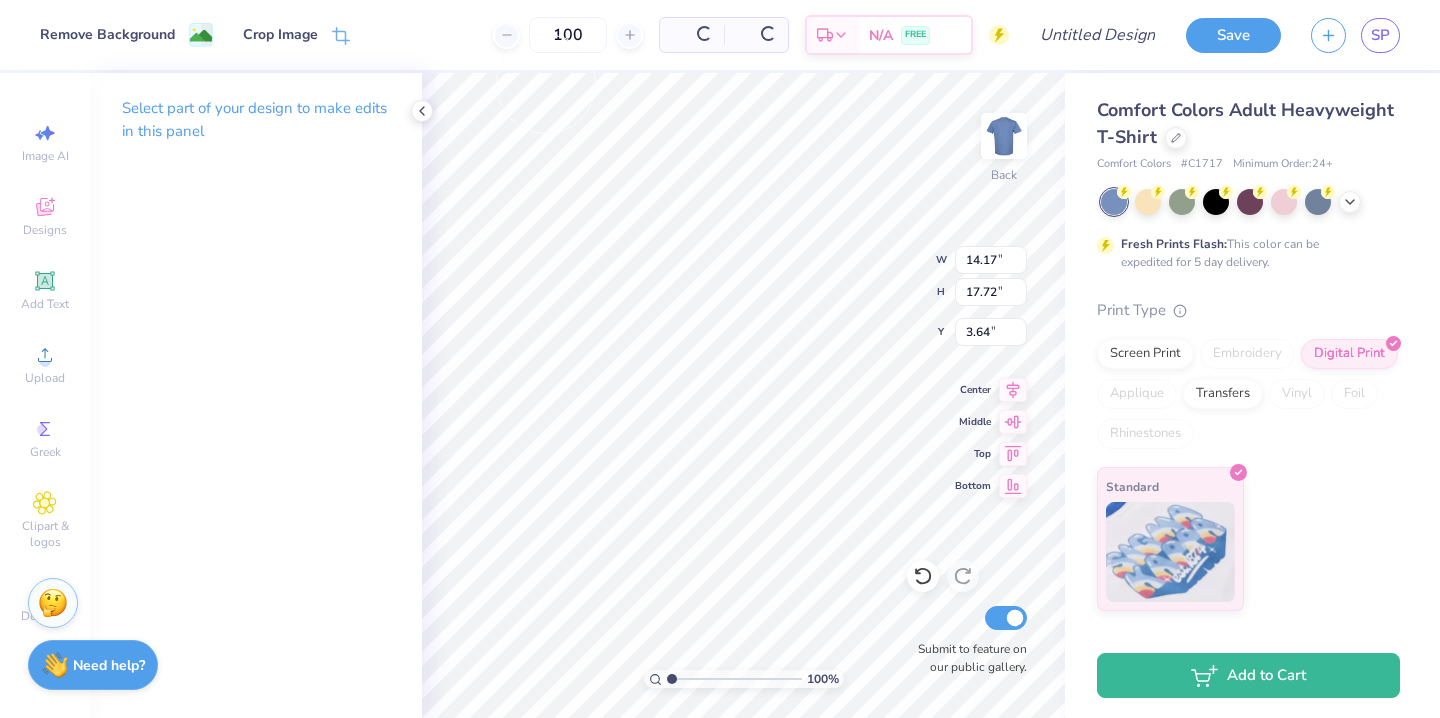 type on "14.17" 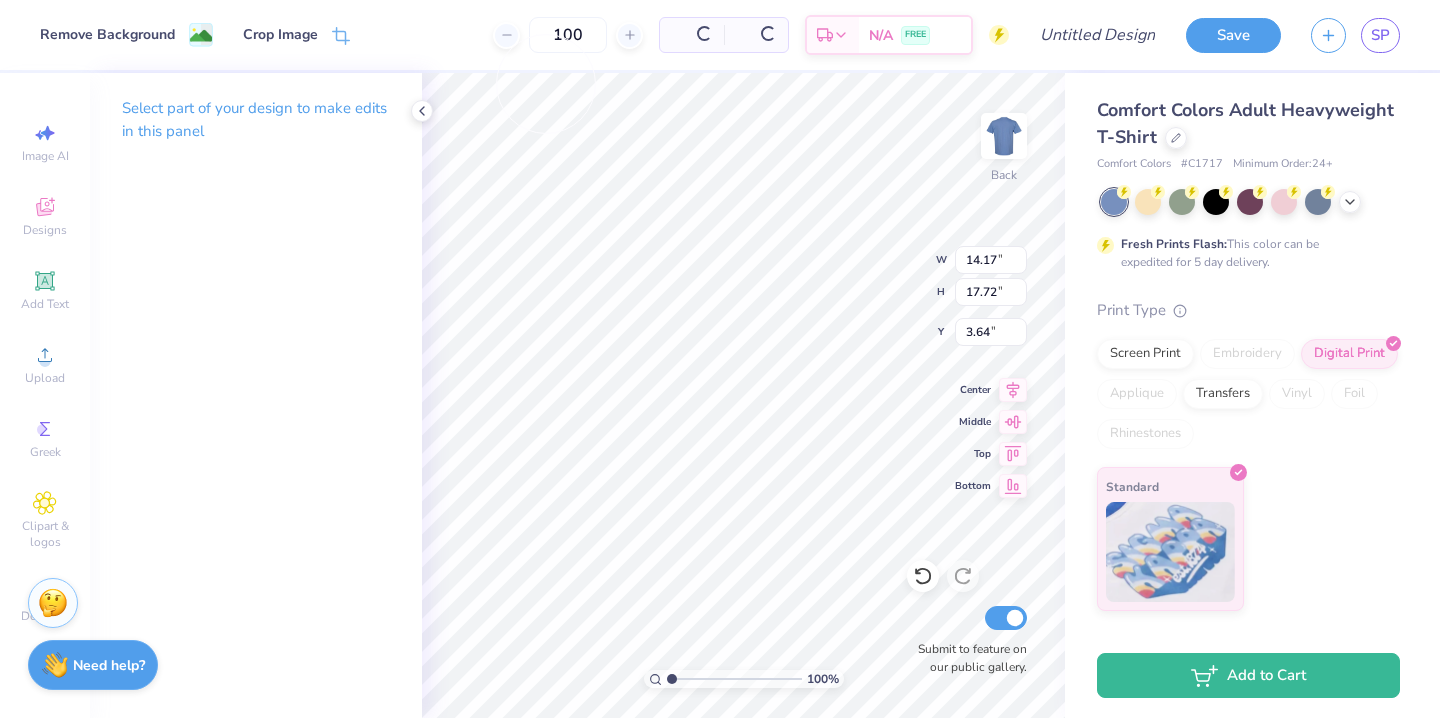 type on "17.72" 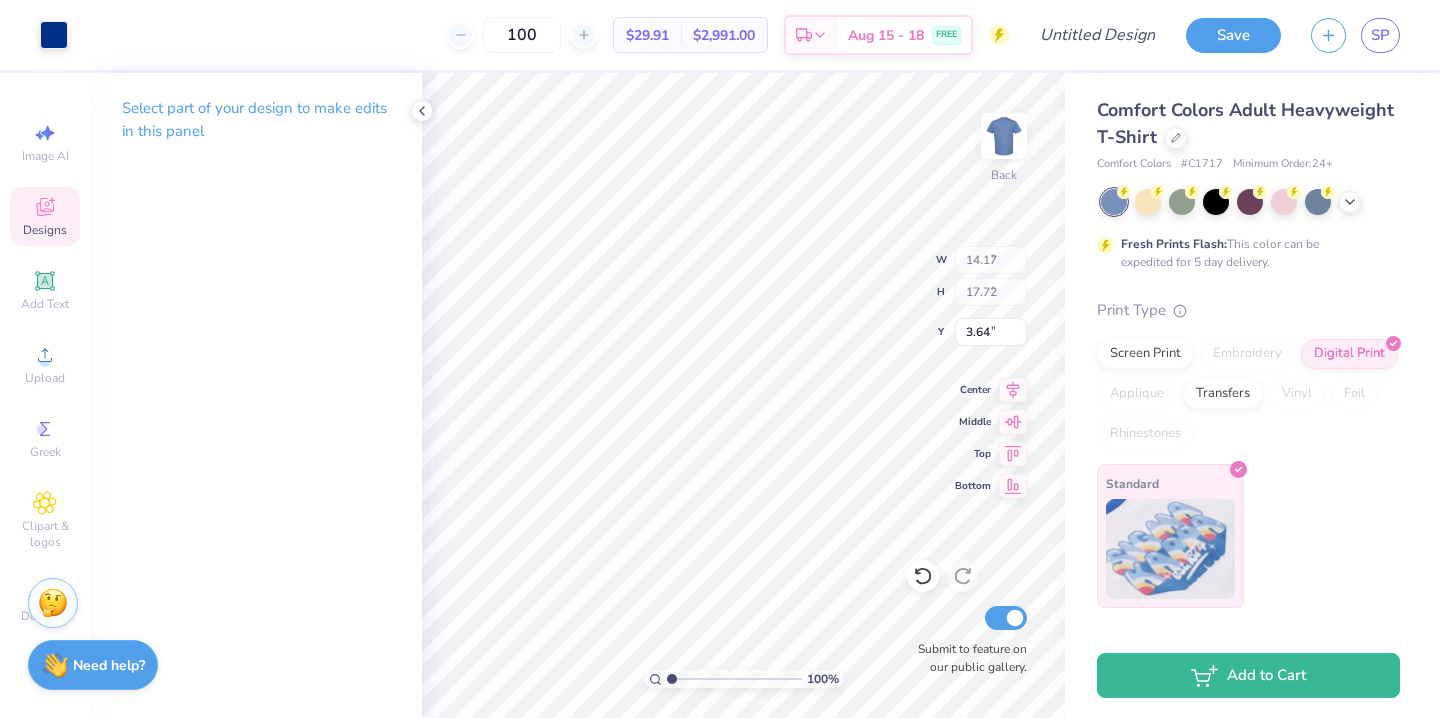 type on "4.12" 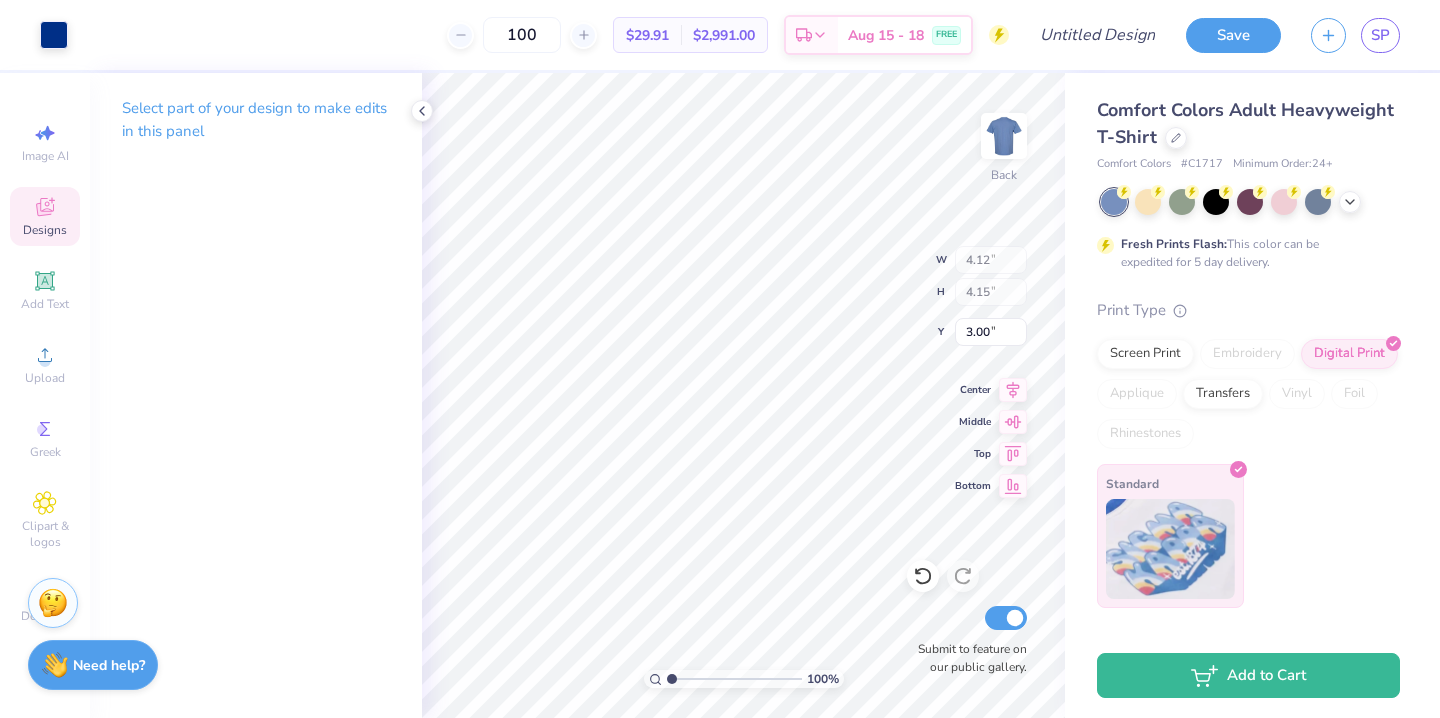 type on "14.17" 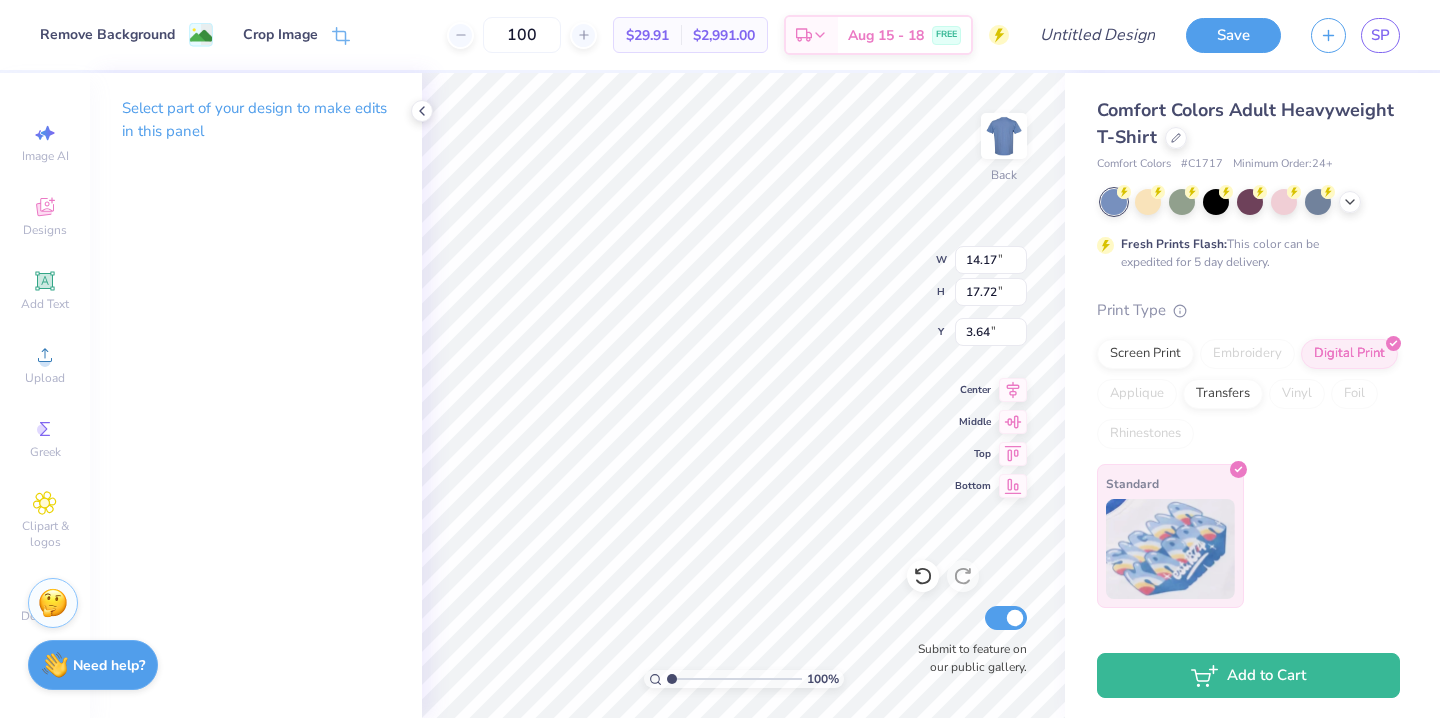 type on "14.07" 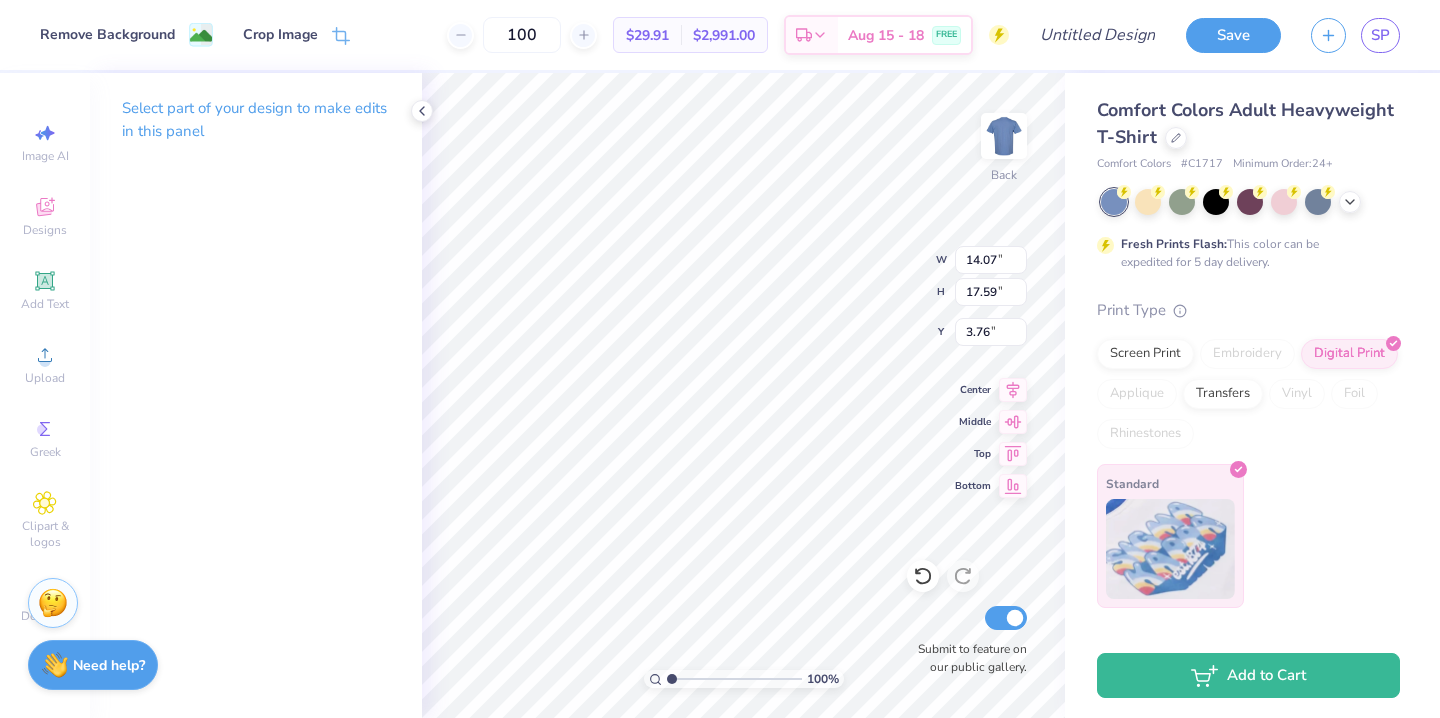 type on "6.77" 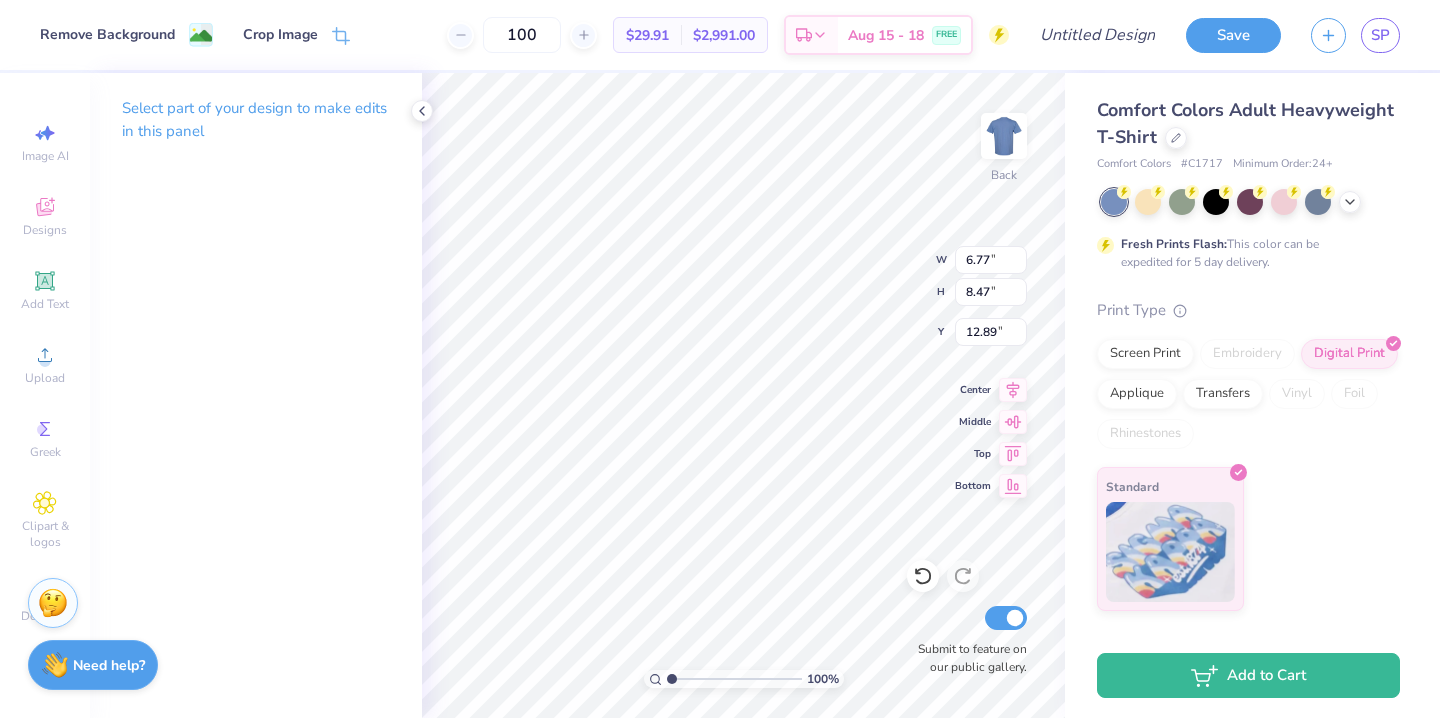 type on "8.78" 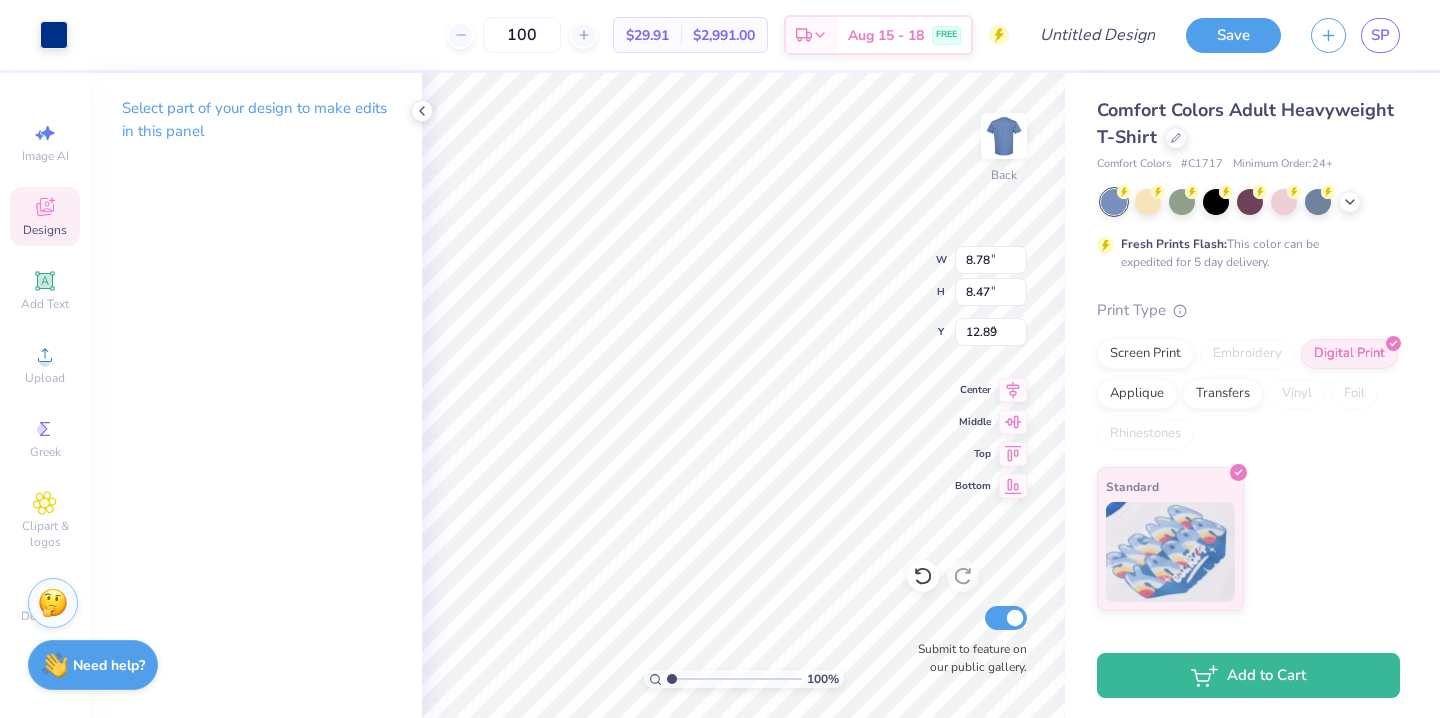 type on "8.56" 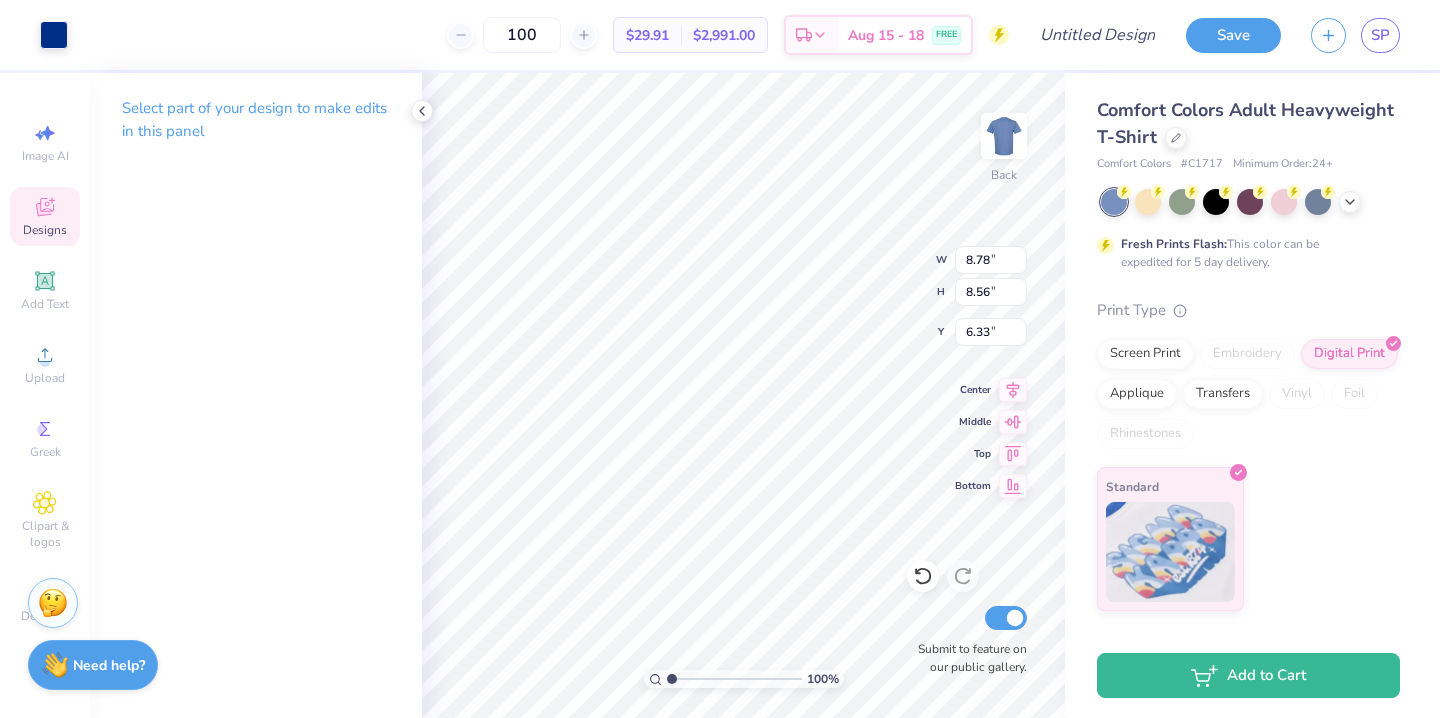 type on "6.54" 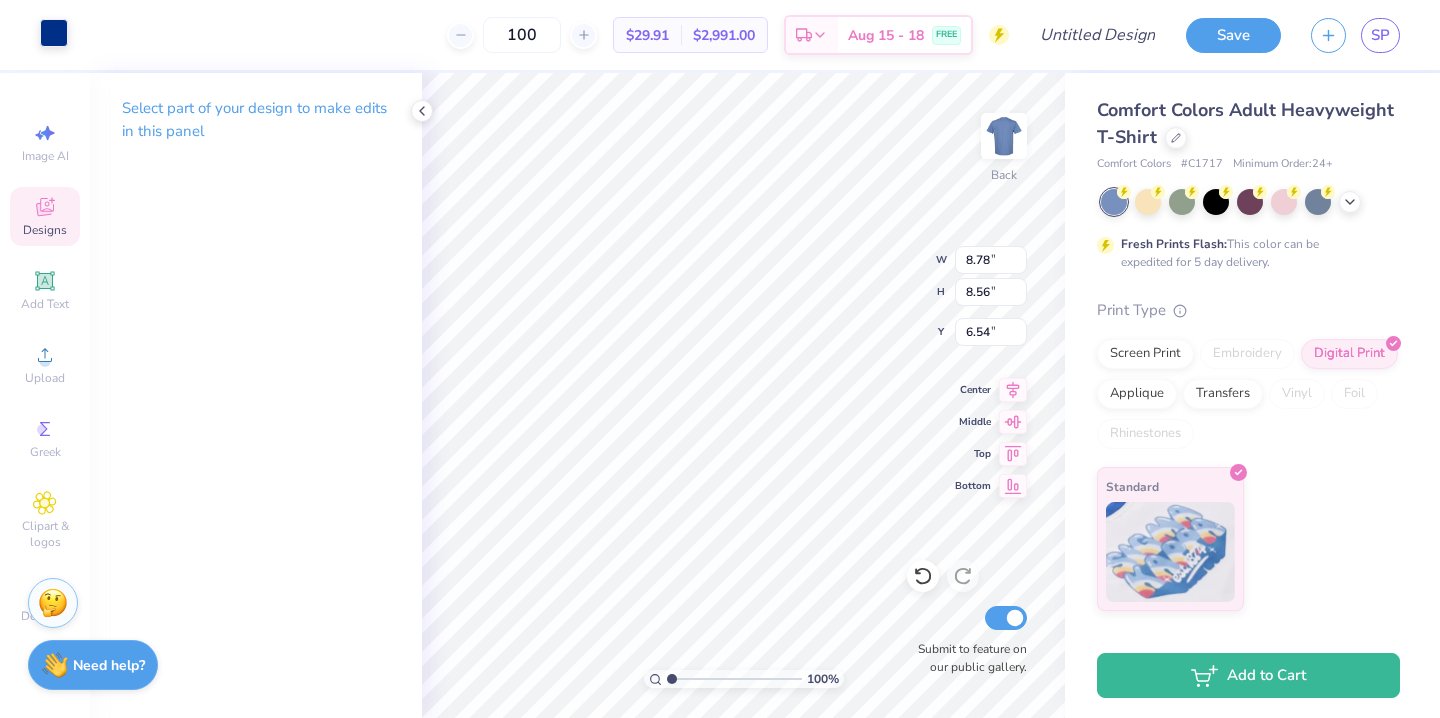 click at bounding box center (54, 33) 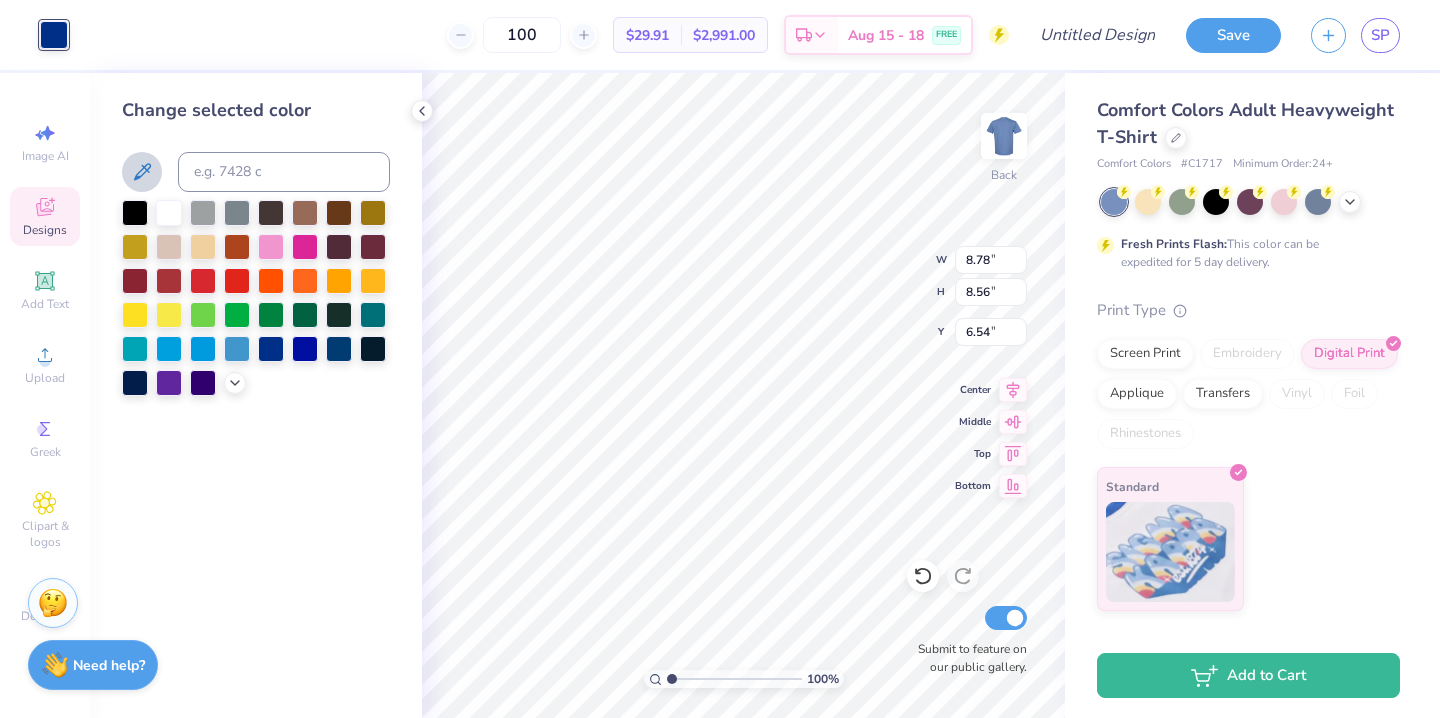 click 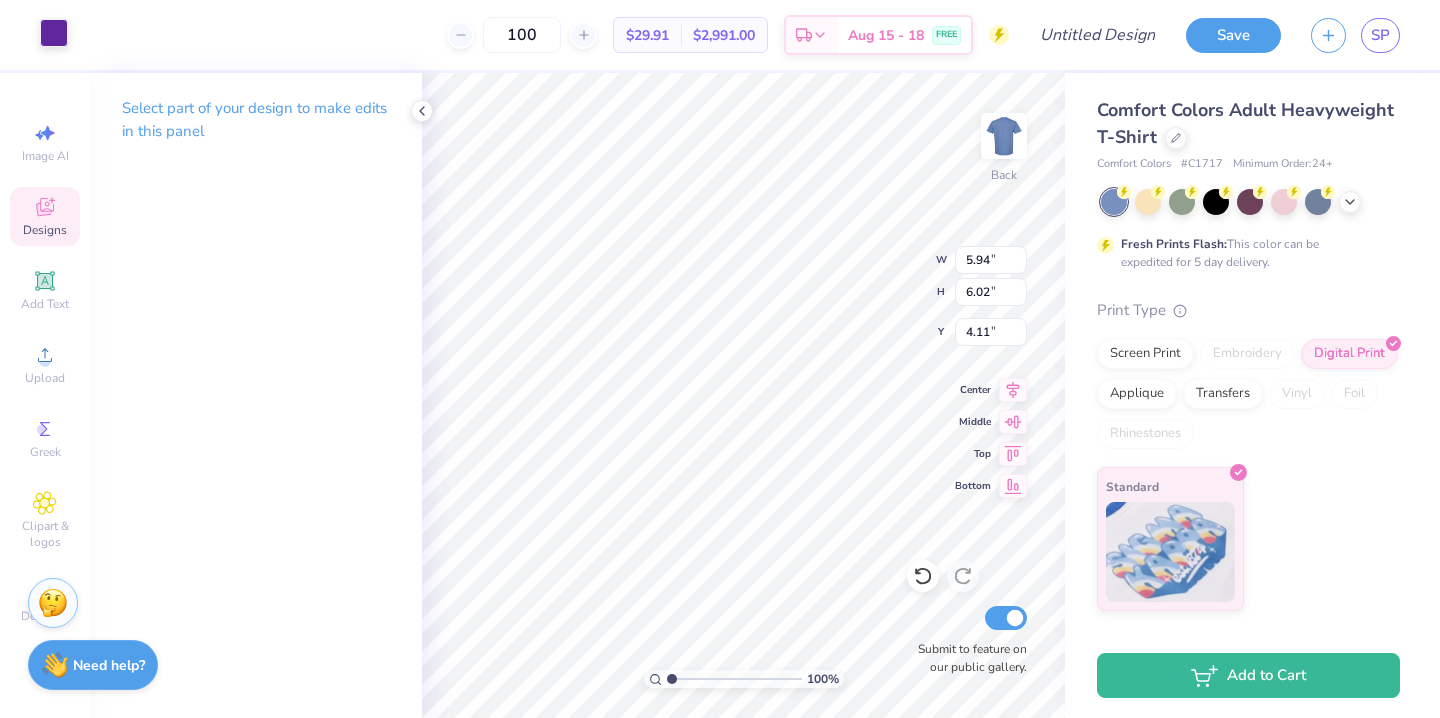 click at bounding box center [54, 33] 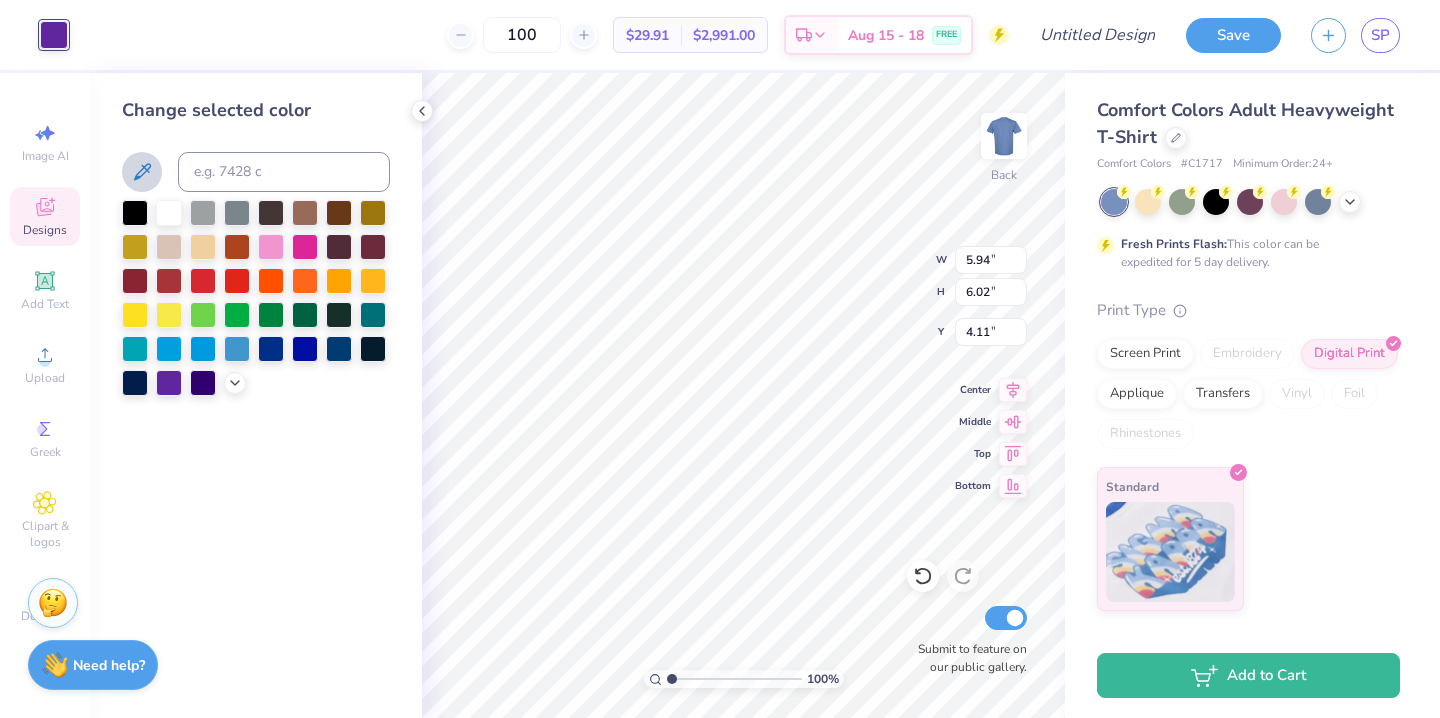 click 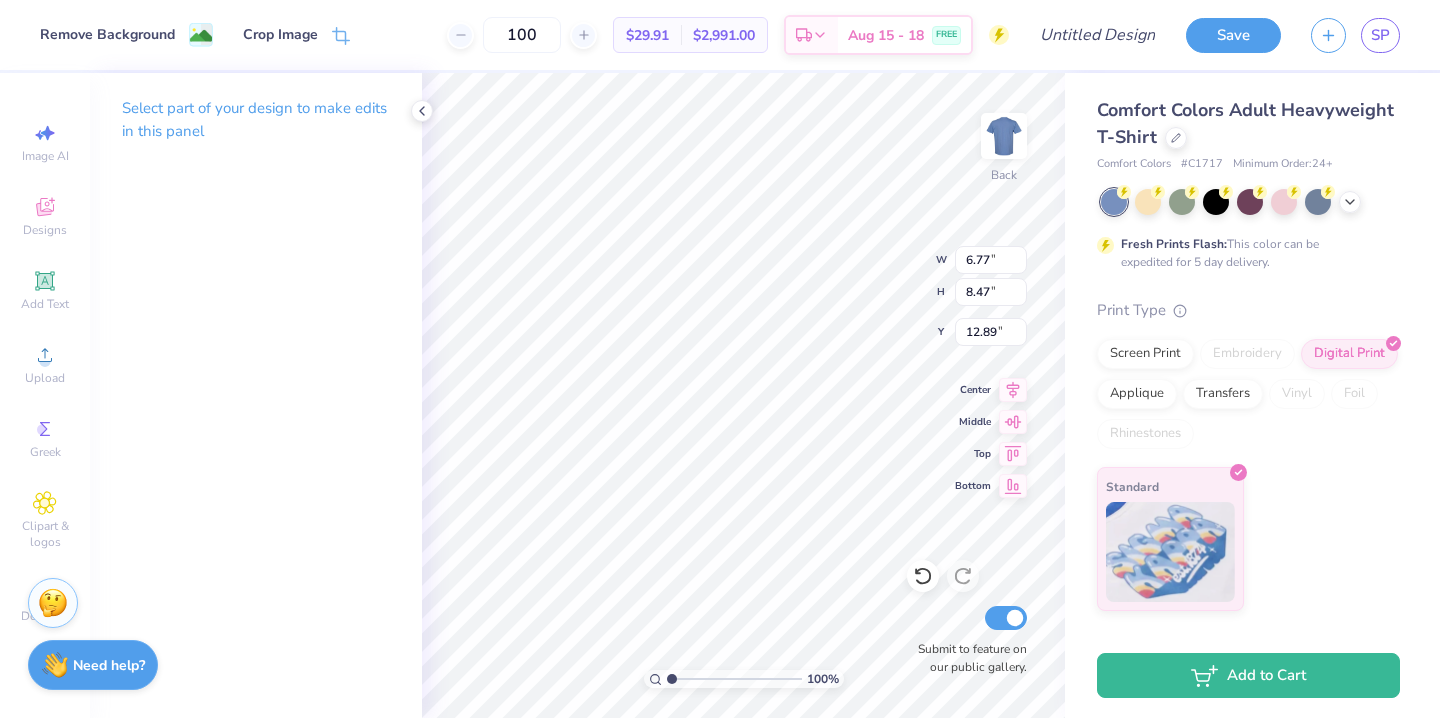 type on "6.77" 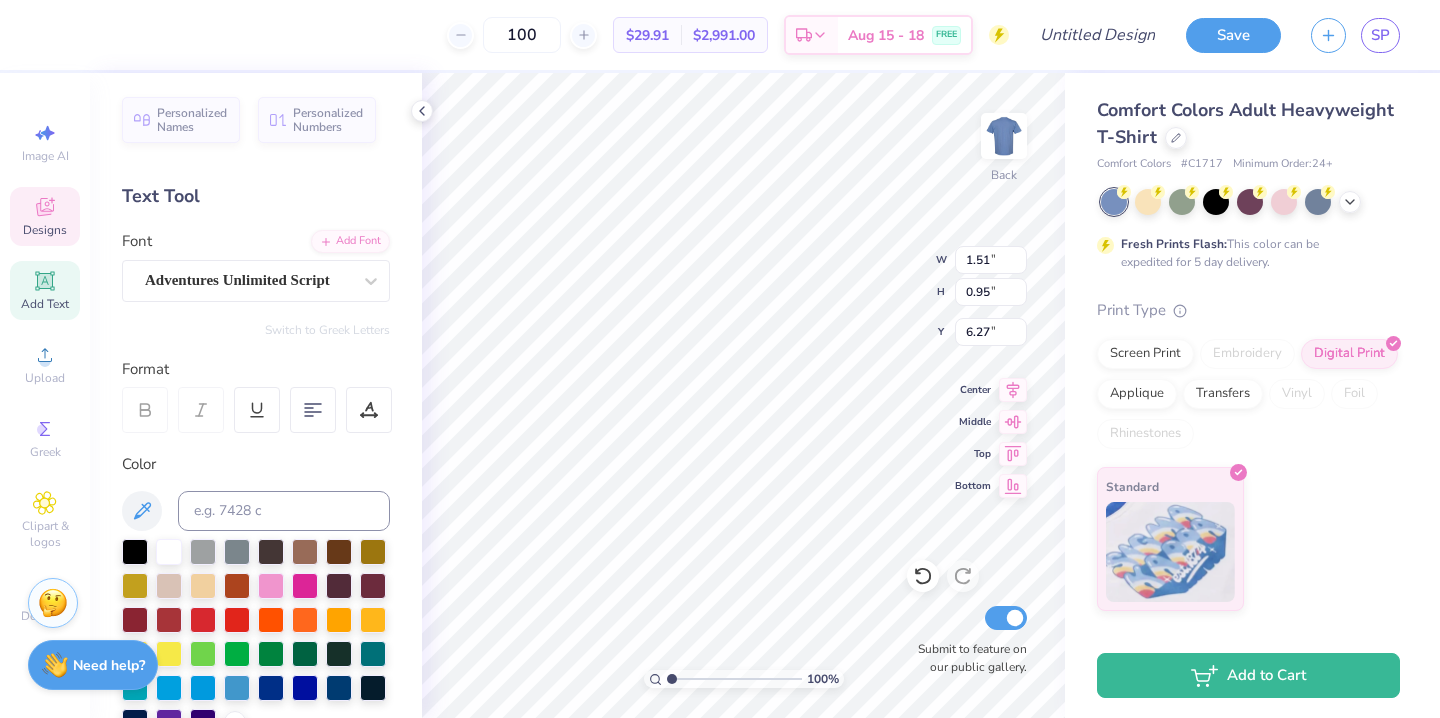 type on "5.94" 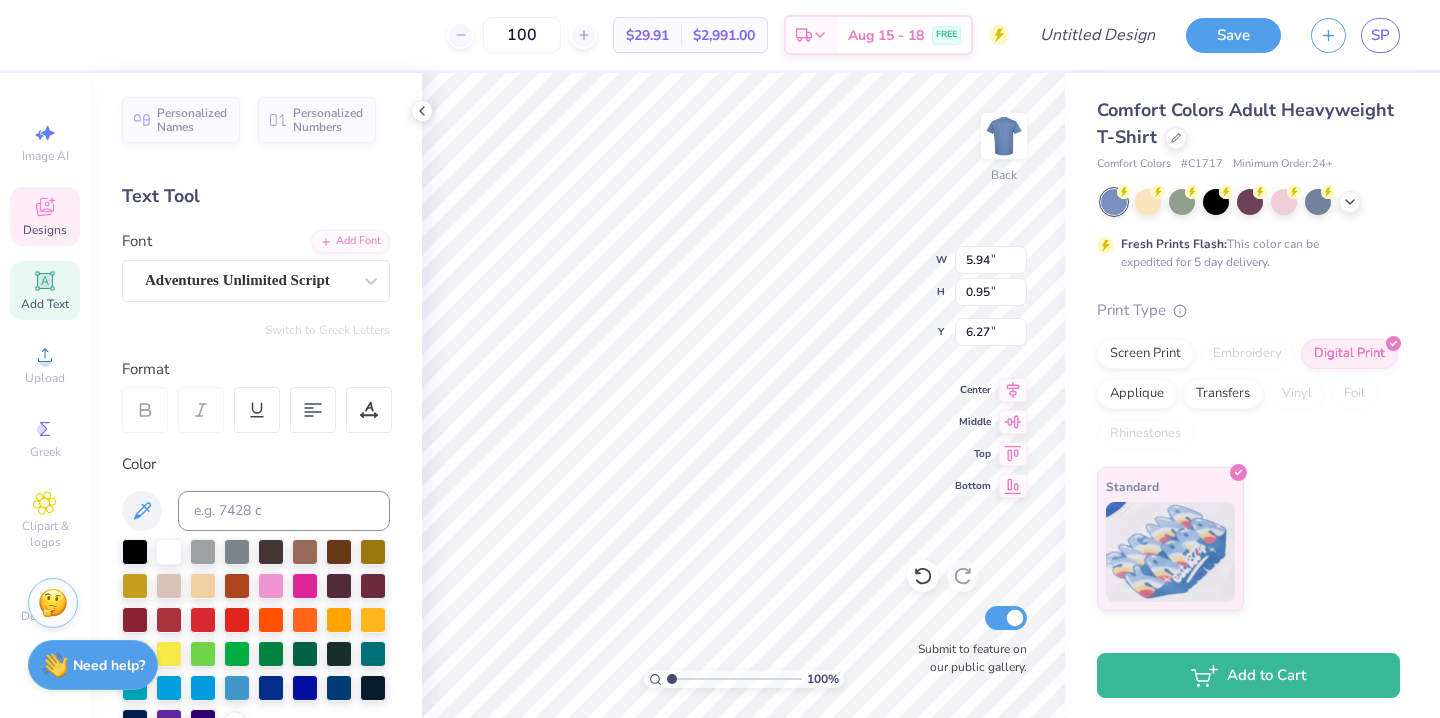 type on "6.02" 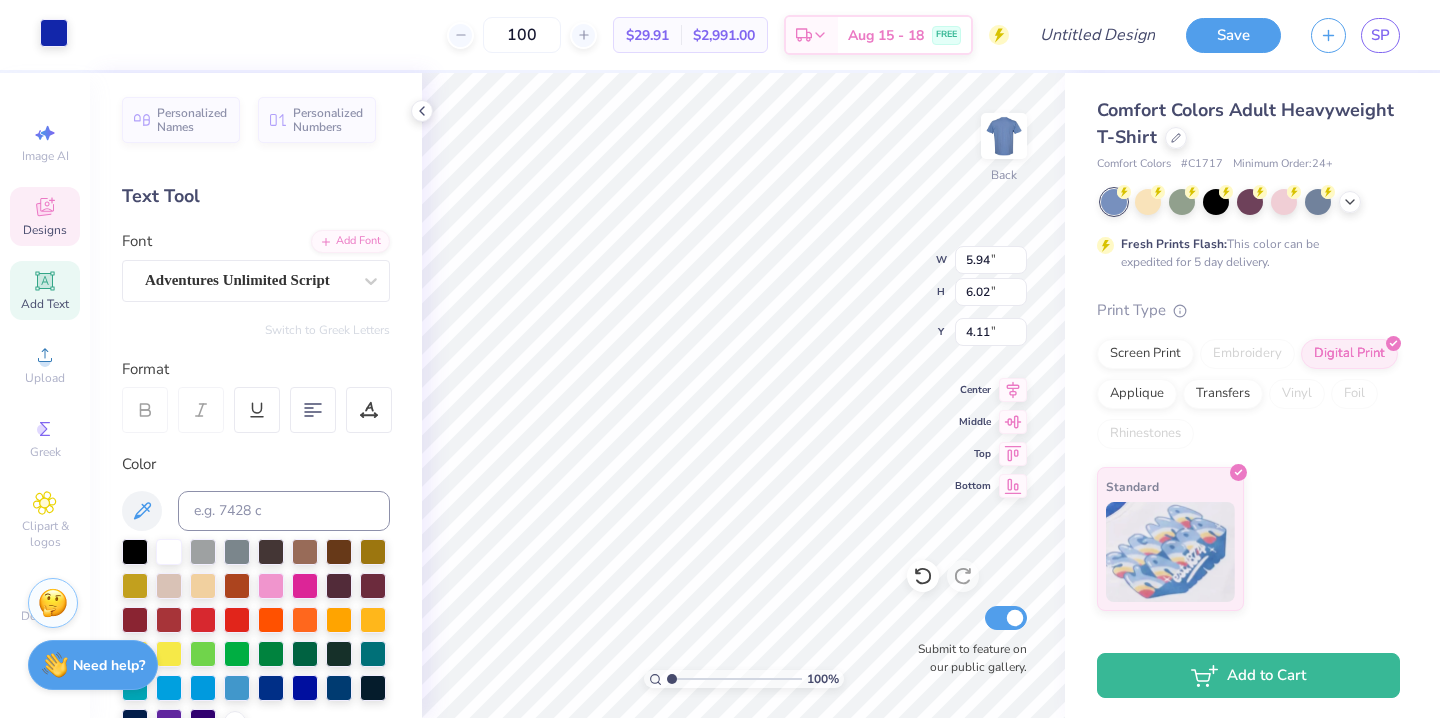 click at bounding box center (54, 33) 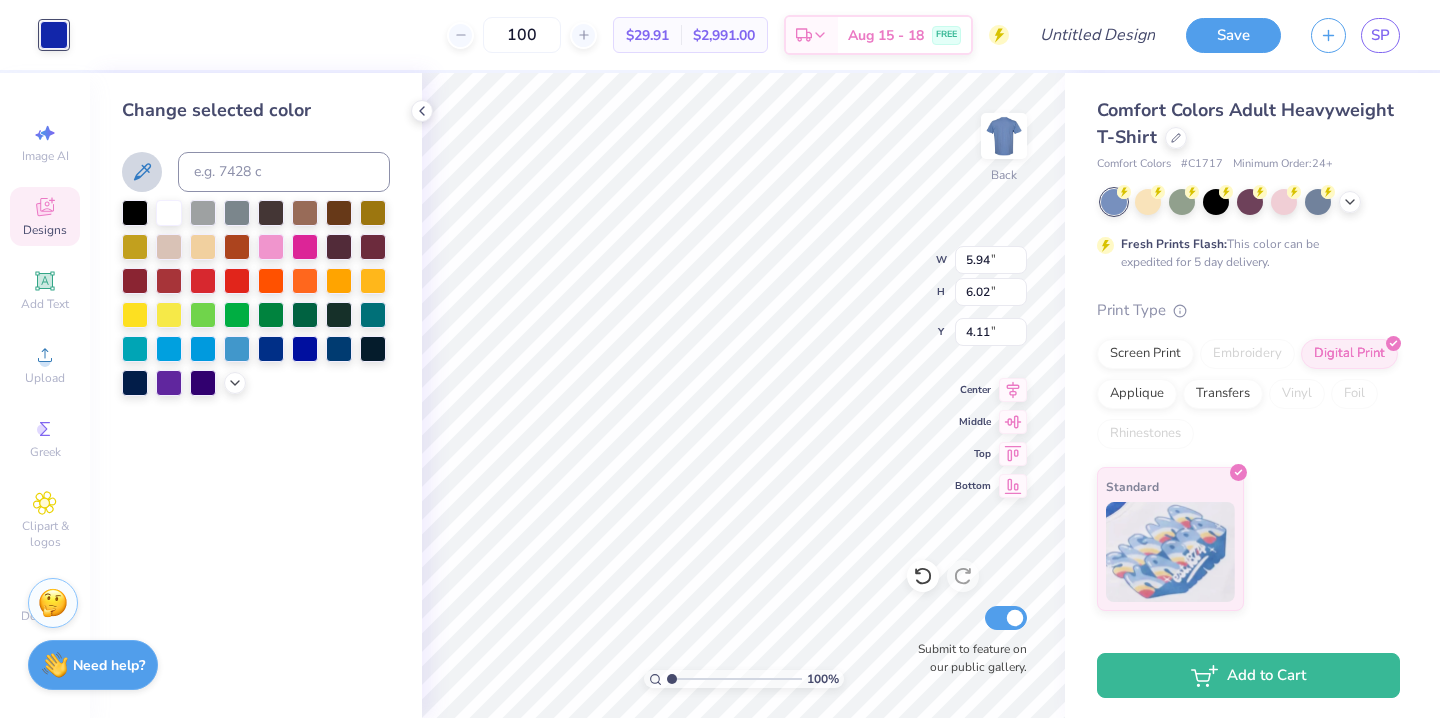 click 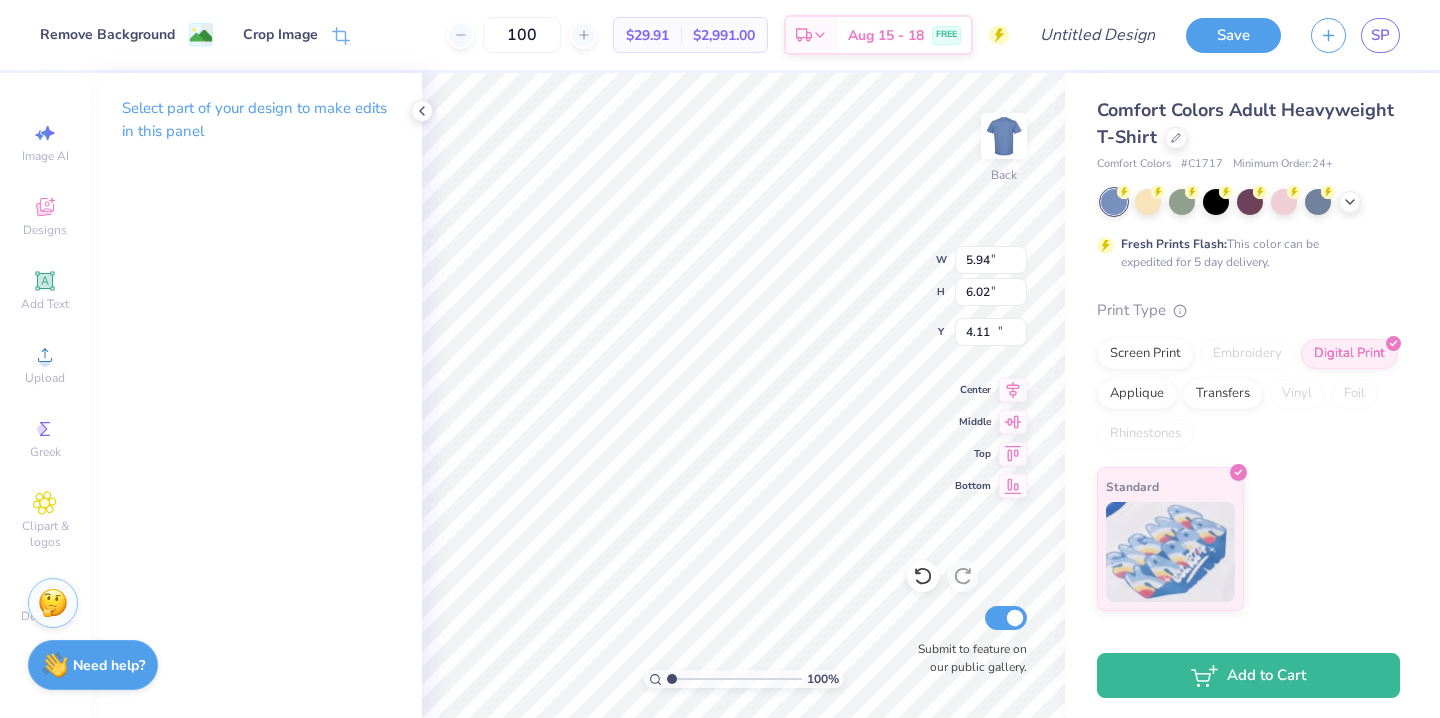 type on "6.77" 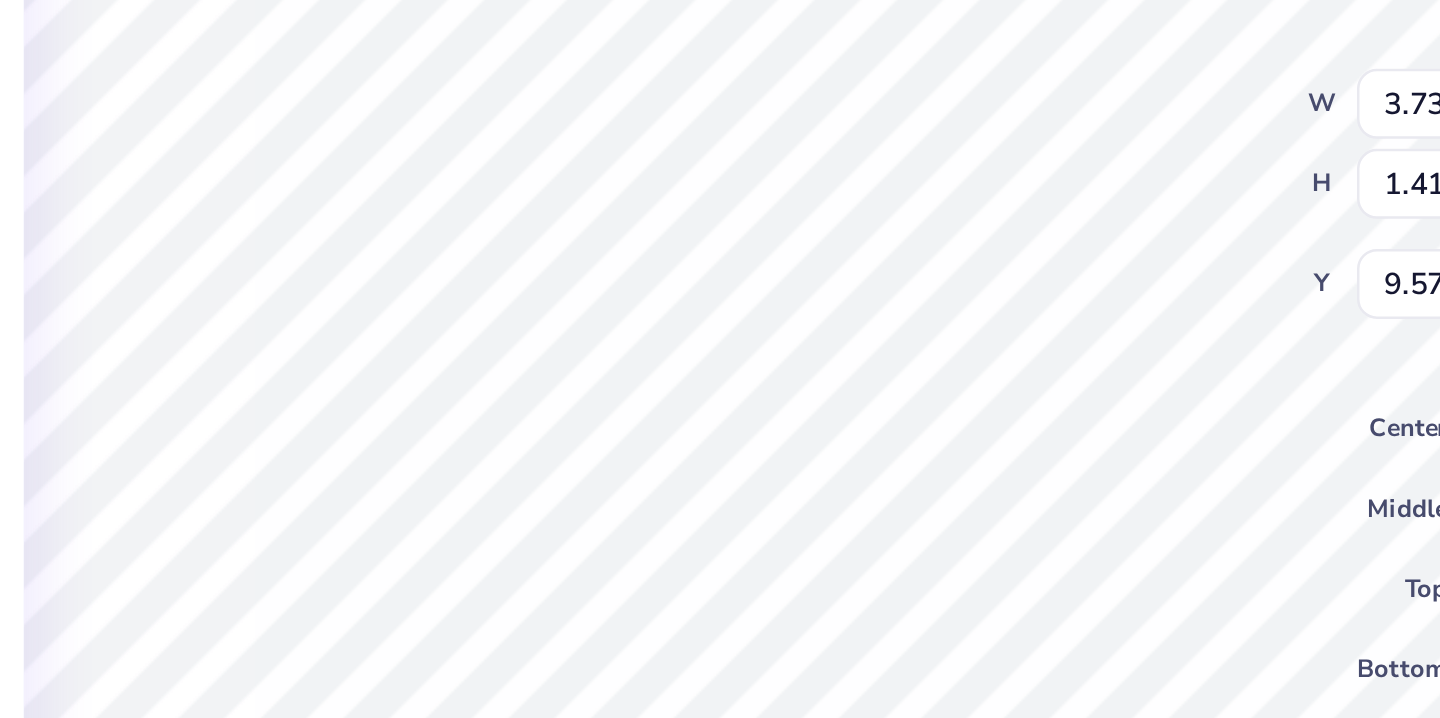 type on "9.41" 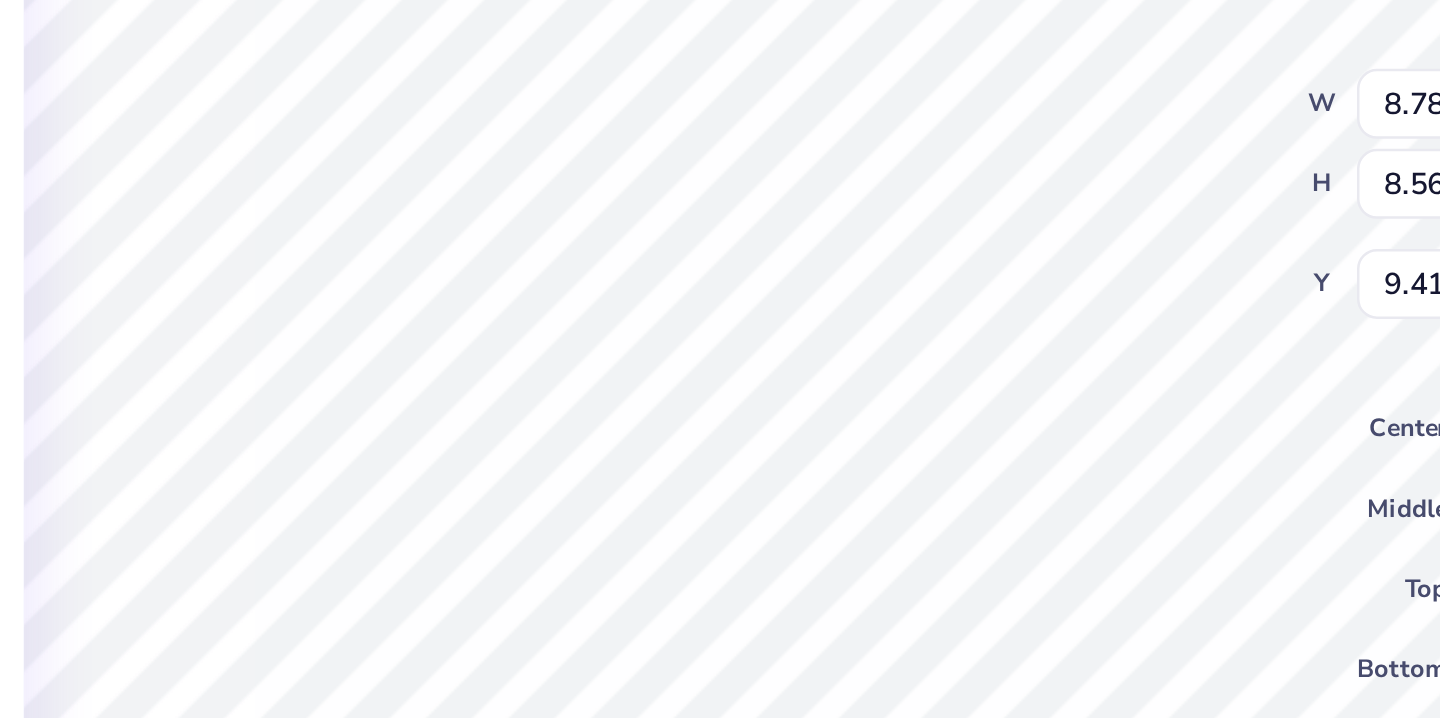 type on "8.78" 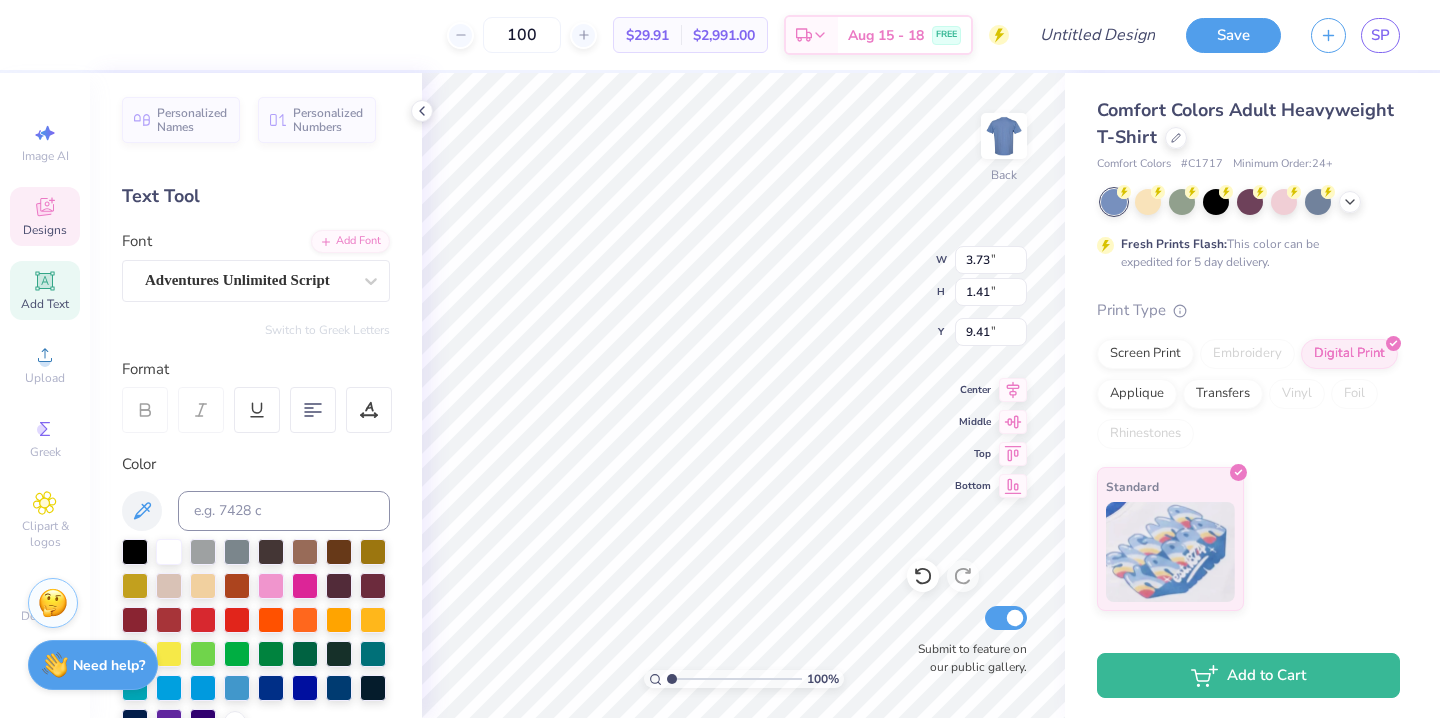 scroll, scrollTop: 0, scrollLeft: 0, axis: both 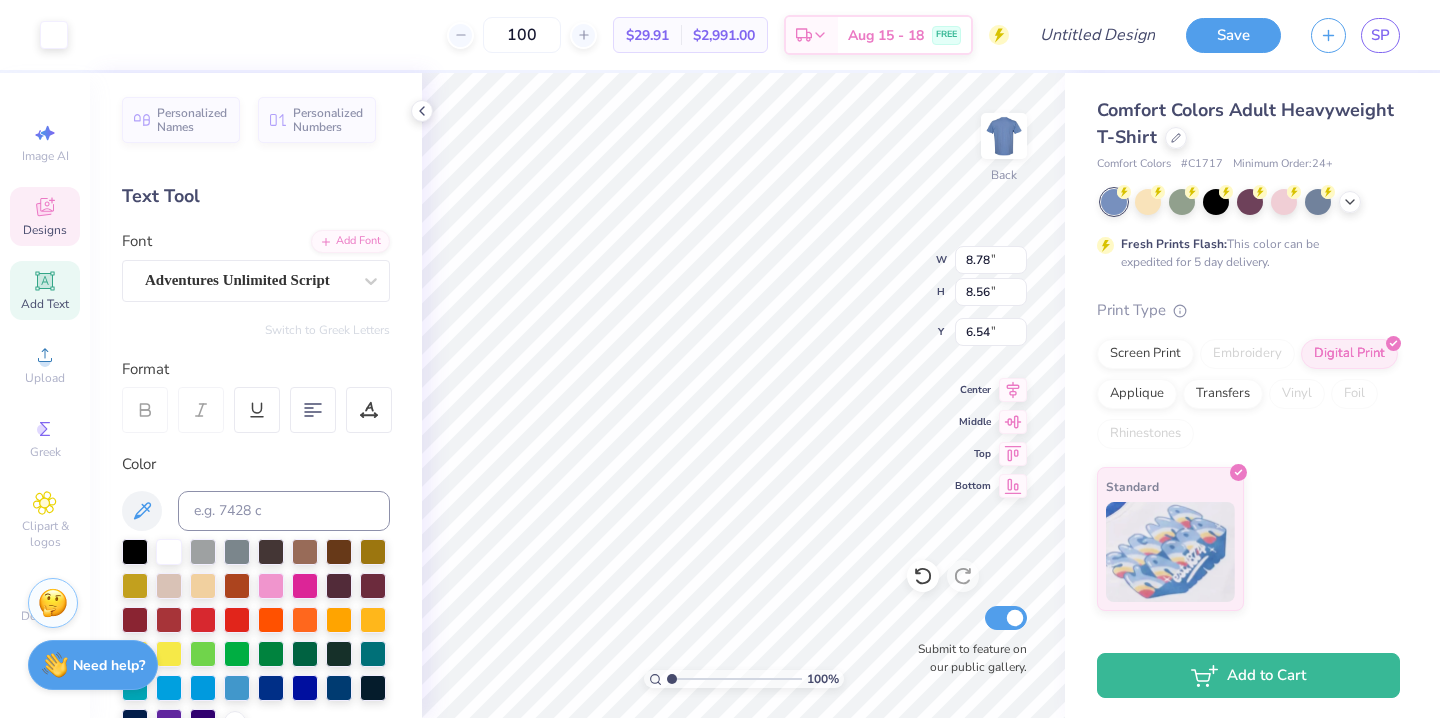 type on "1.64" 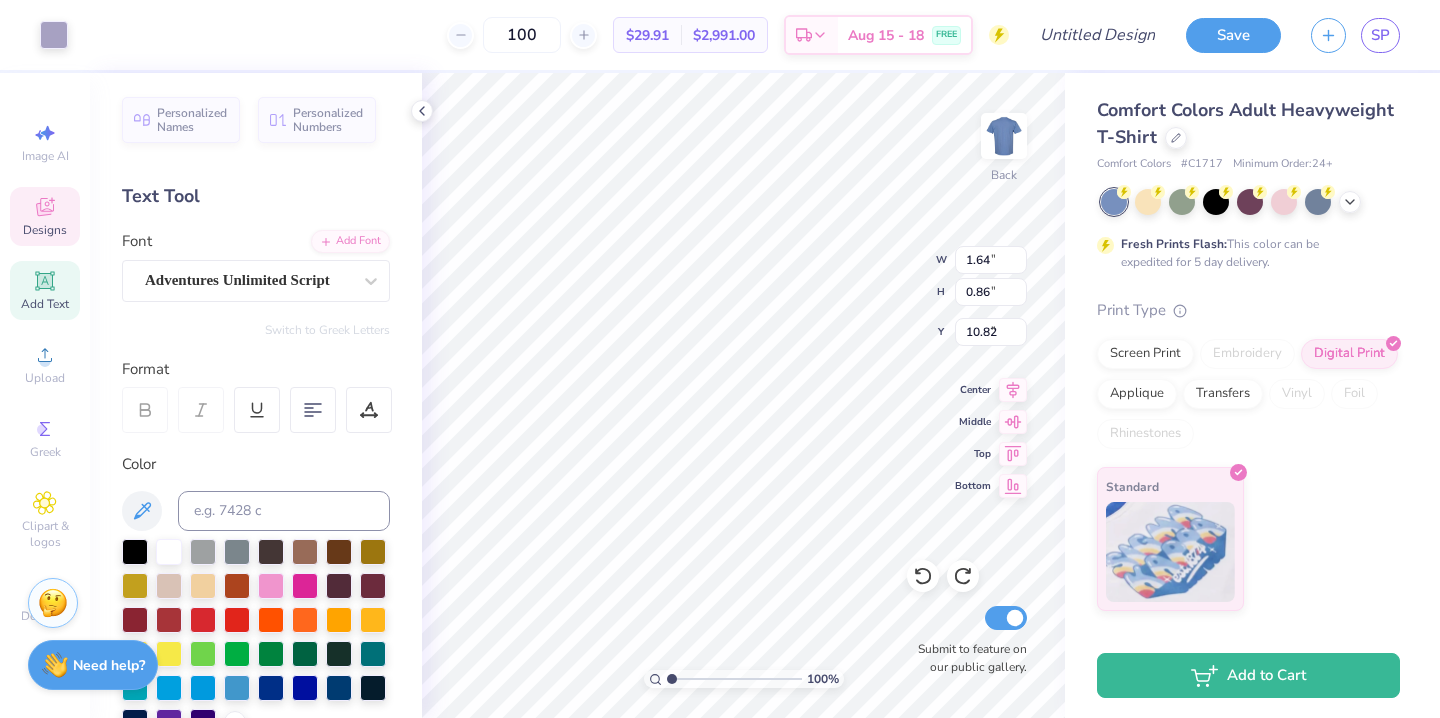 type on "8.78" 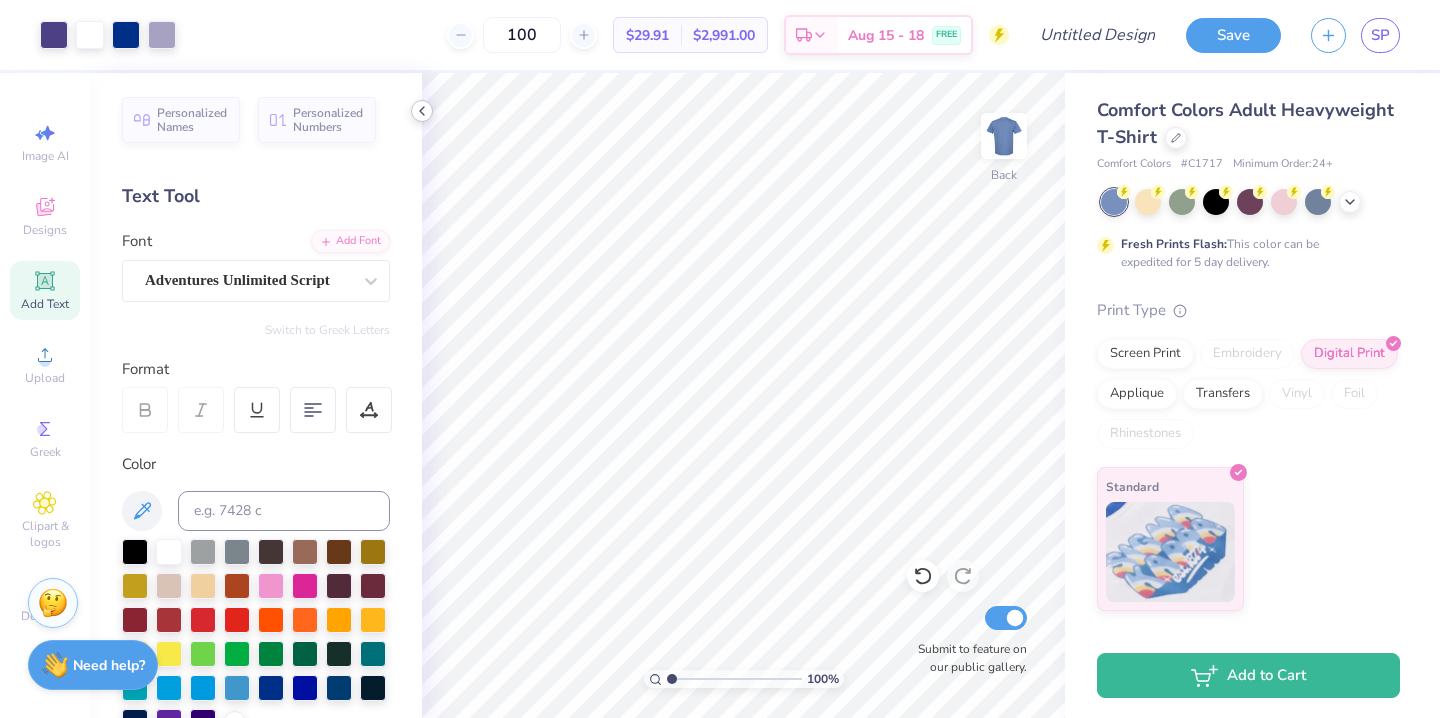 click 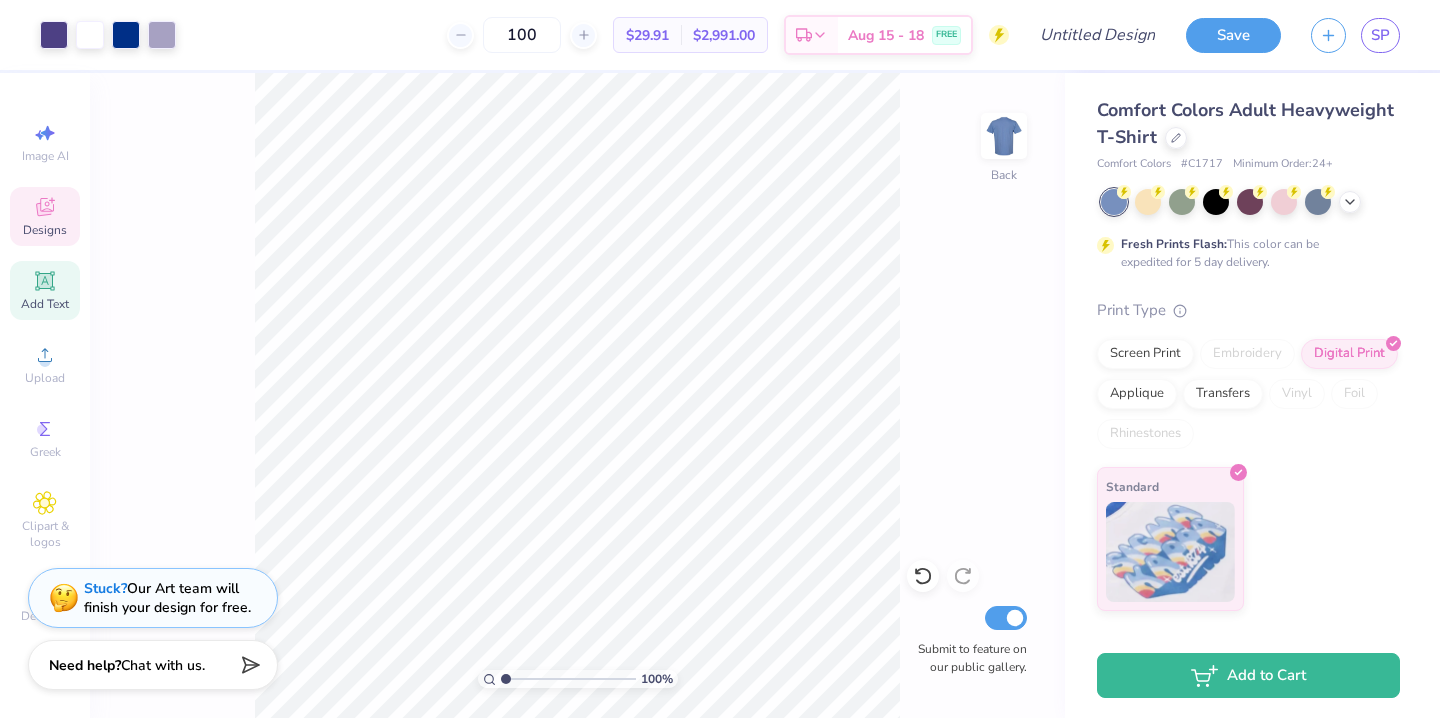 click on "Designs" at bounding box center [45, 216] 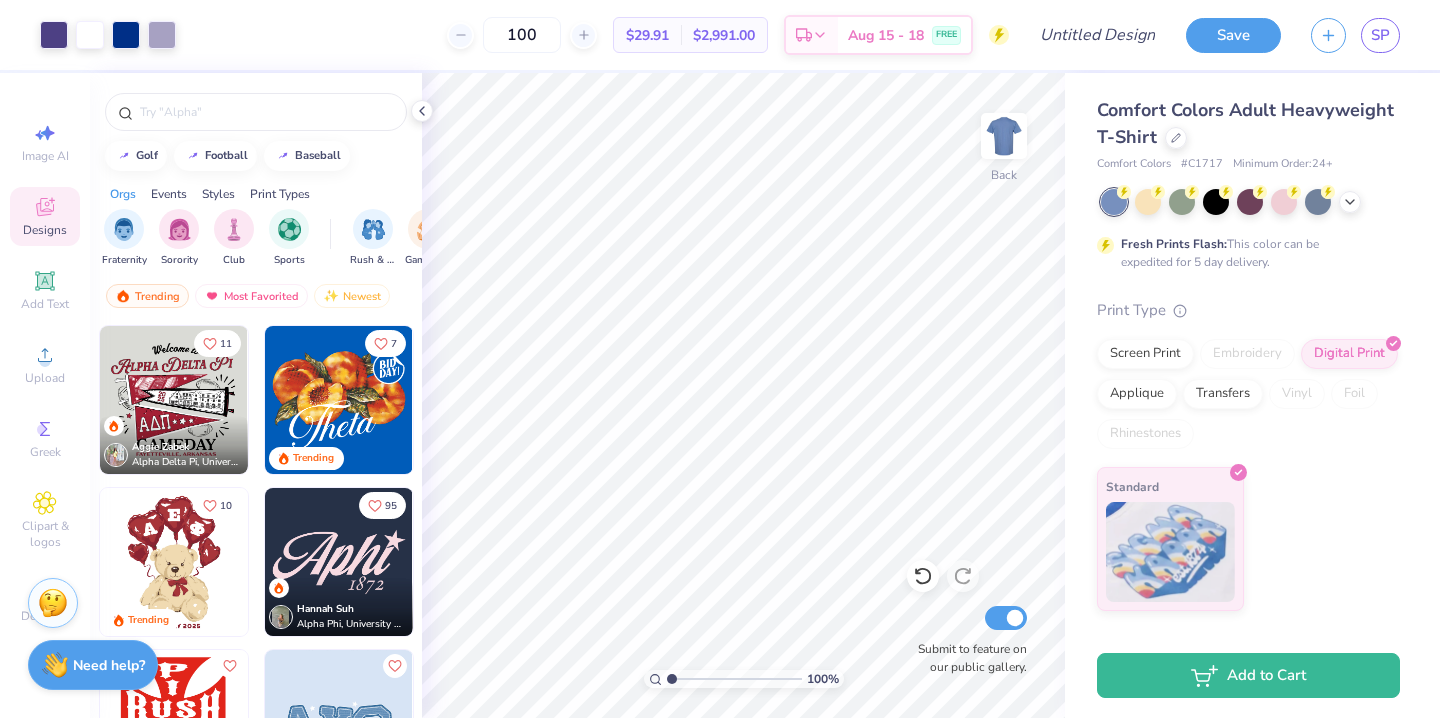 scroll, scrollTop: 0, scrollLeft: 0, axis: both 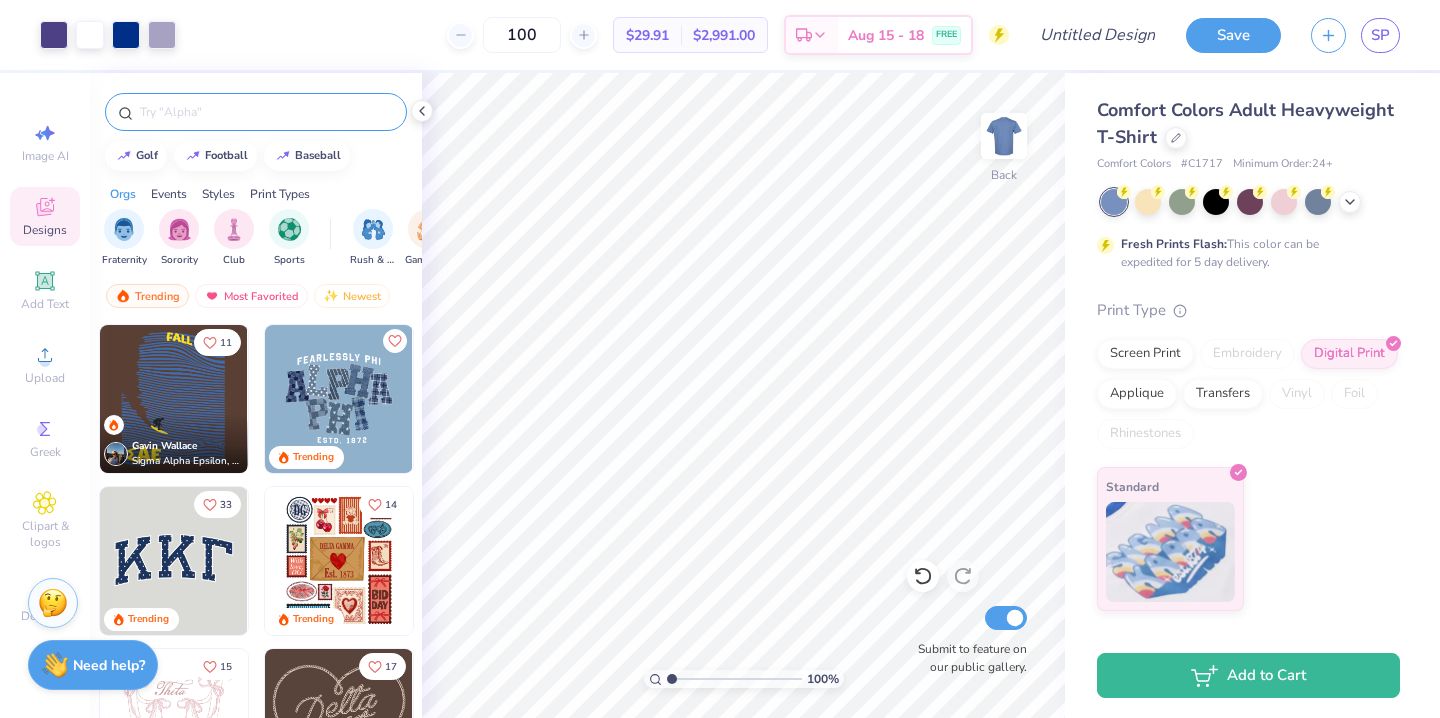 click at bounding box center [256, 112] 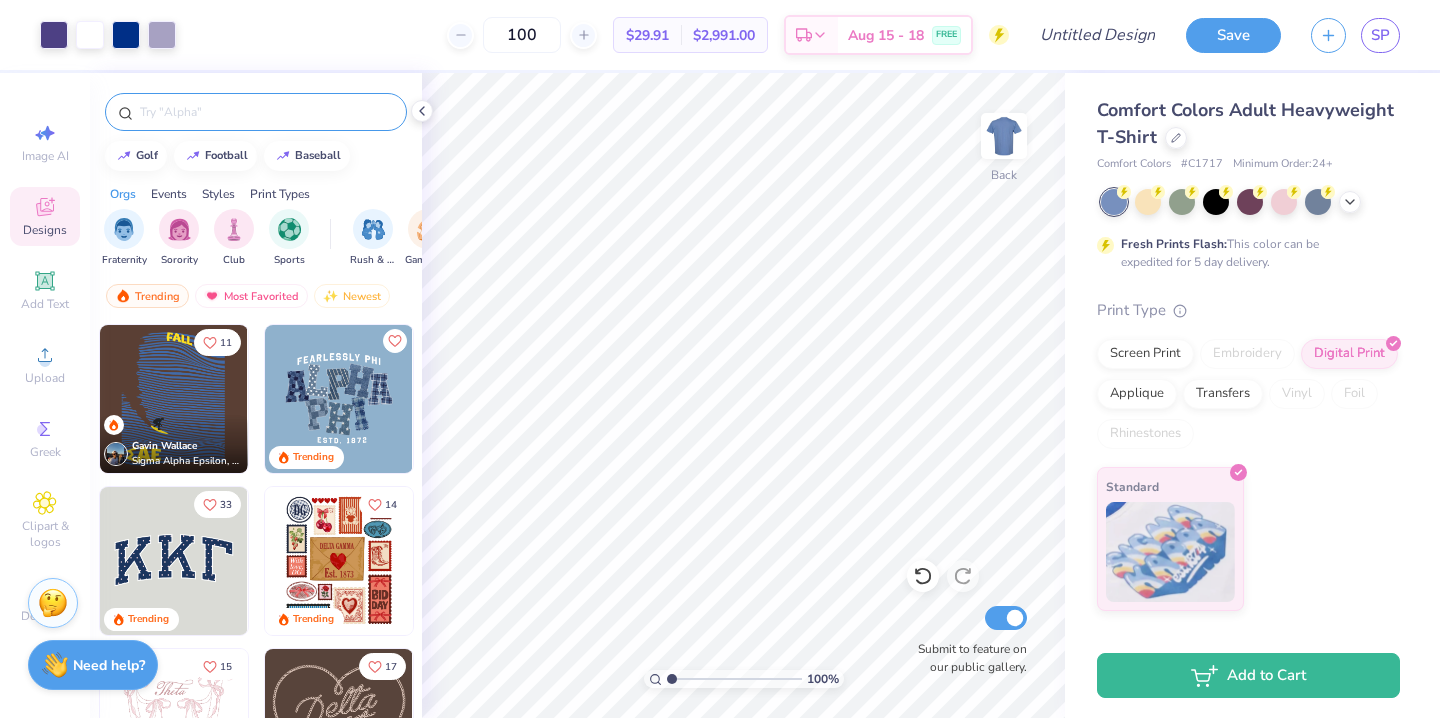 click at bounding box center [256, 112] 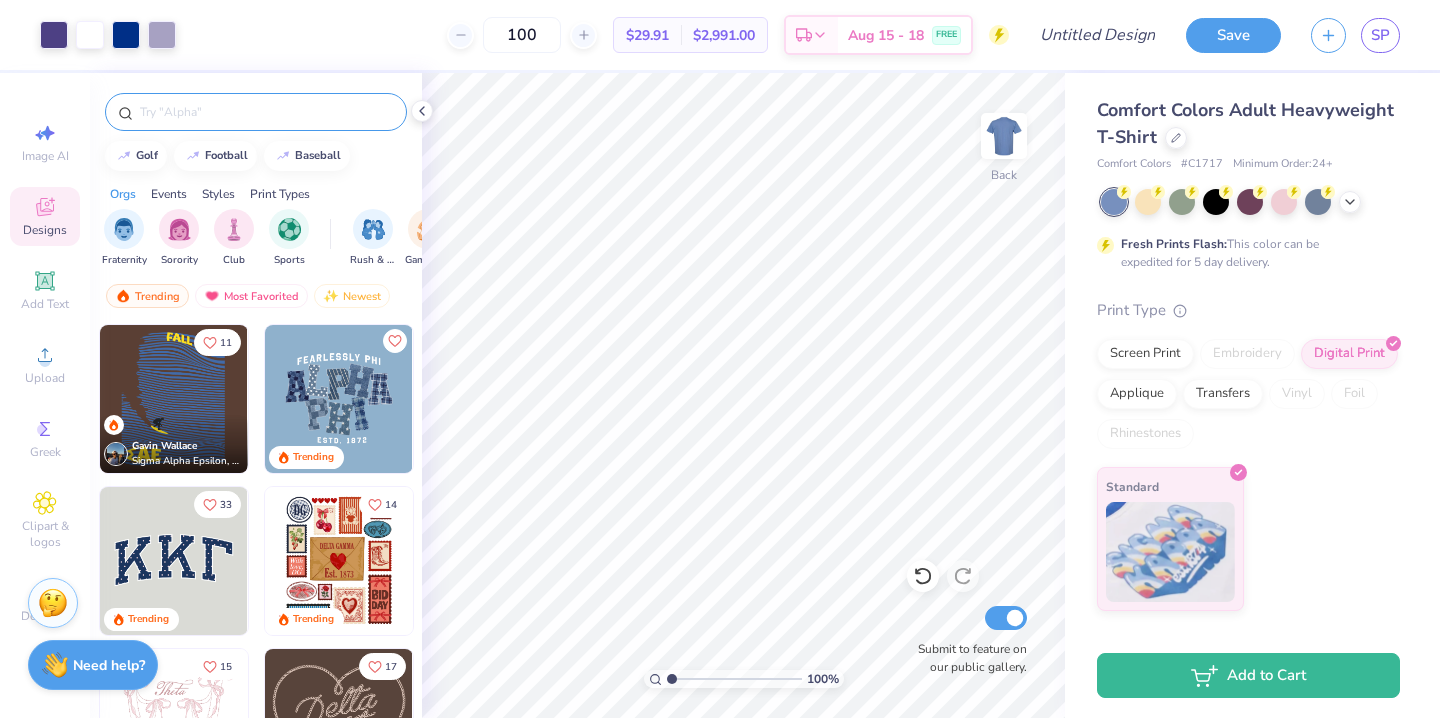 click at bounding box center (256, 112) 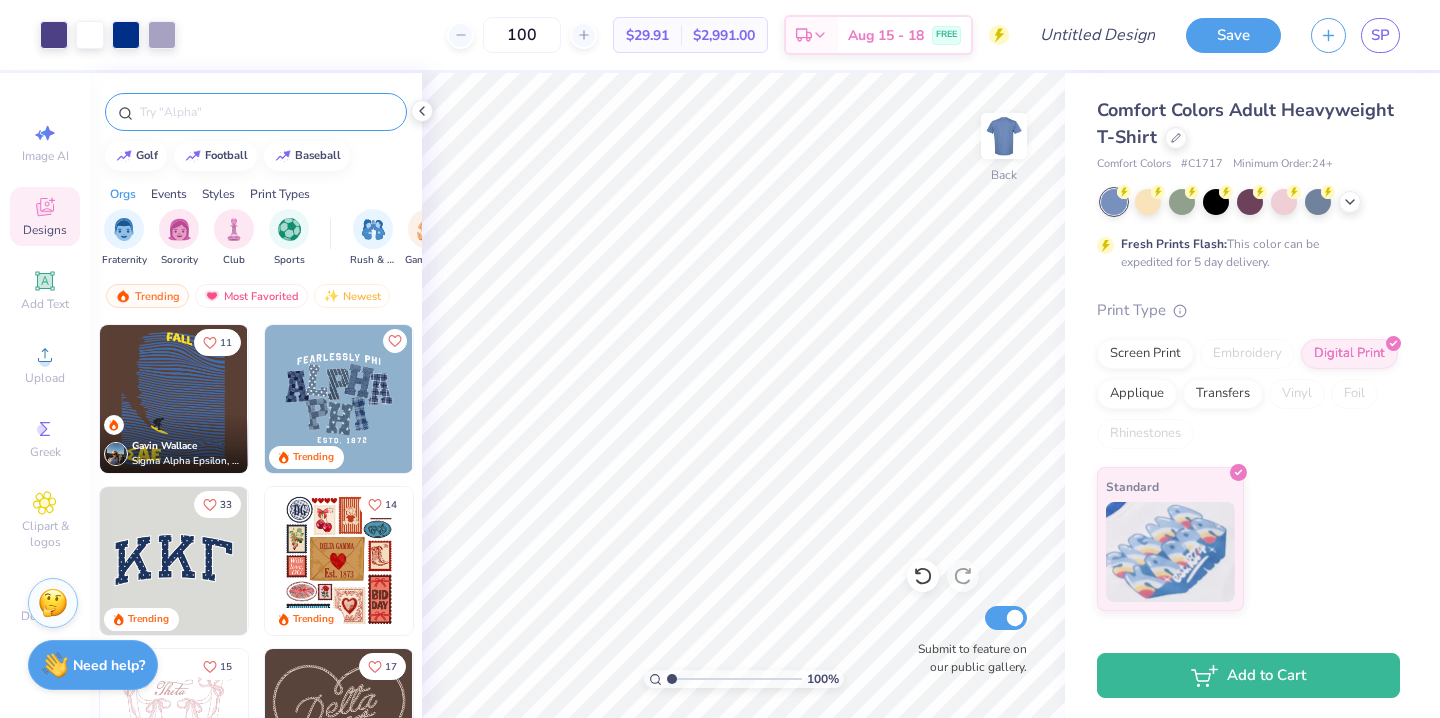 click at bounding box center [266, 112] 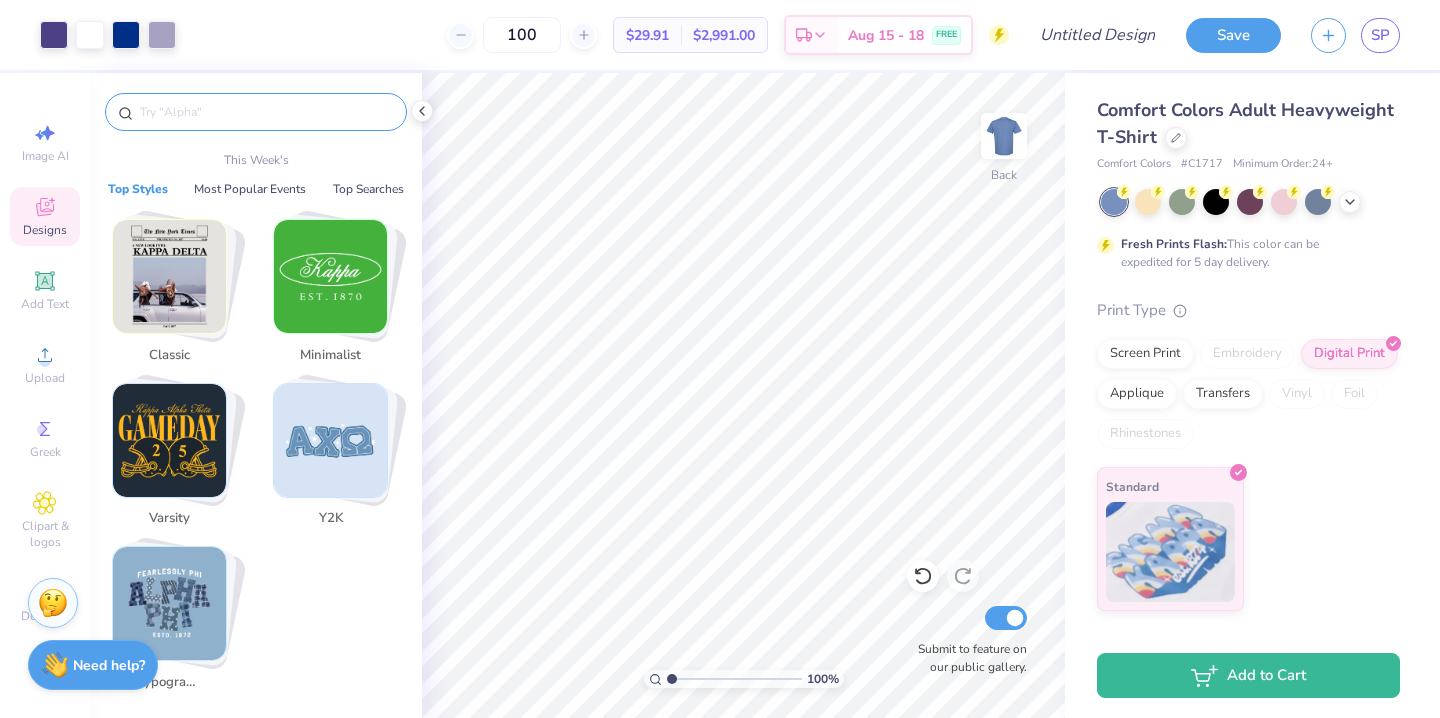 type on "s" 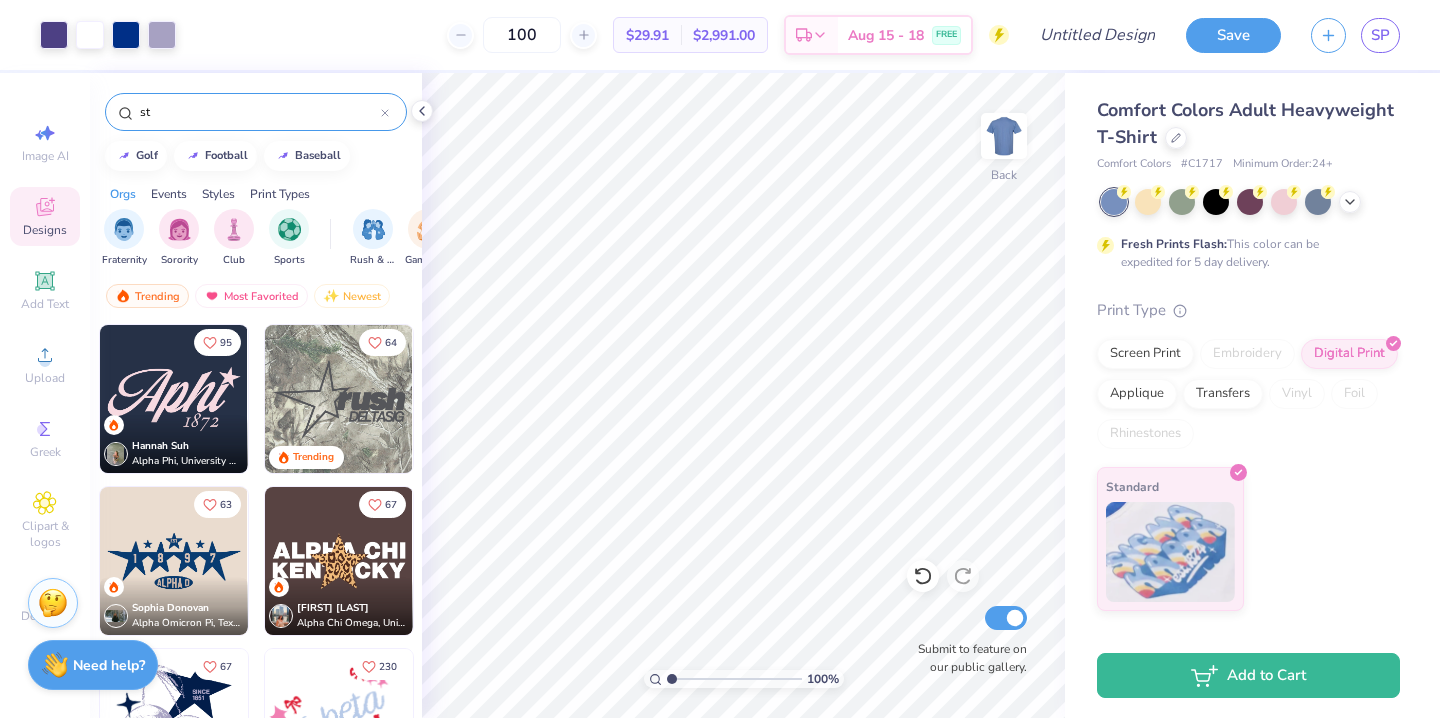type on "s" 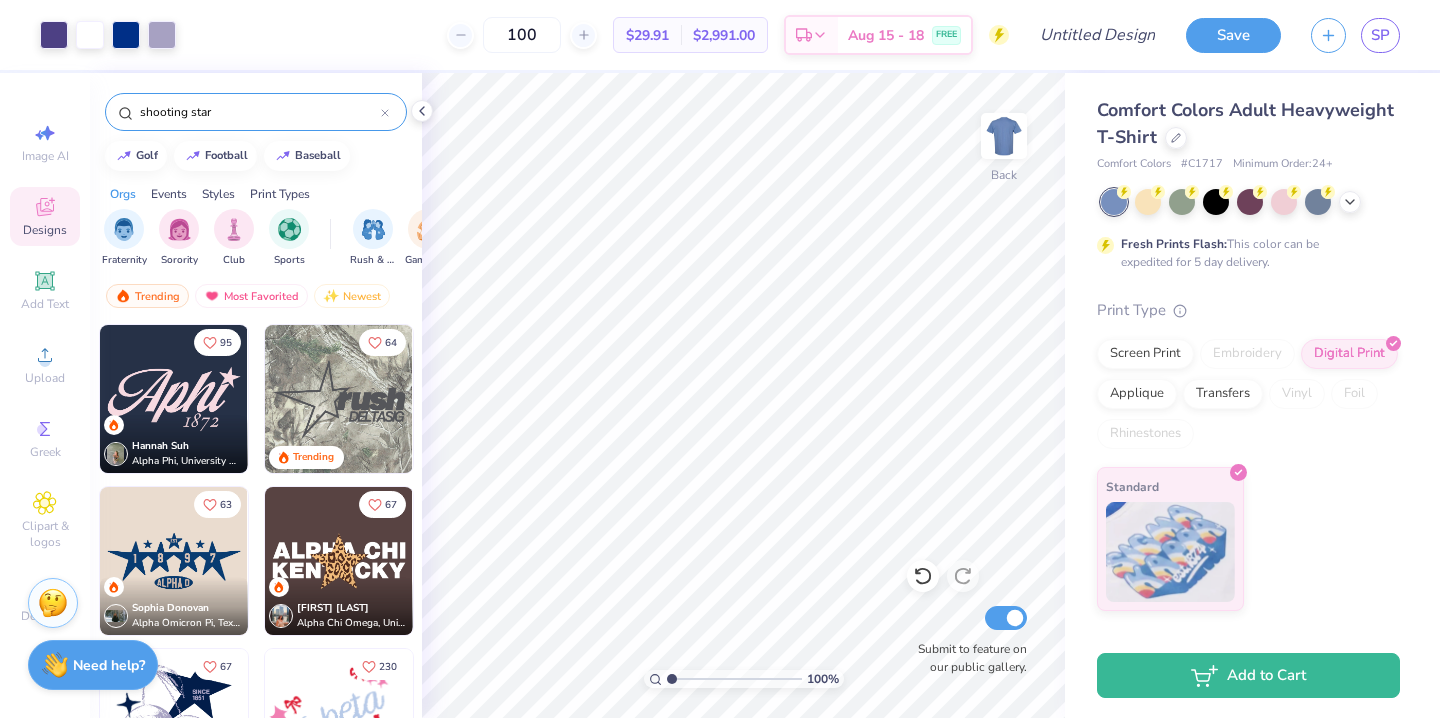 type on "shooting star" 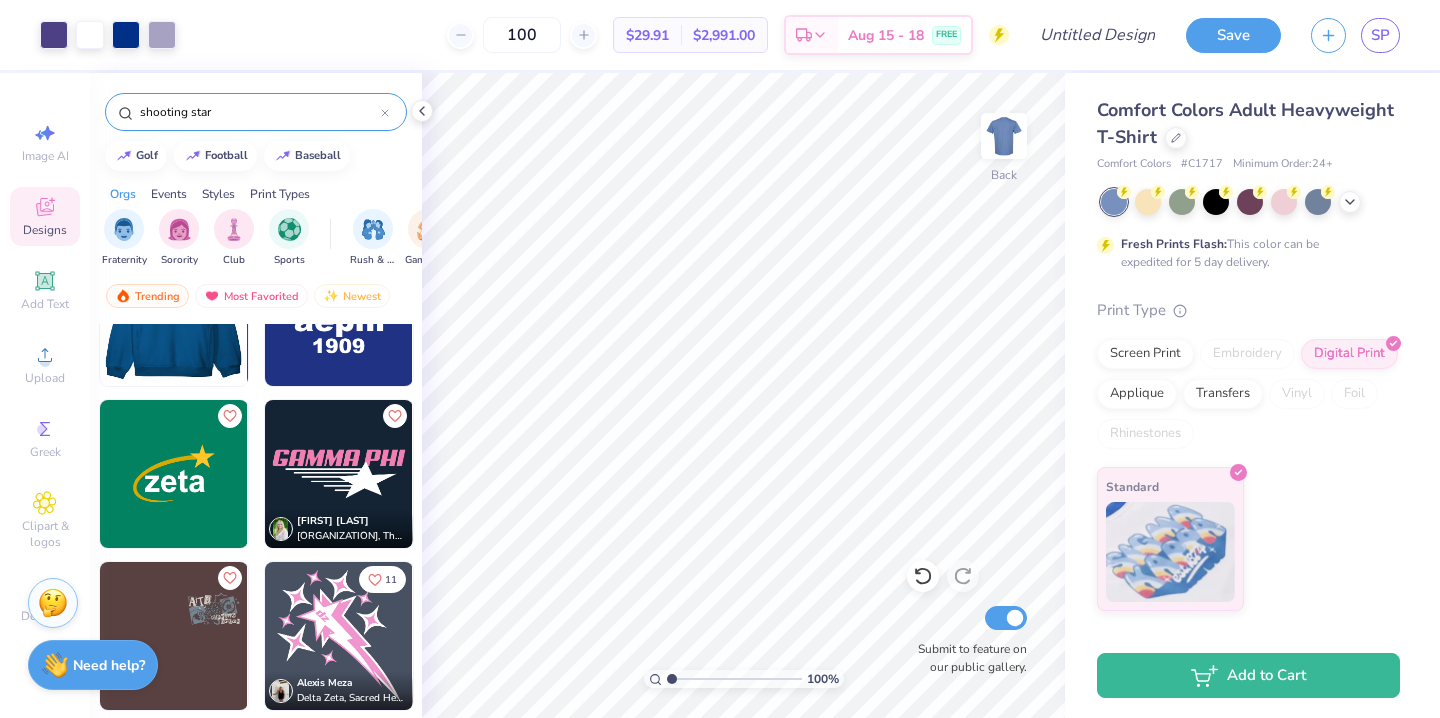 scroll, scrollTop: 252, scrollLeft: 0, axis: vertical 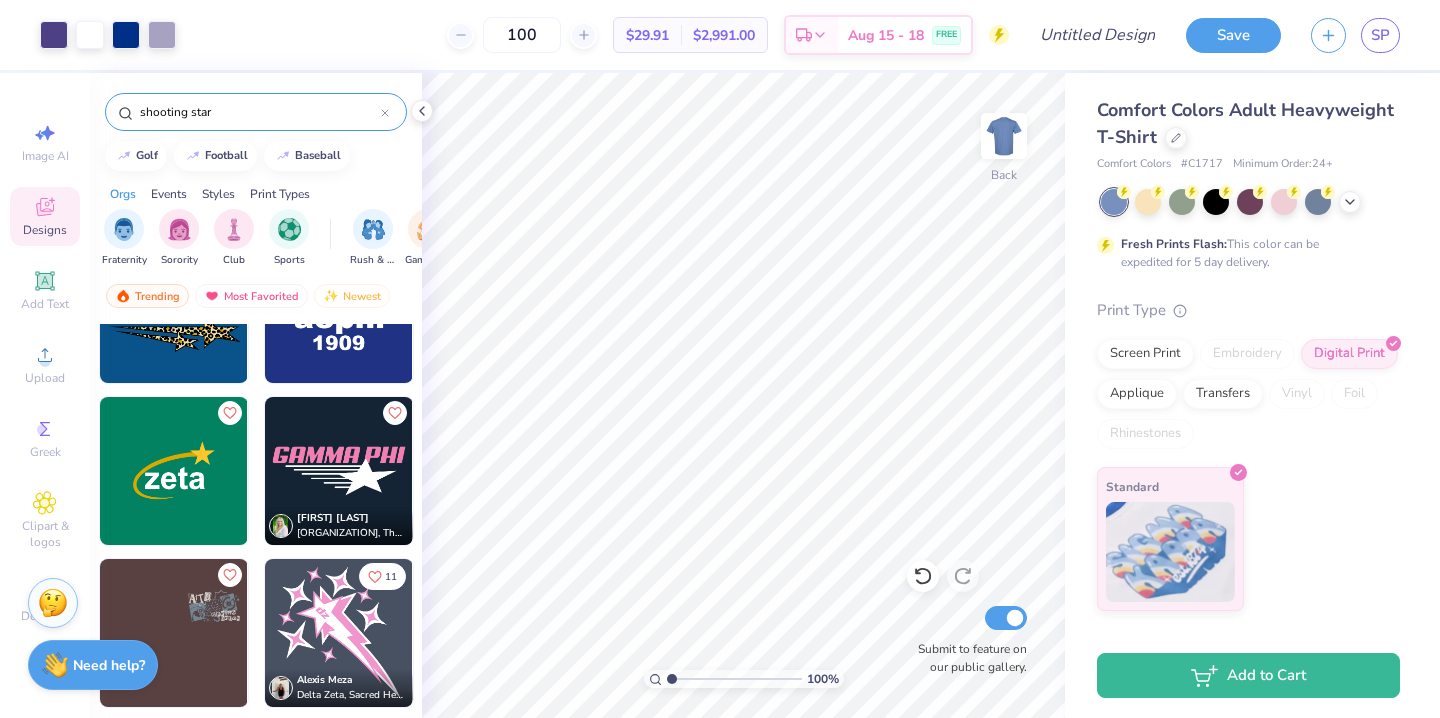 click at bounding box center (174, 471) 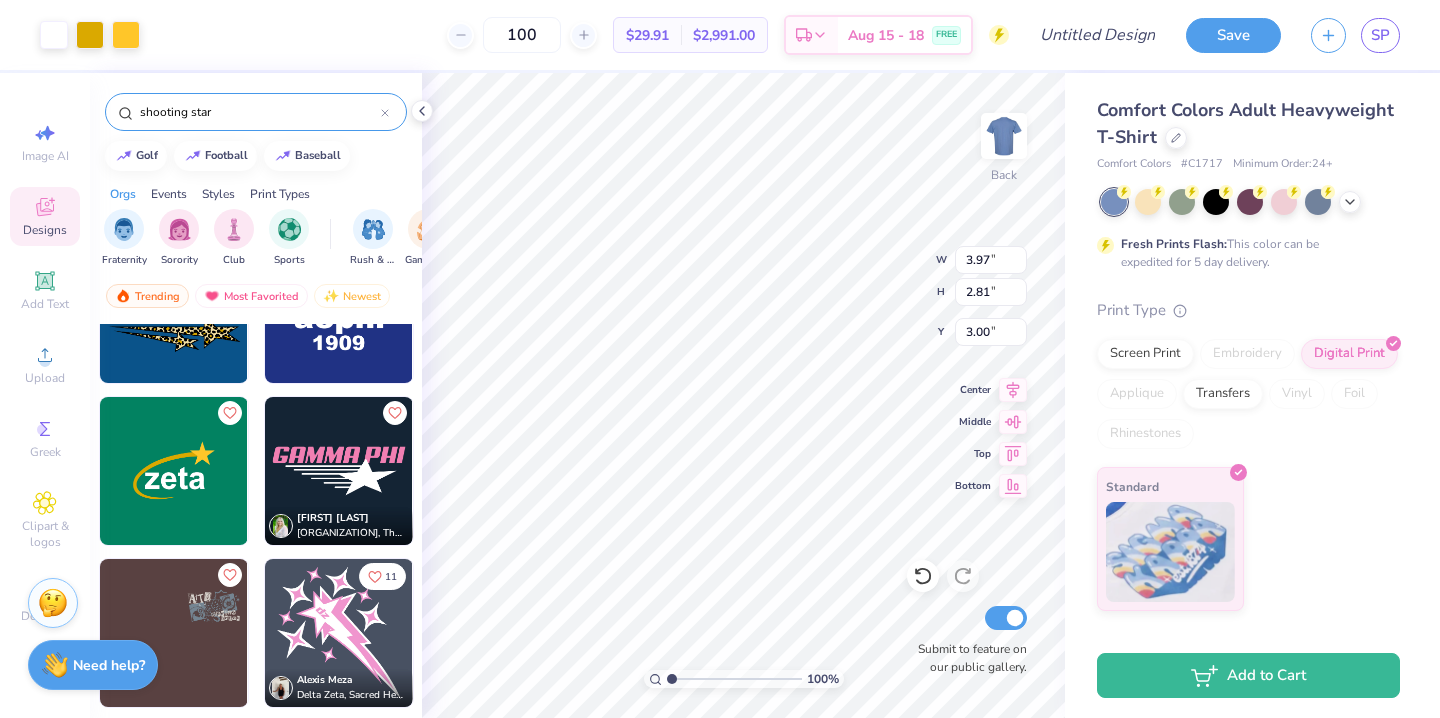 type on "3.86" 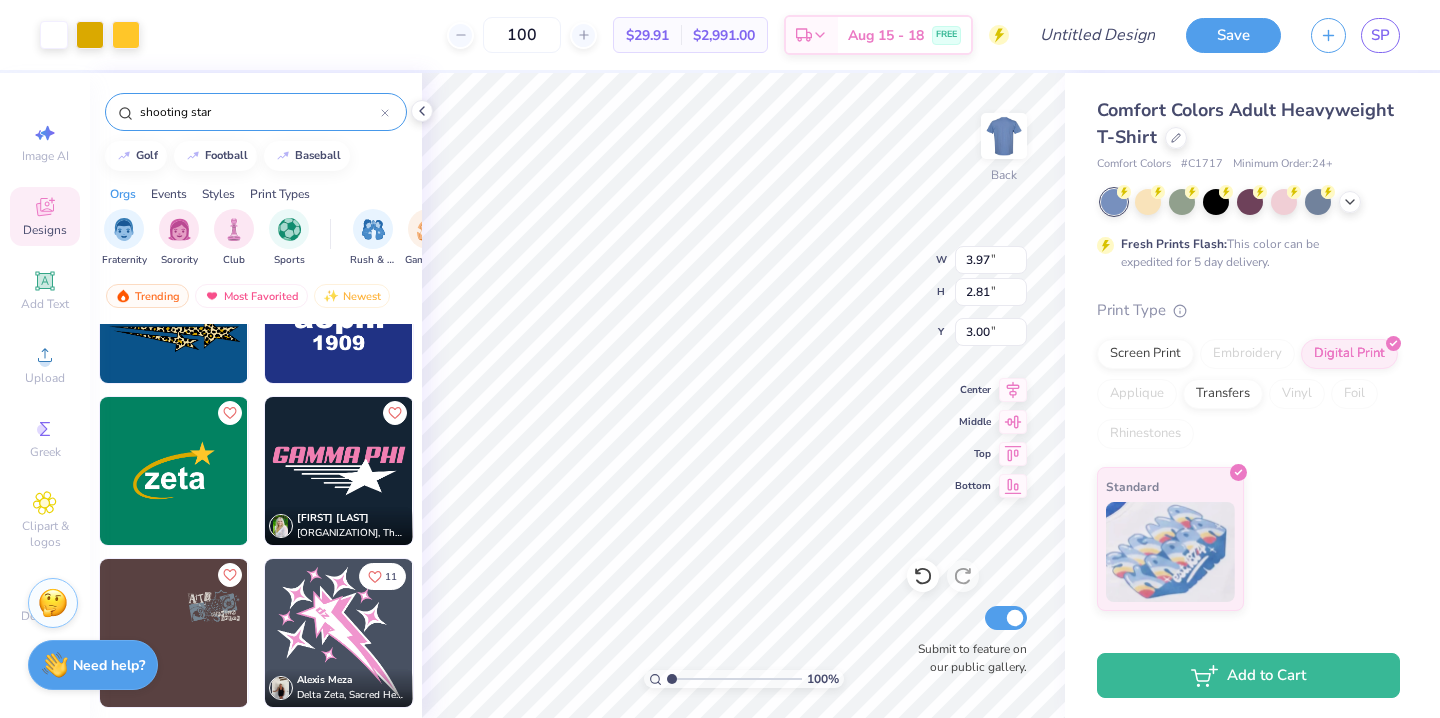 type on "2.94" 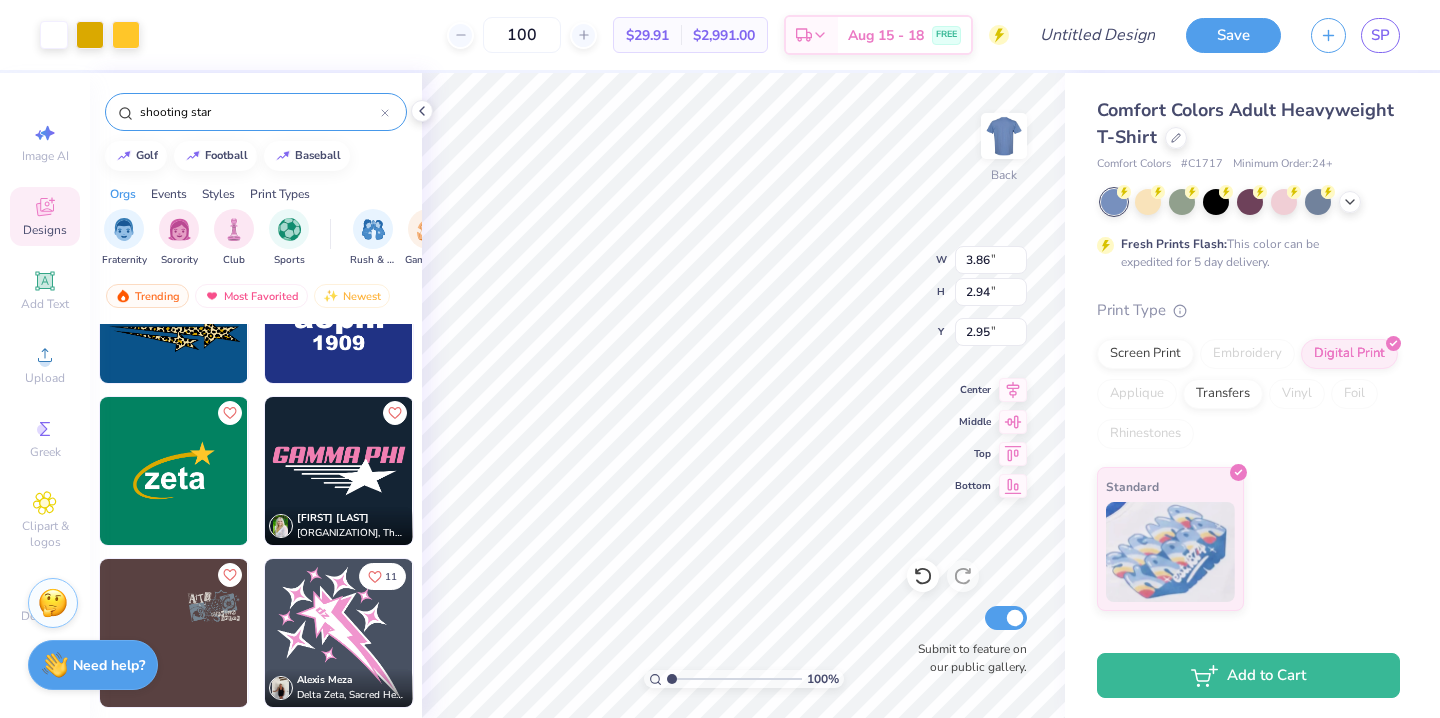type on "9.32" 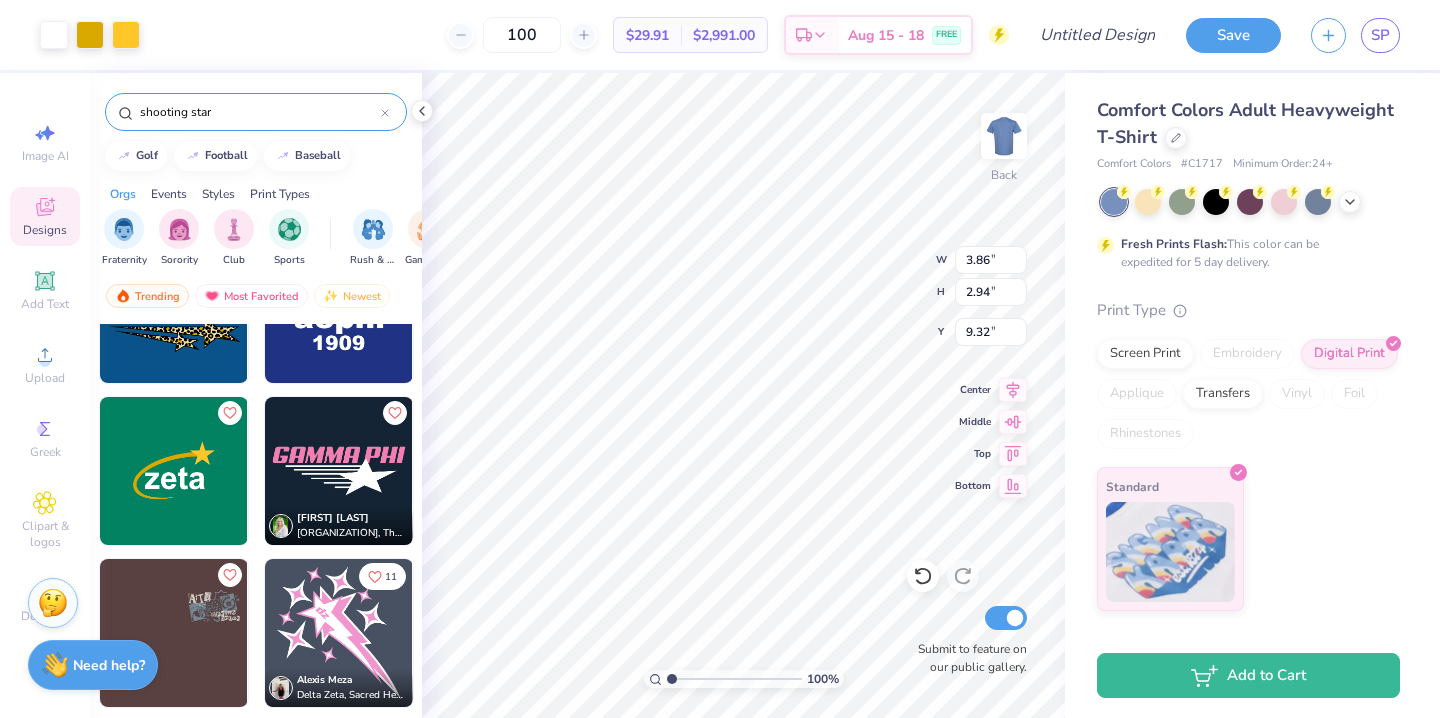 type on "7.70" 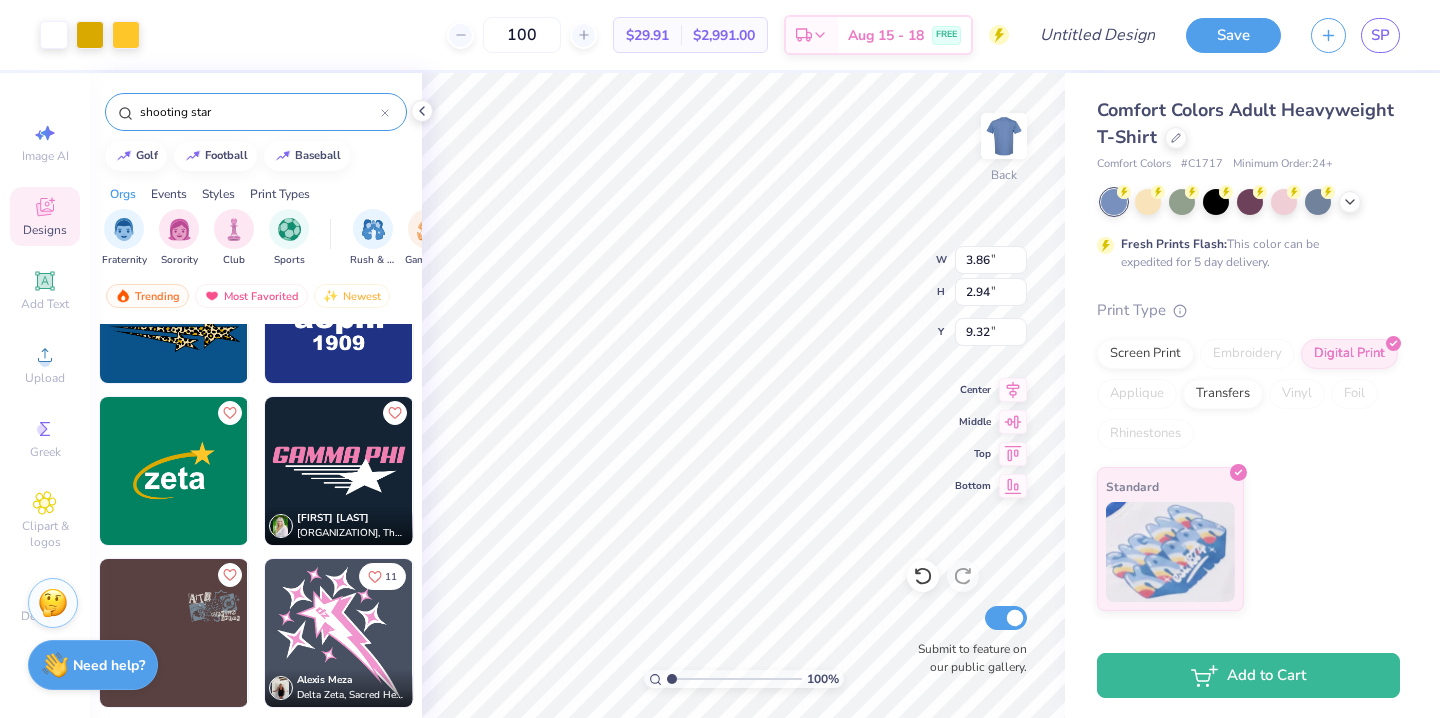 type on "5.85" 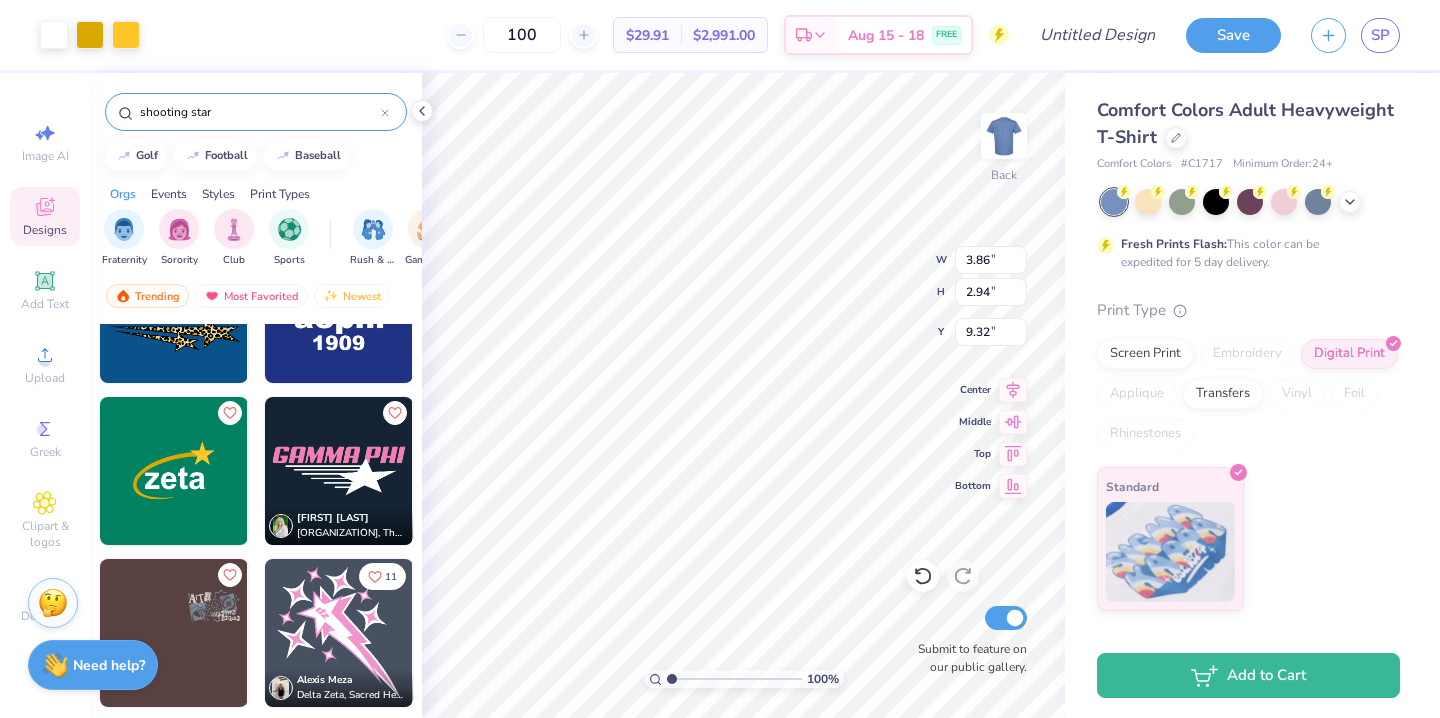 type on "9.15" 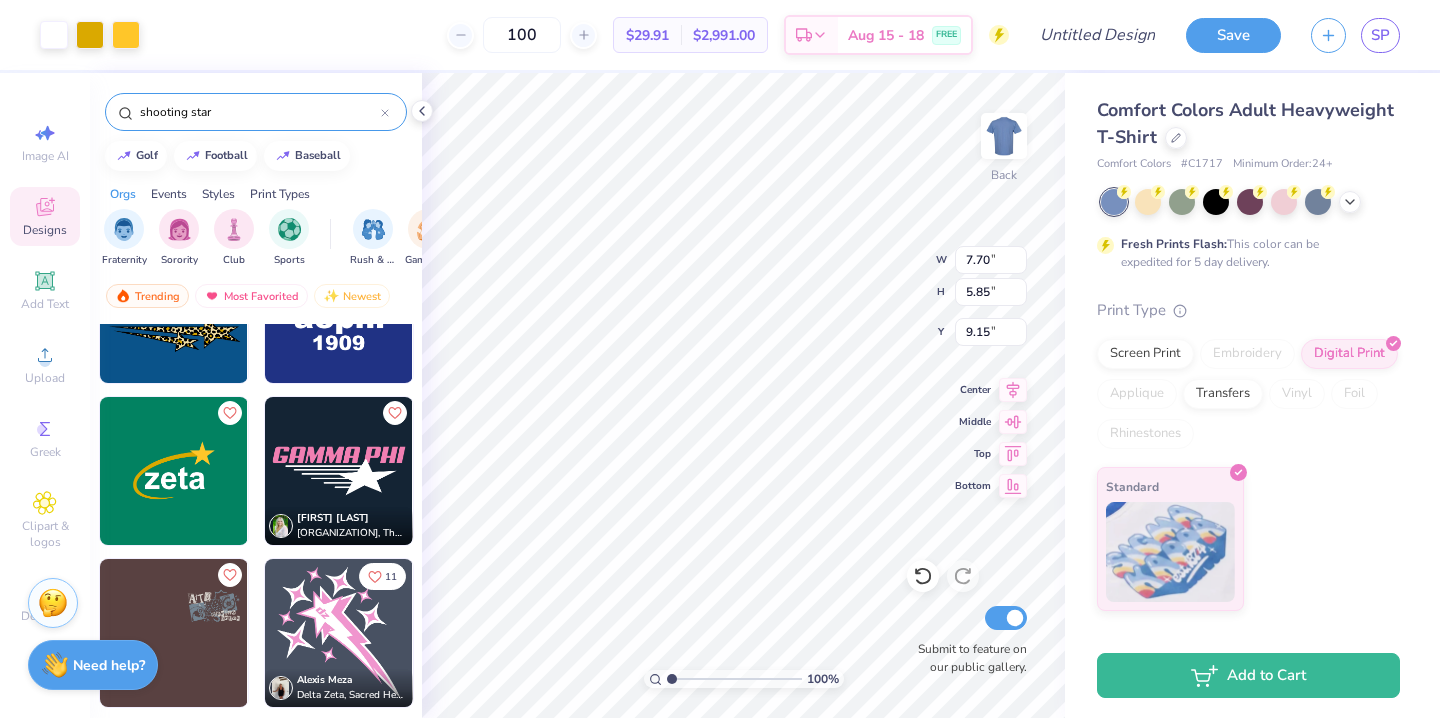 type on "12.49" 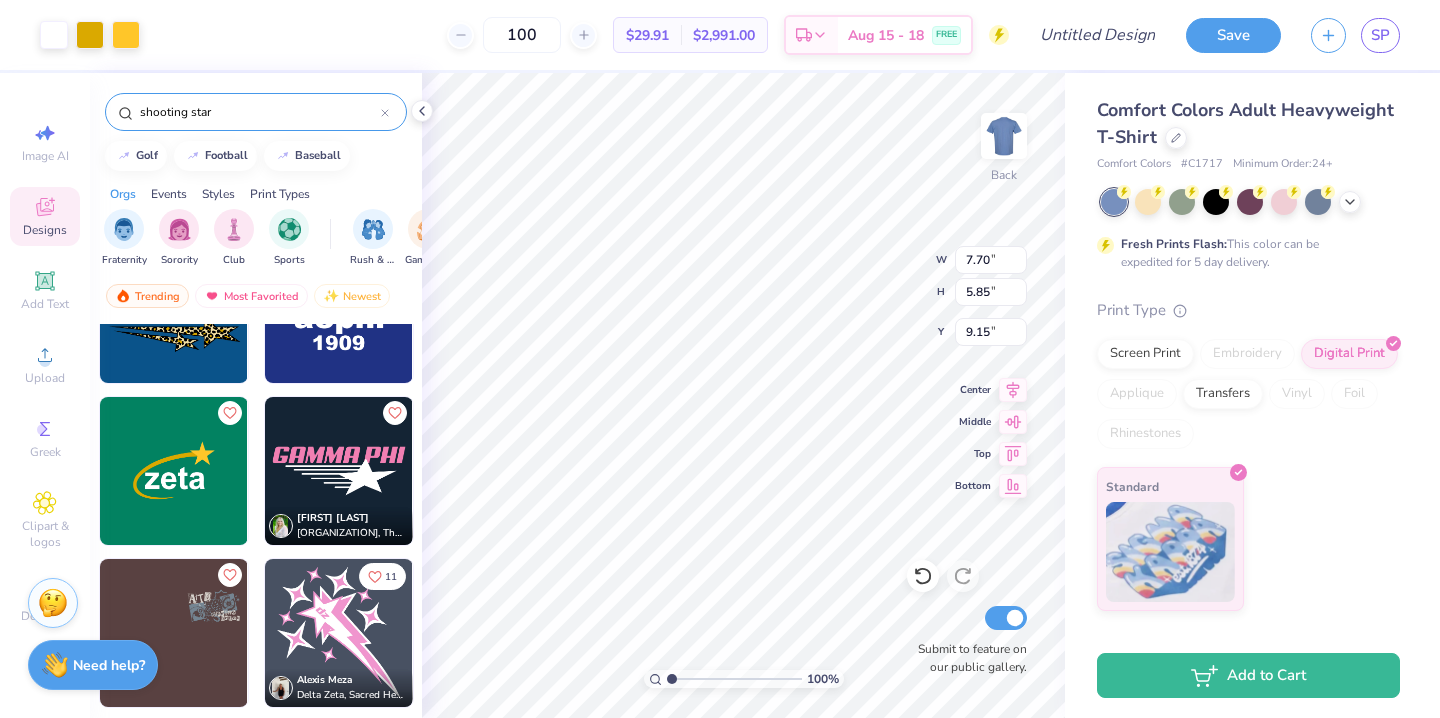 type on "9.50" 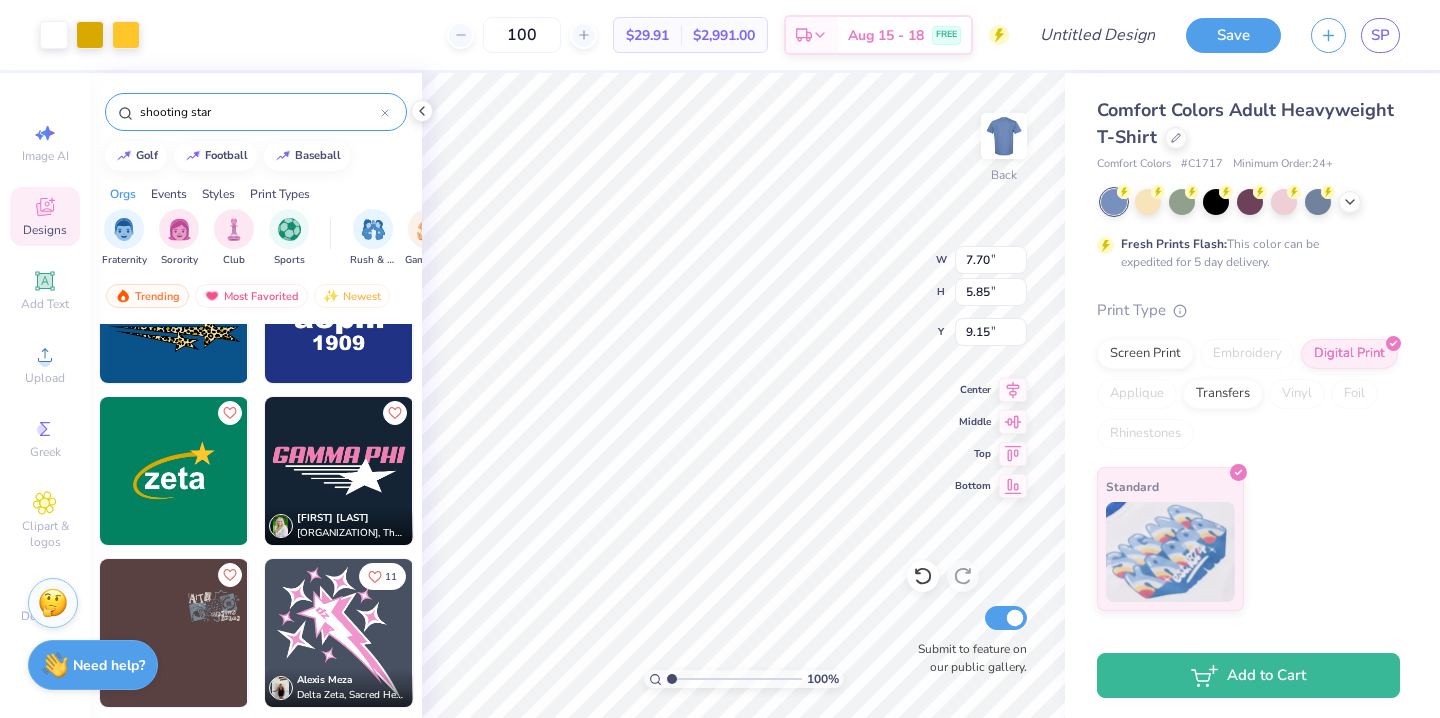 type on "5.75" 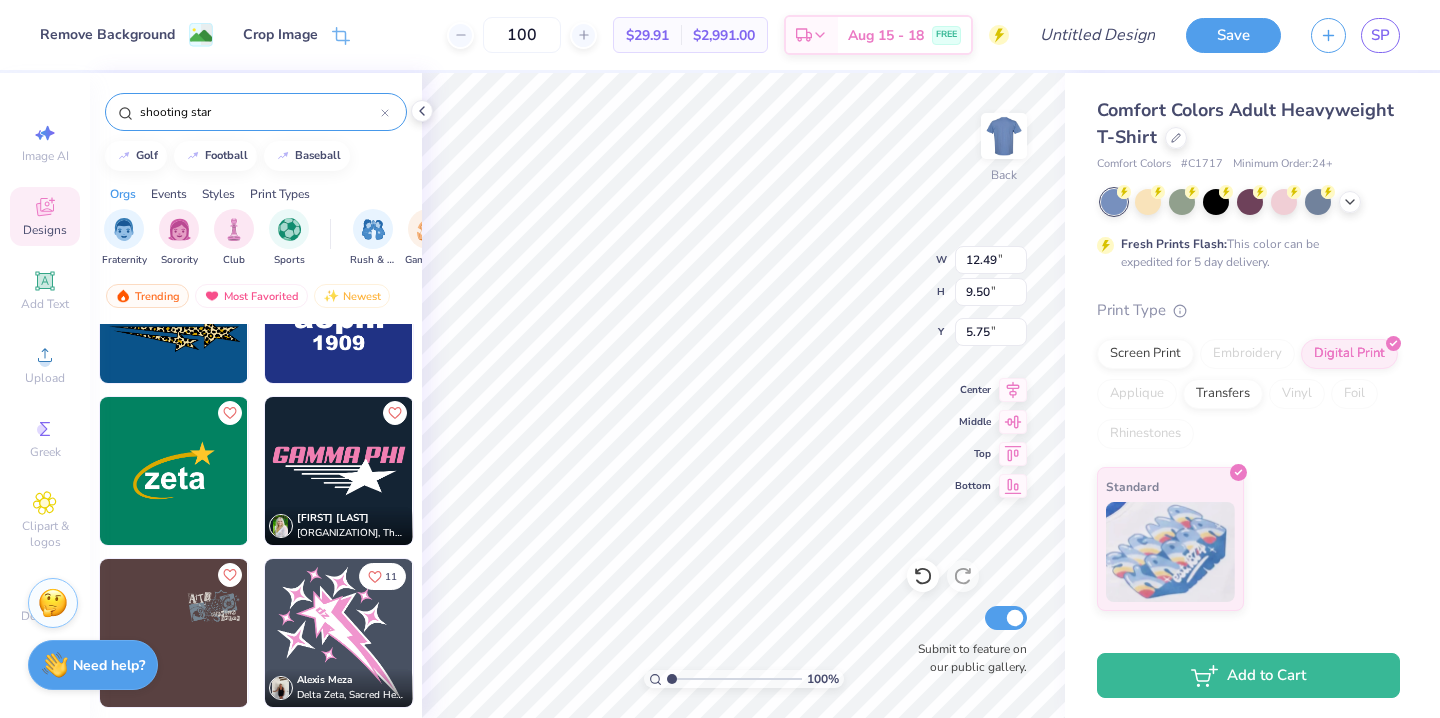 type on "6.77" 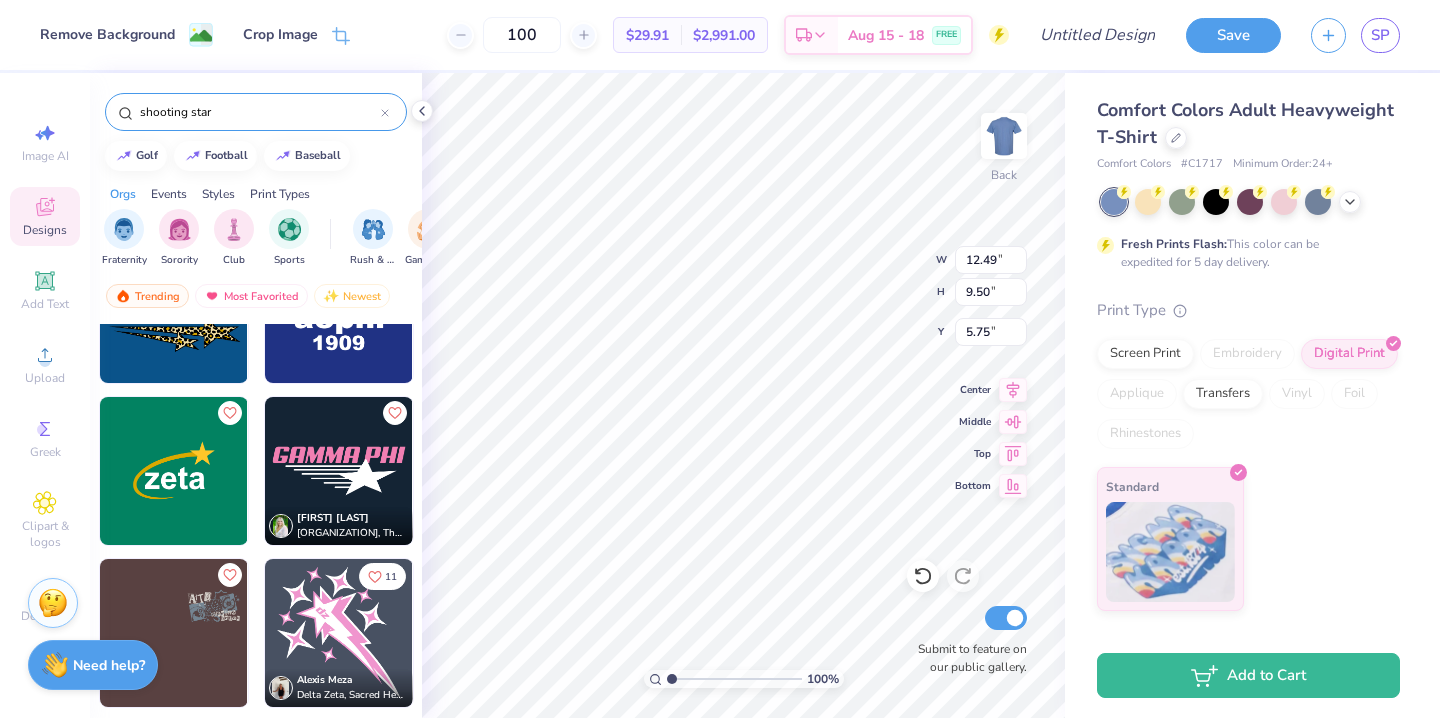 type on "8.47" 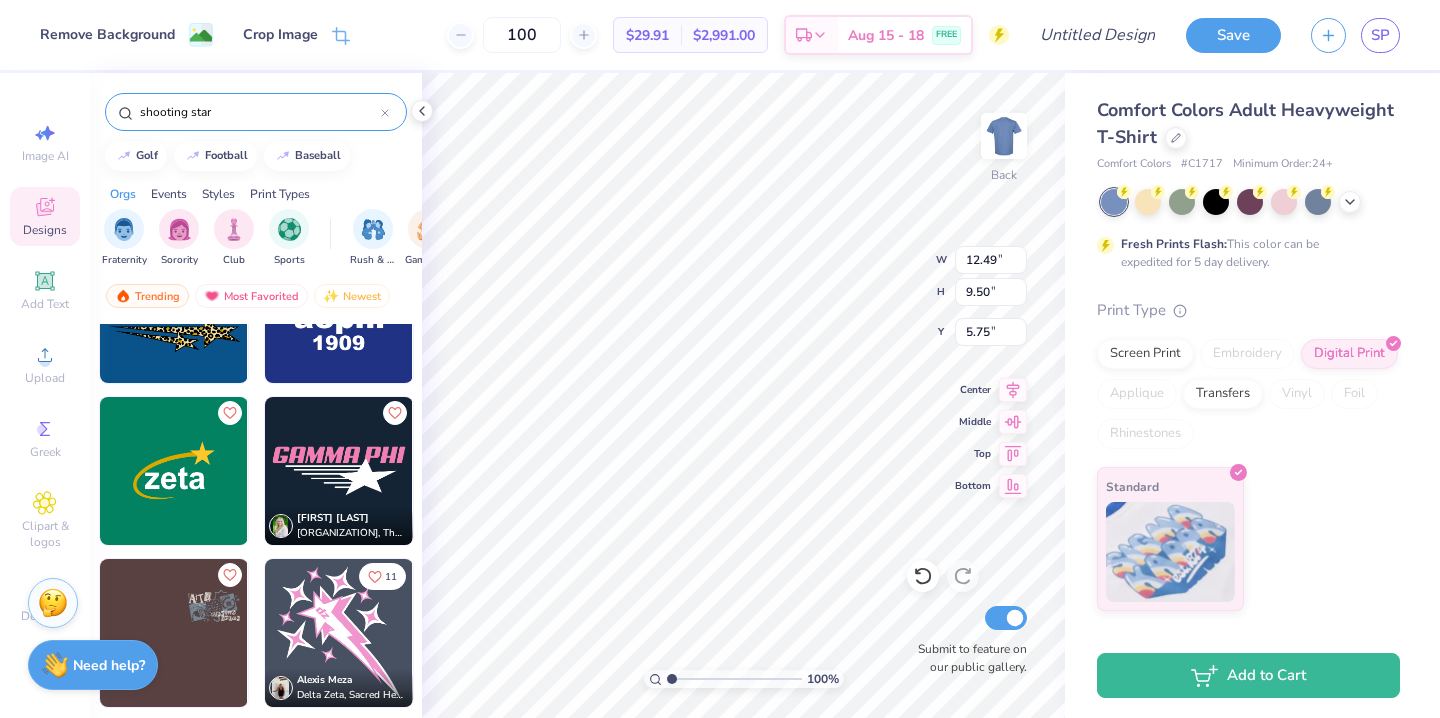 type on "16.03" 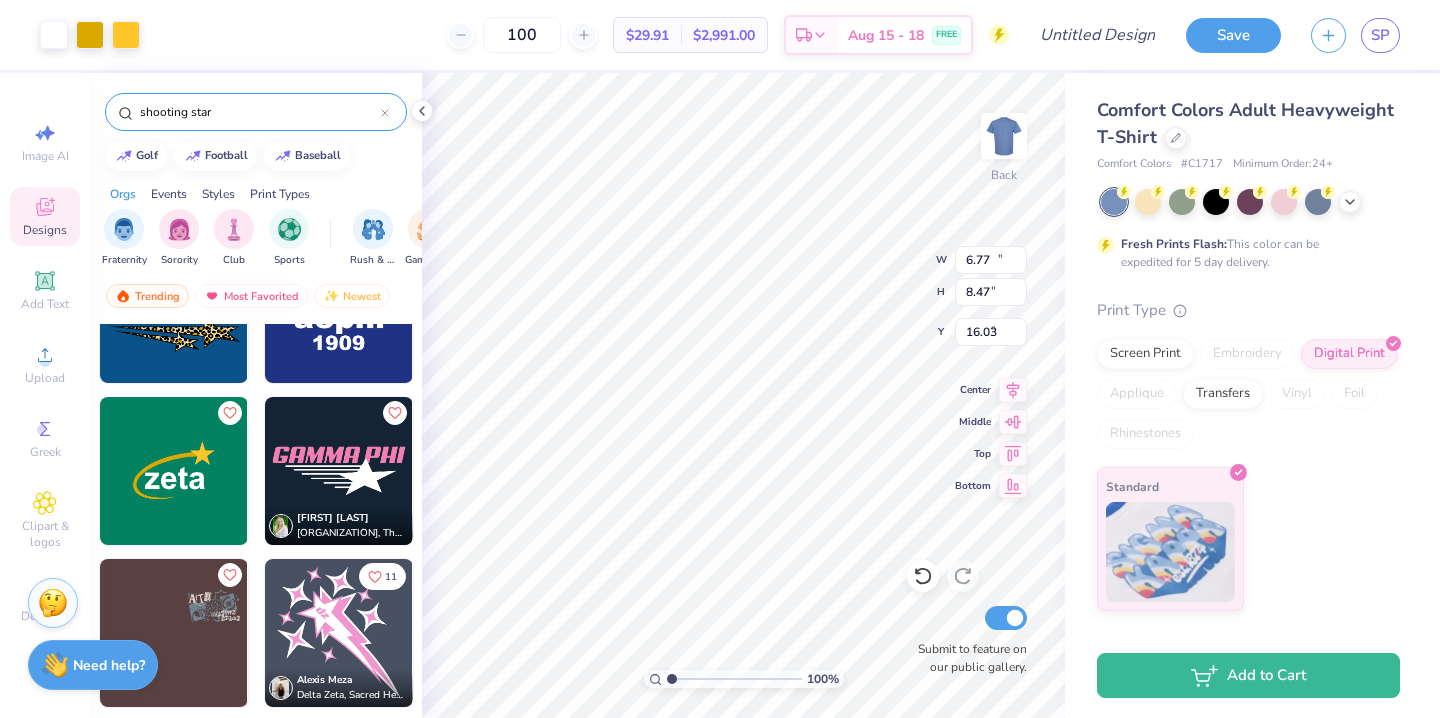 type on "12.90" 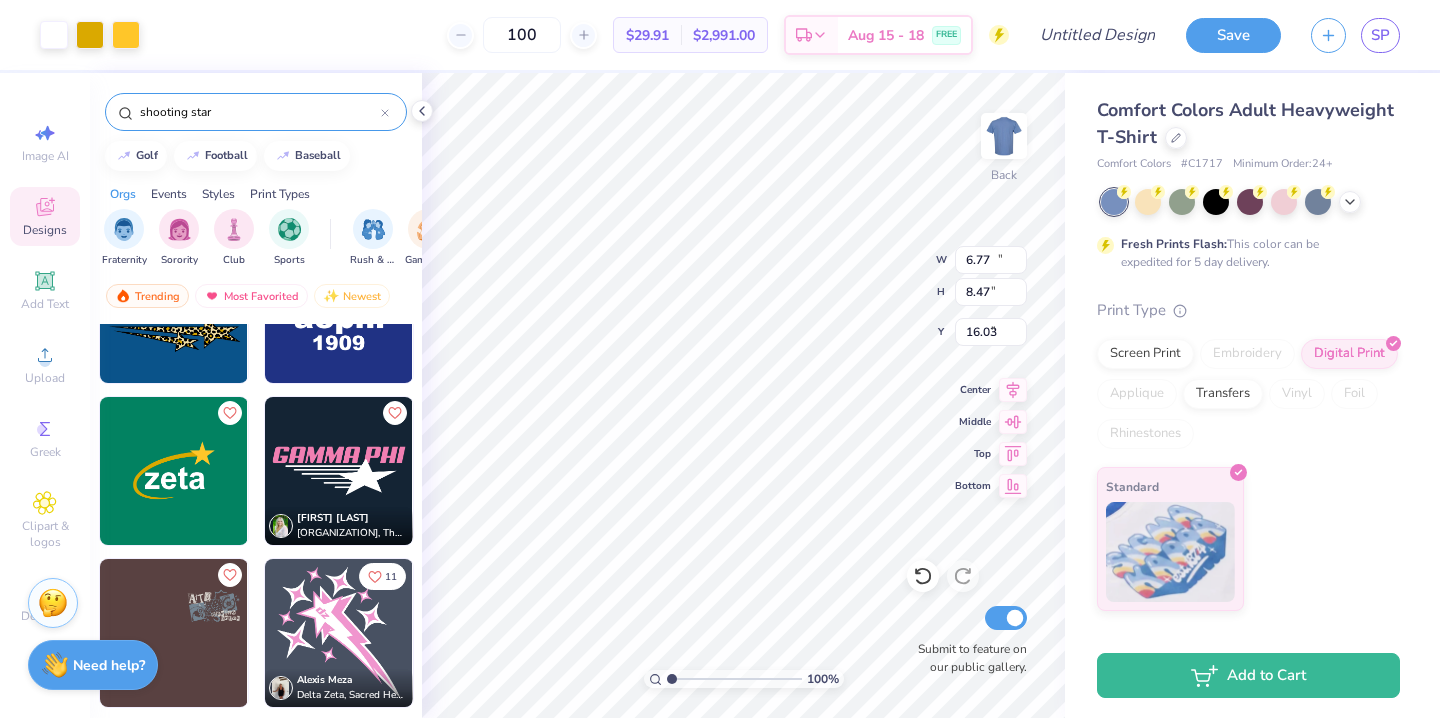 type on "9.81" 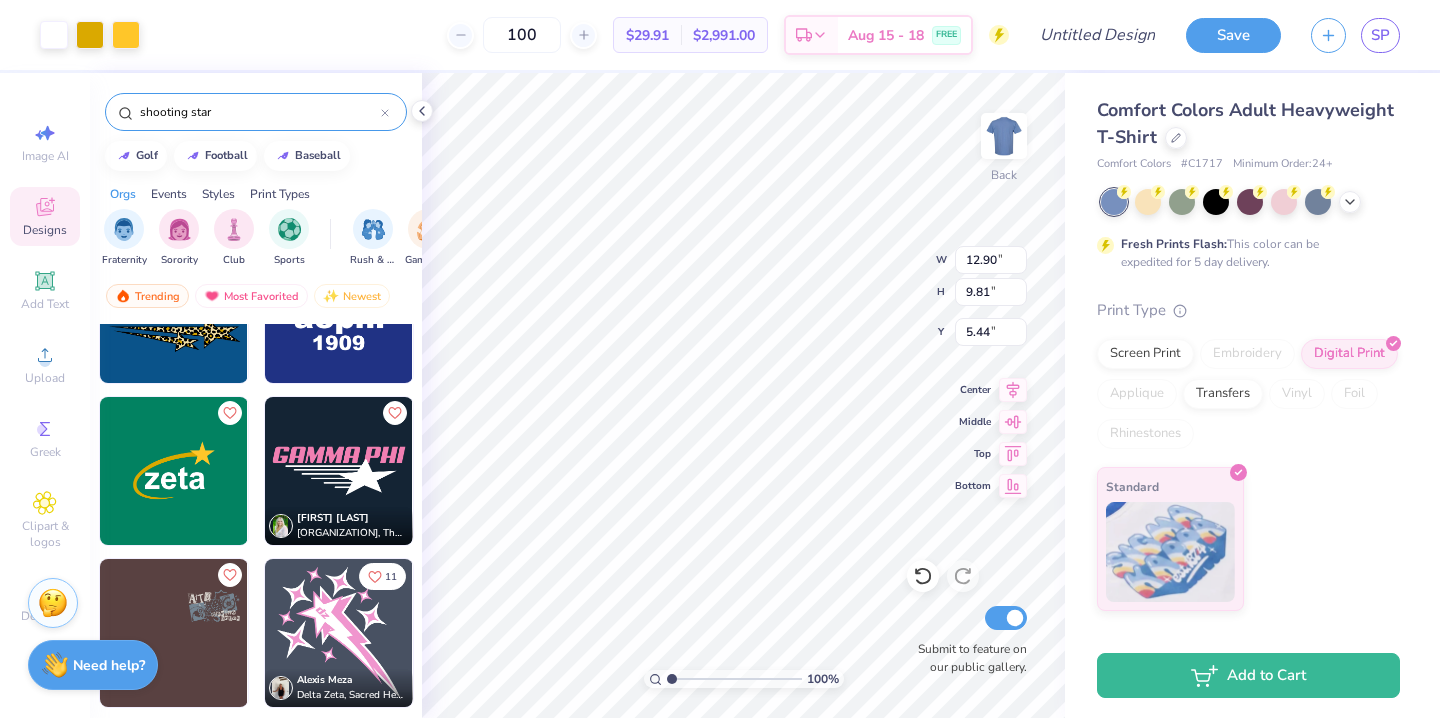 type on "5.62" 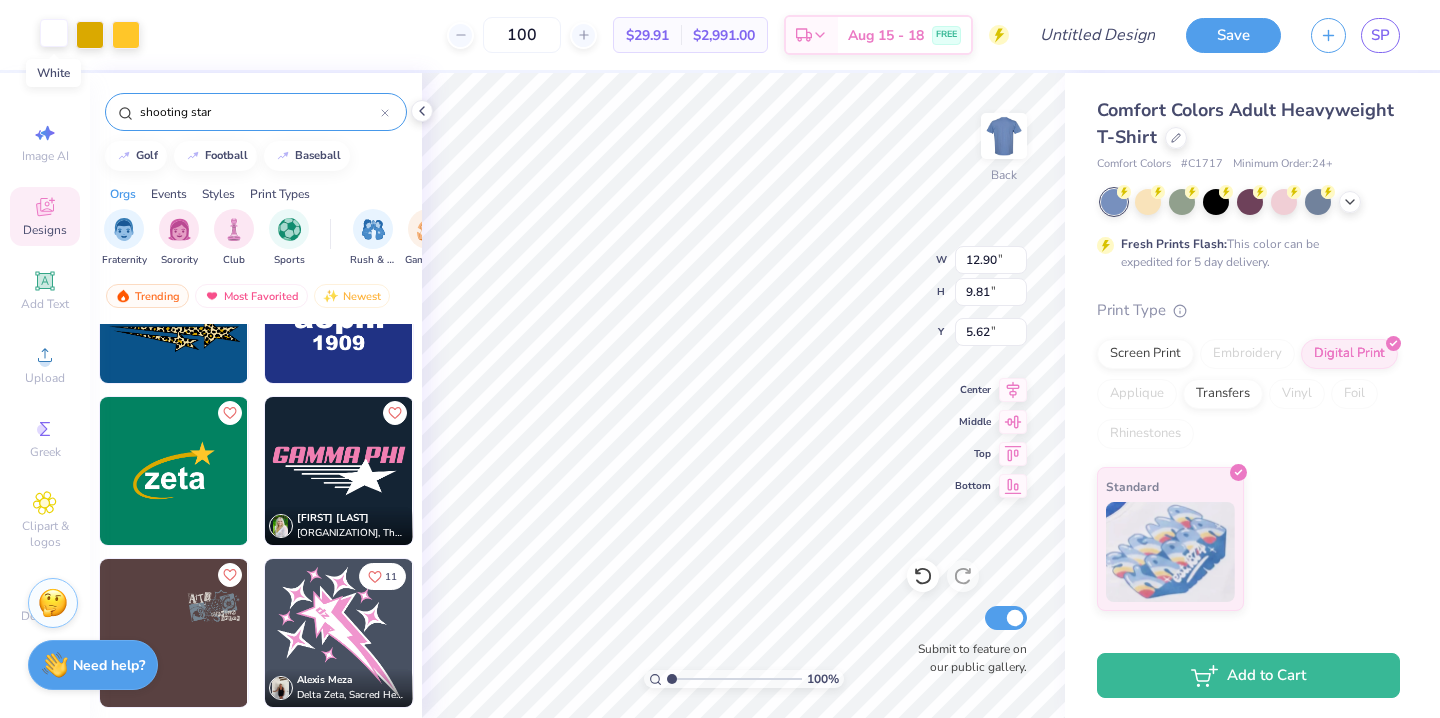 click at bounding box center (54, 33) 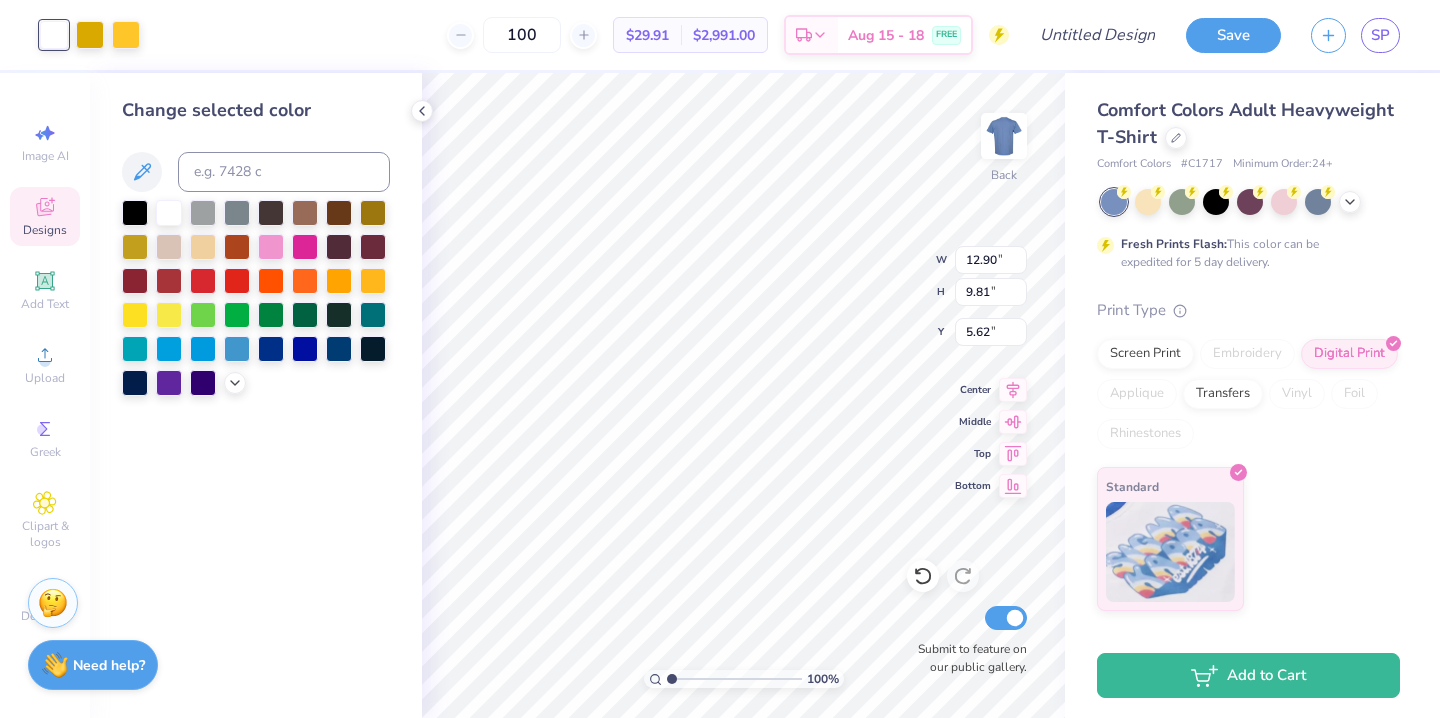 click 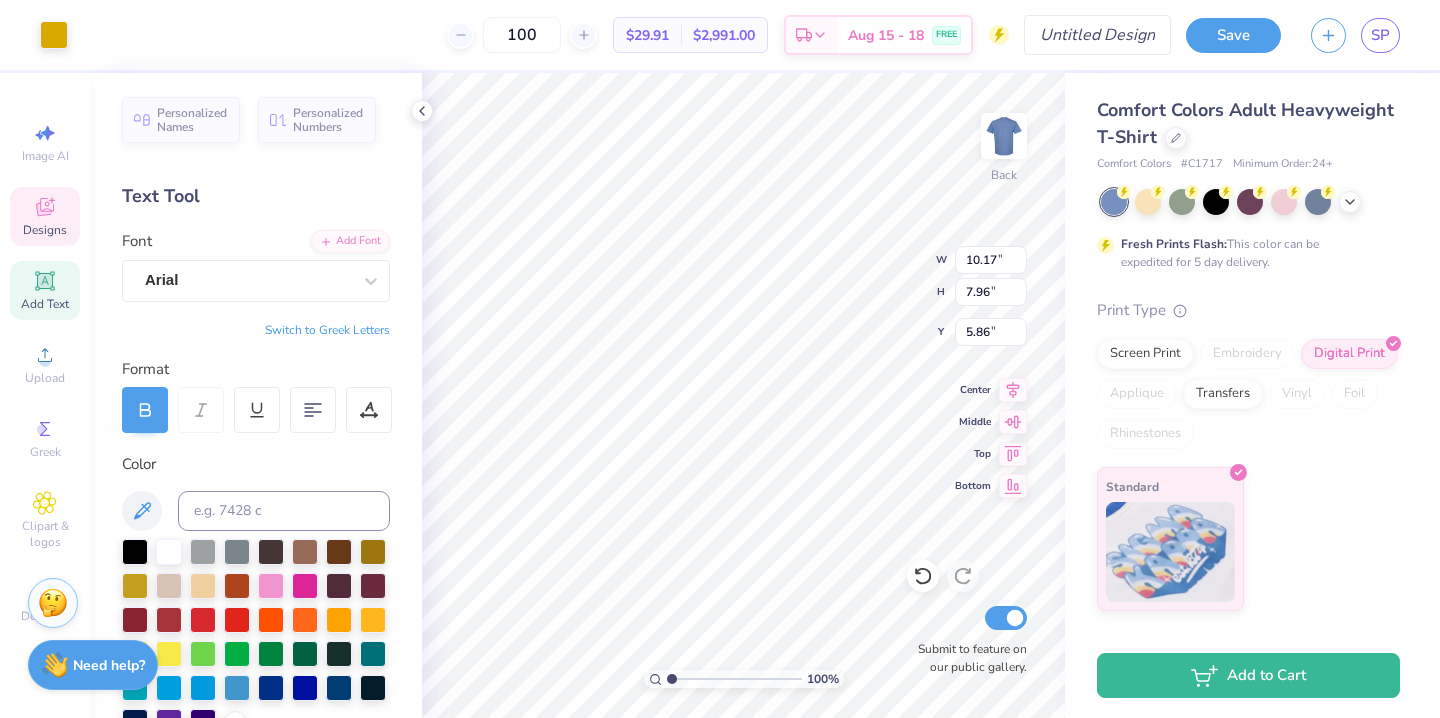 type on "10.17" 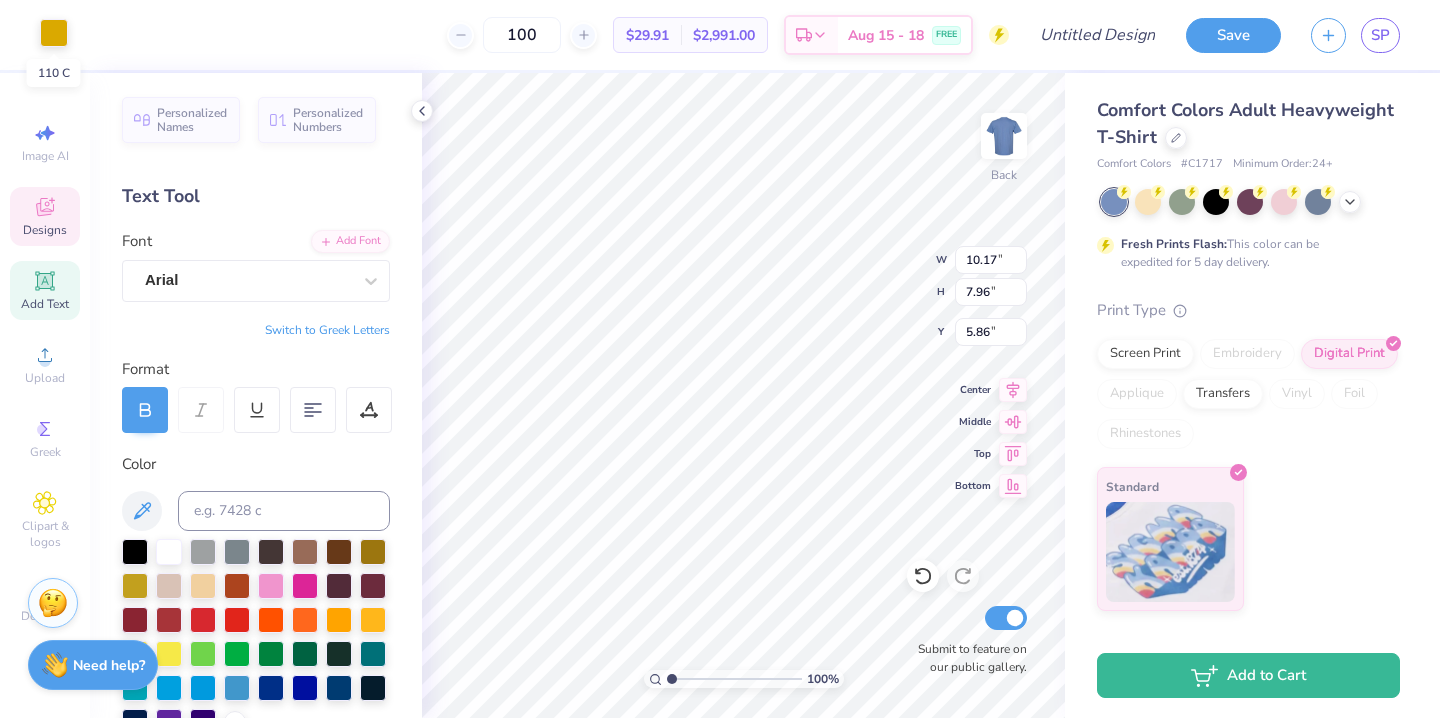 click at bounding box center [54, 33] 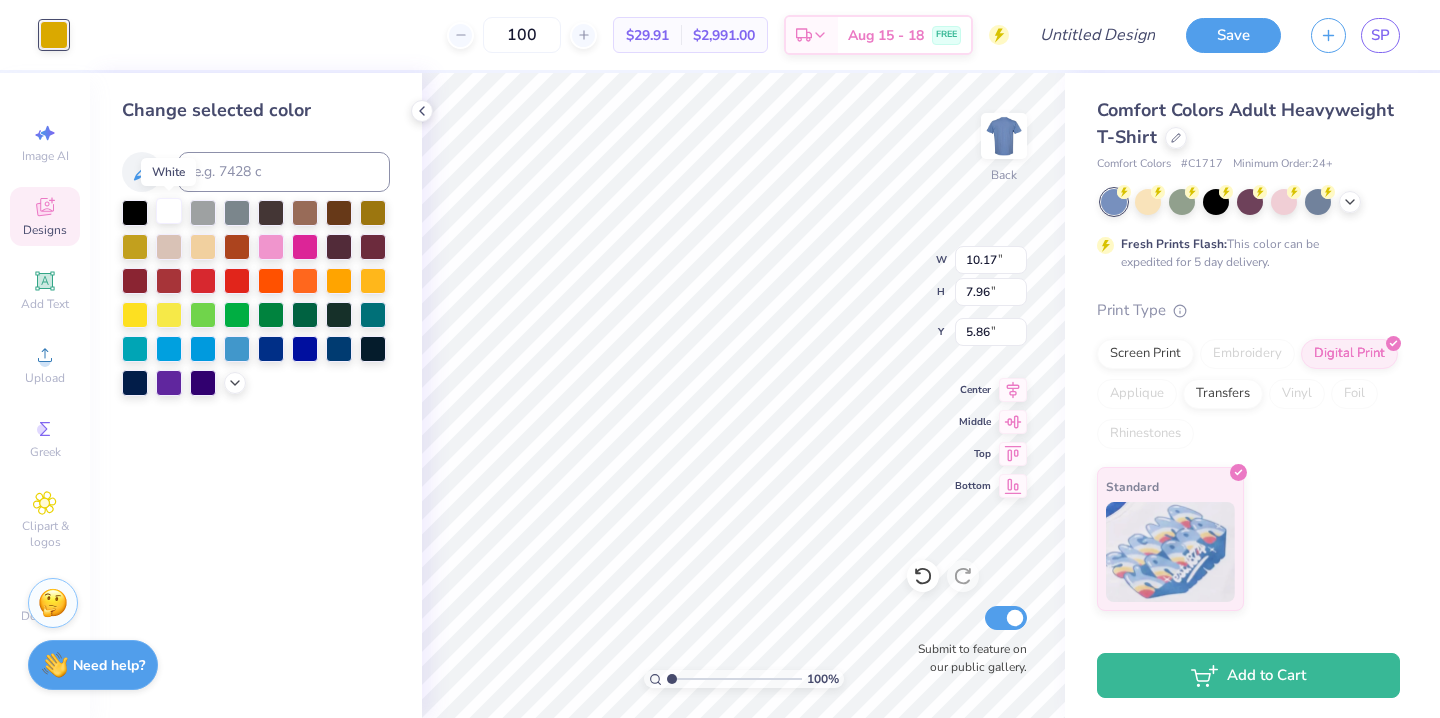 click at bounding box center [169, 211] 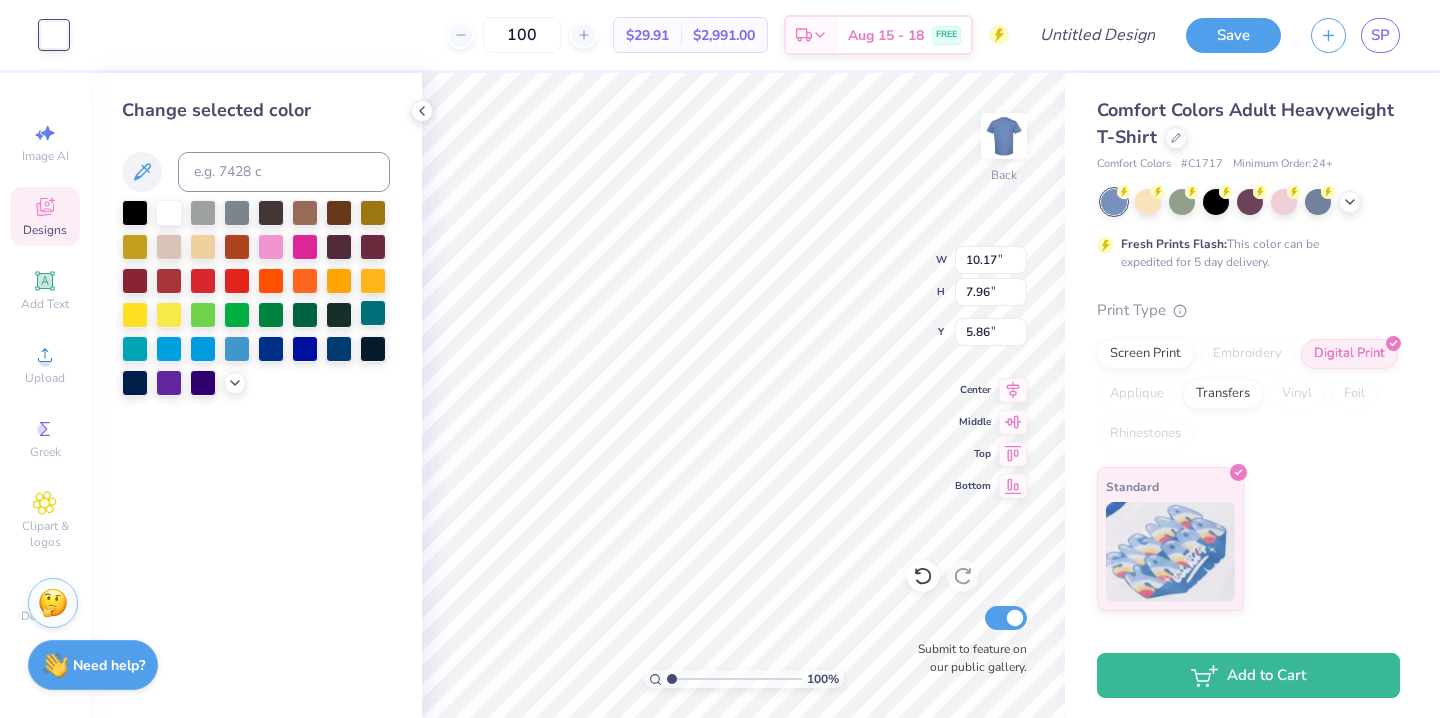 type on "4.03" 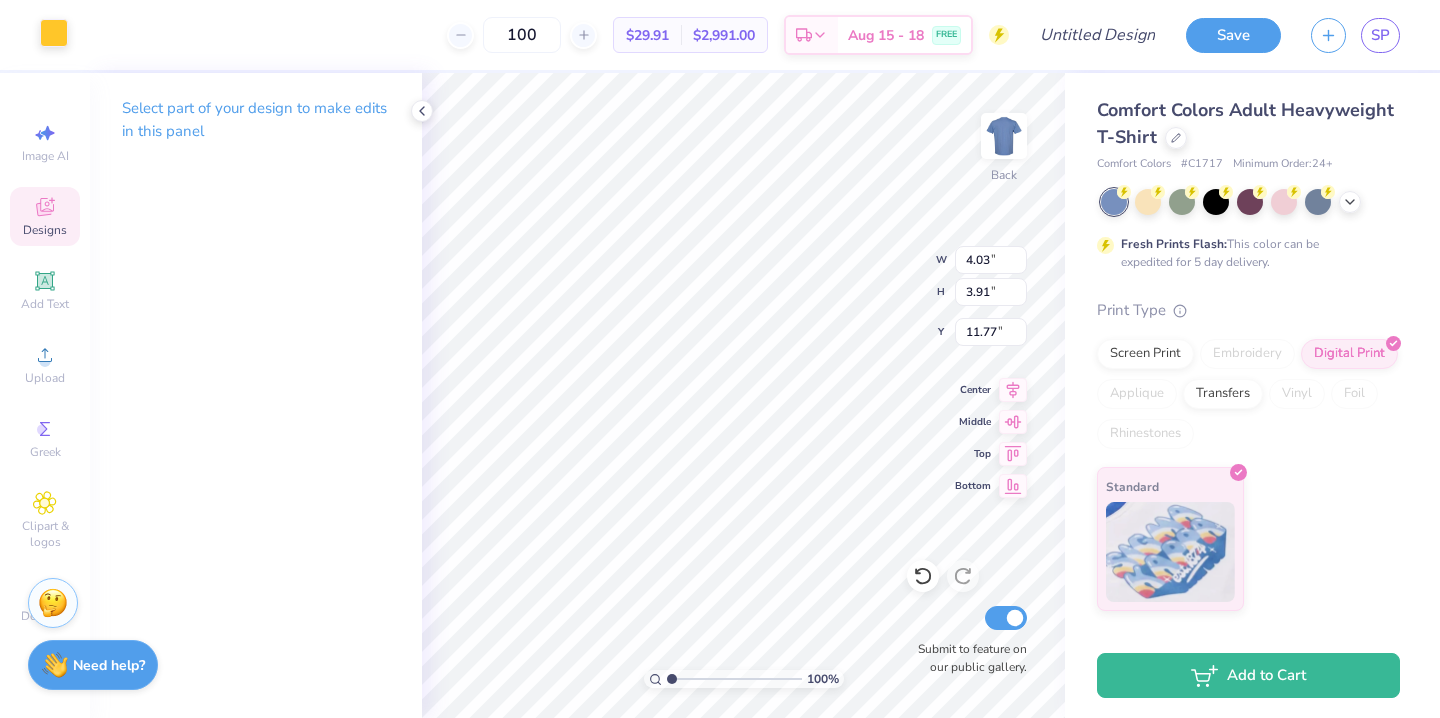 click at bounding box center [54, 33] 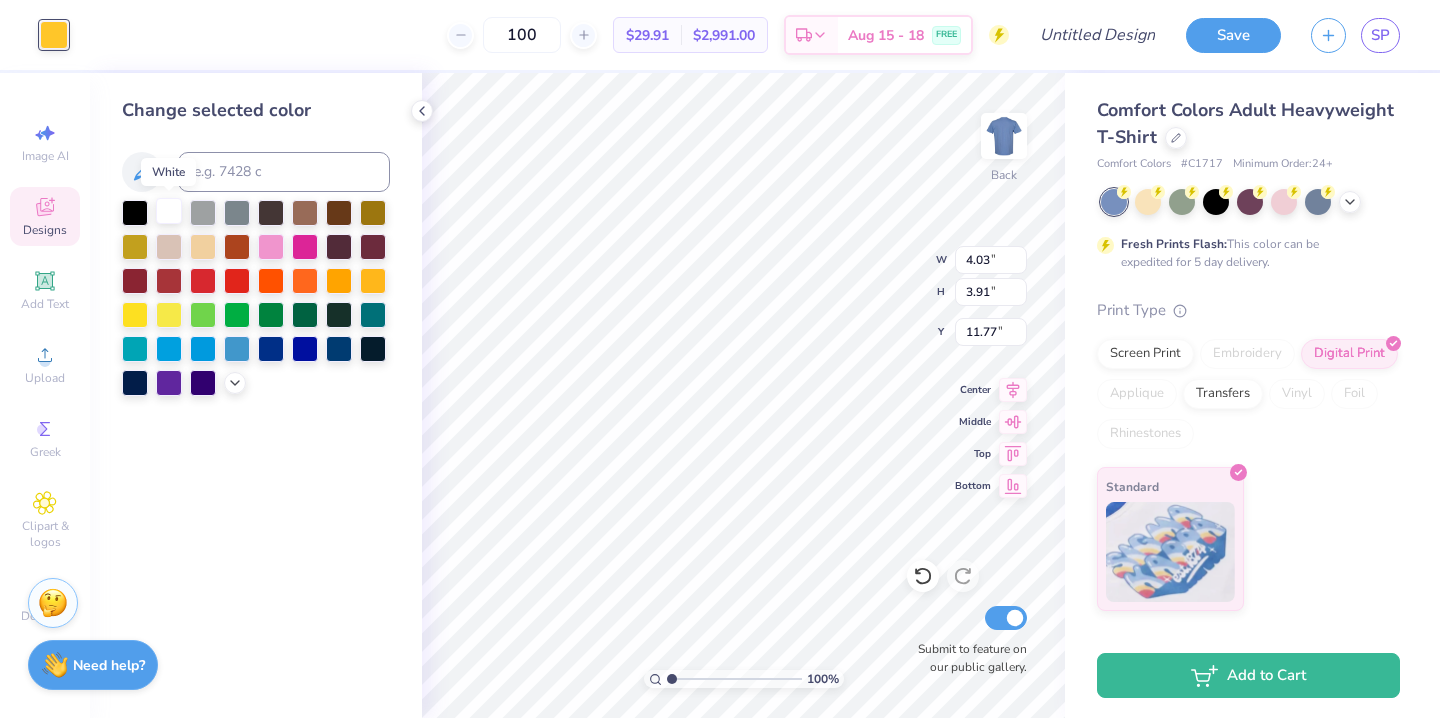 click at bounding box center [169, 211] 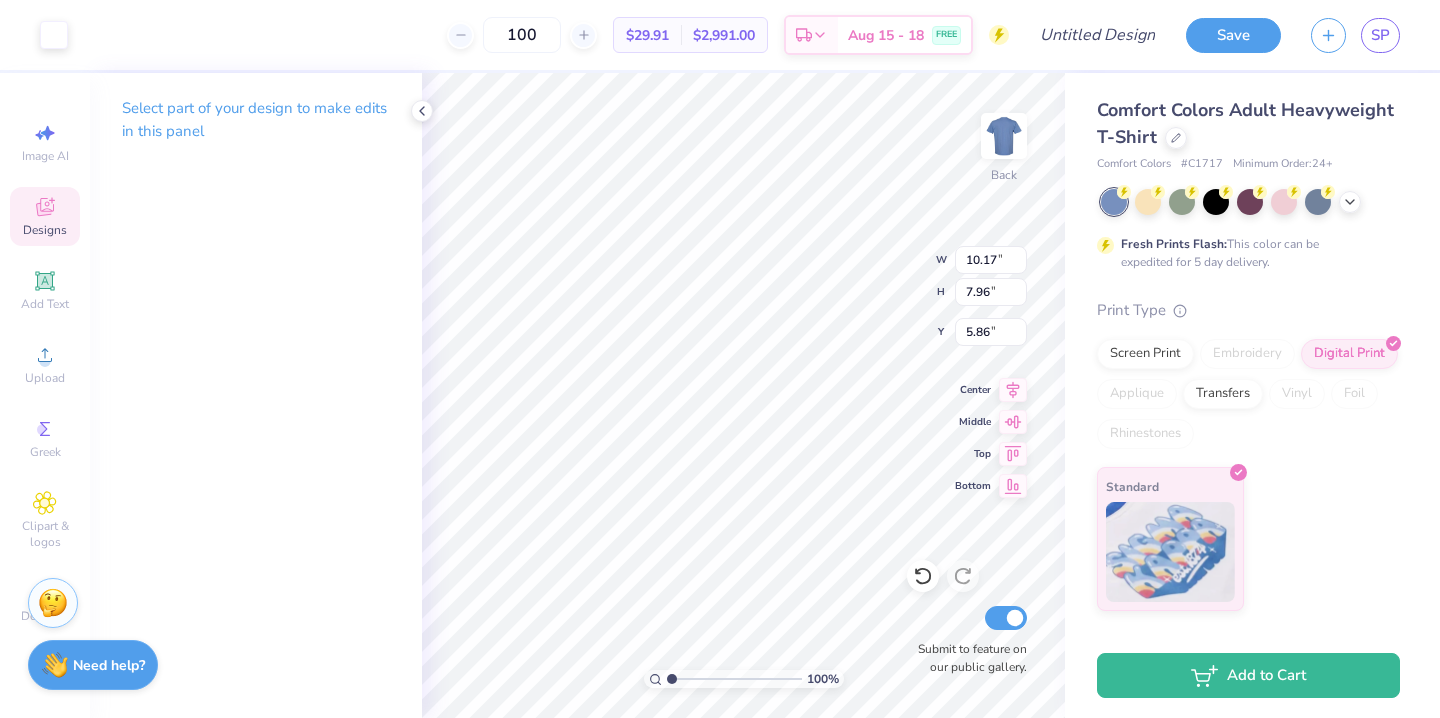 type on "12.90" 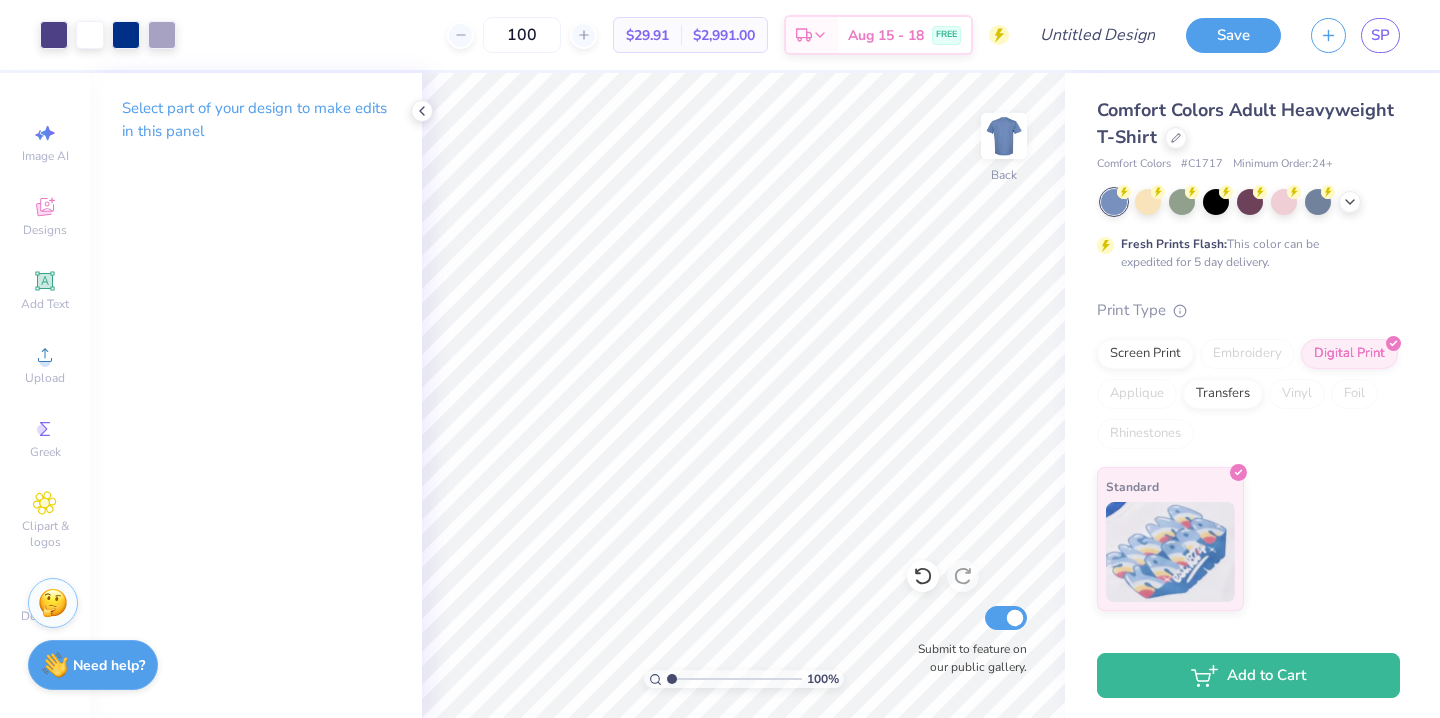 scroll, scrollTop: 0, scrollLeft: 0, axis: both 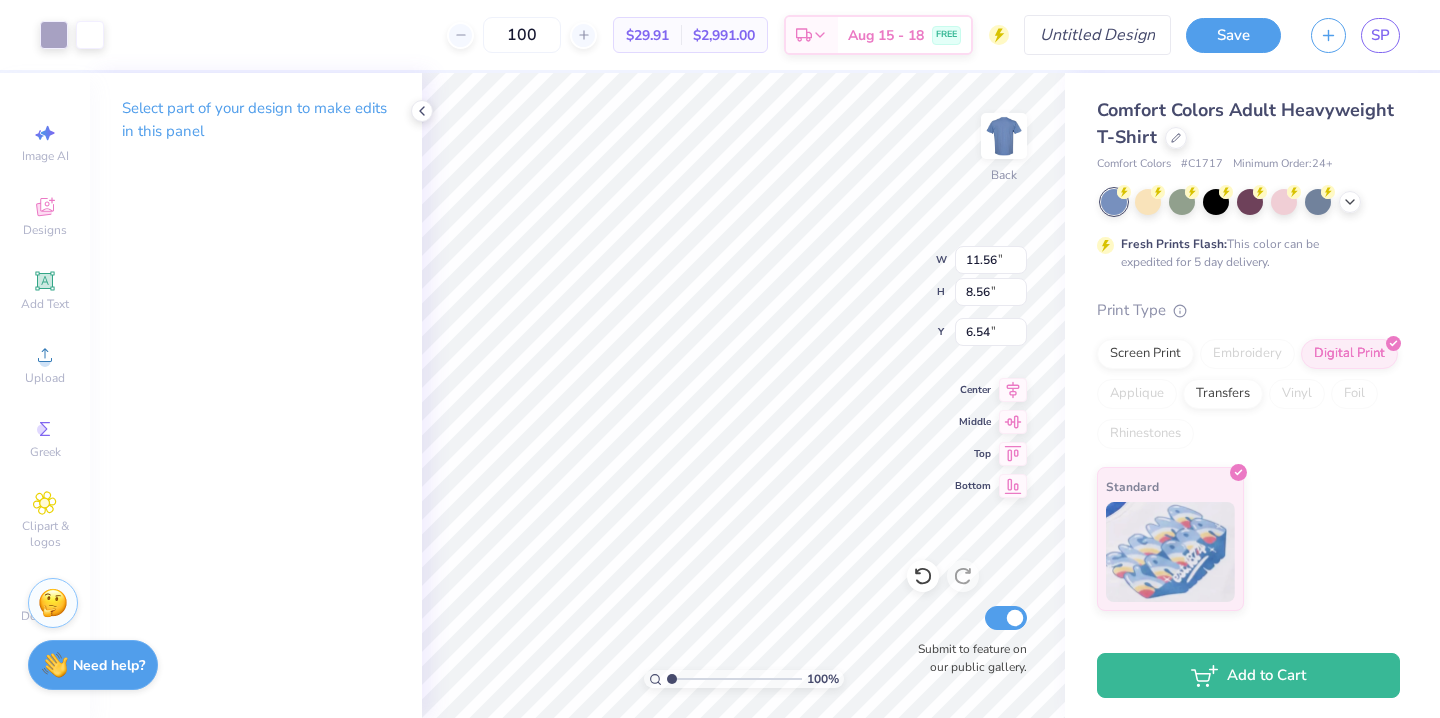 type on "11.56" 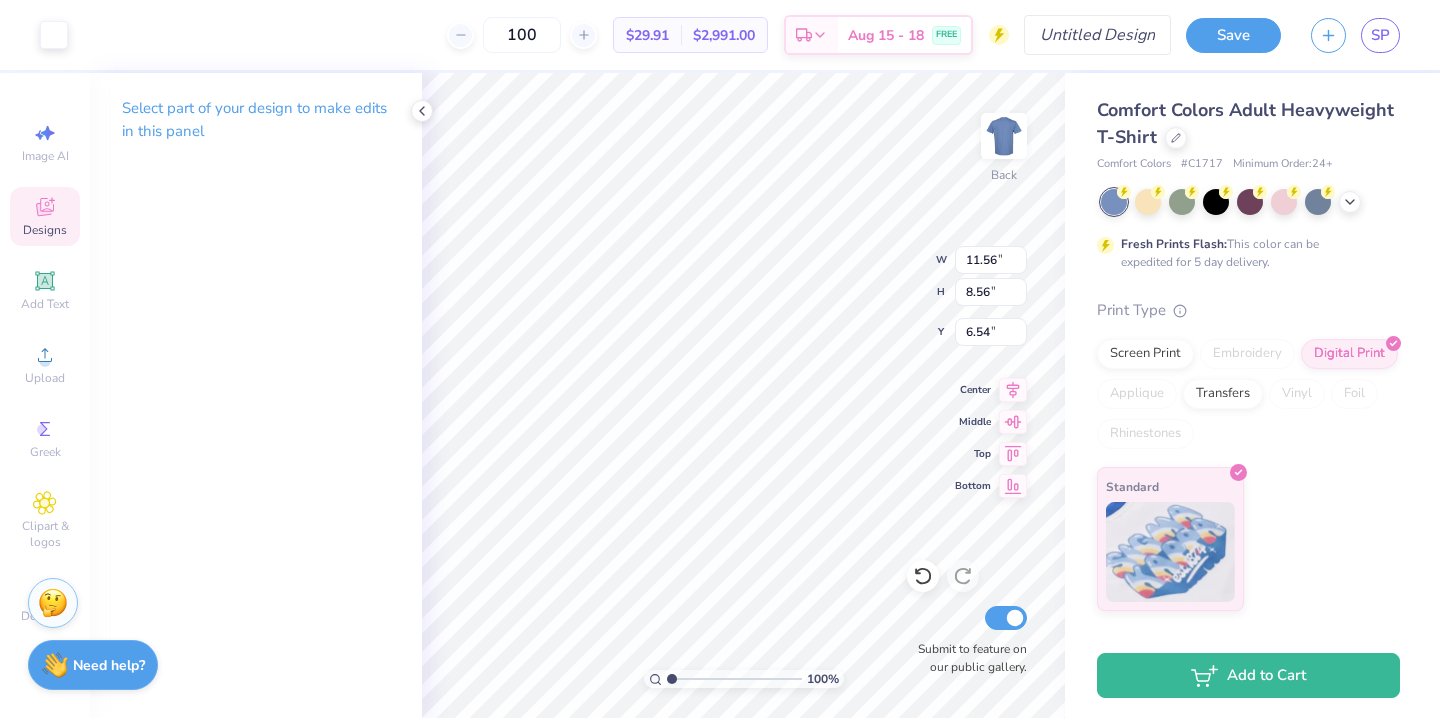 type on "10.17" 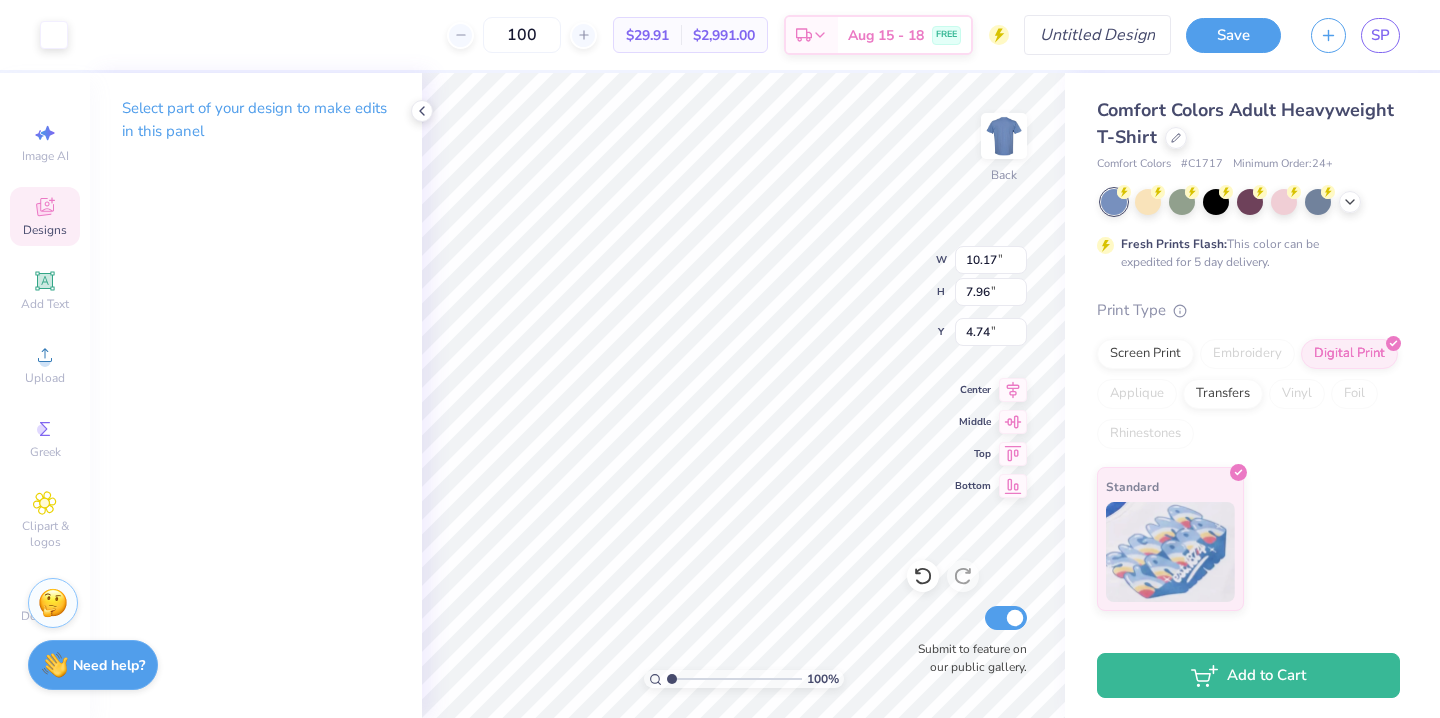 type on "12.90" 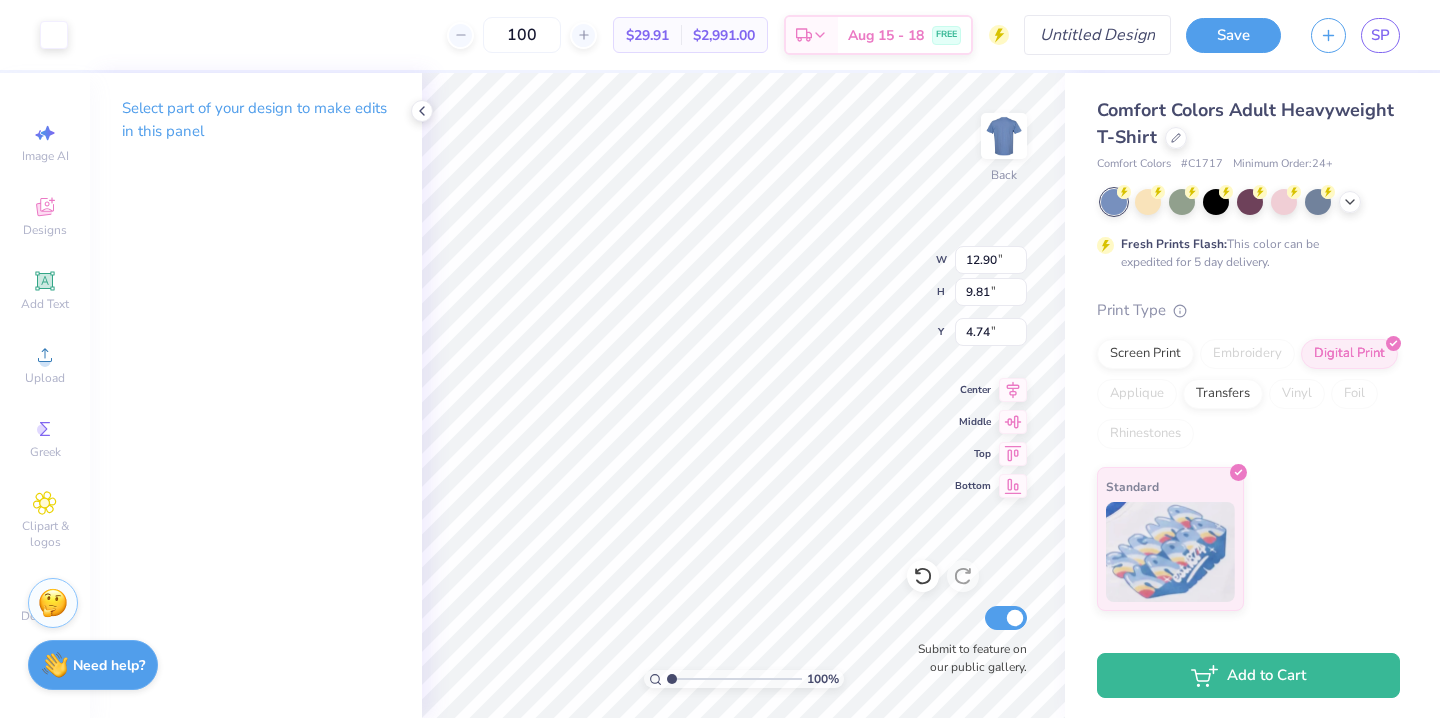 type on "10.10" 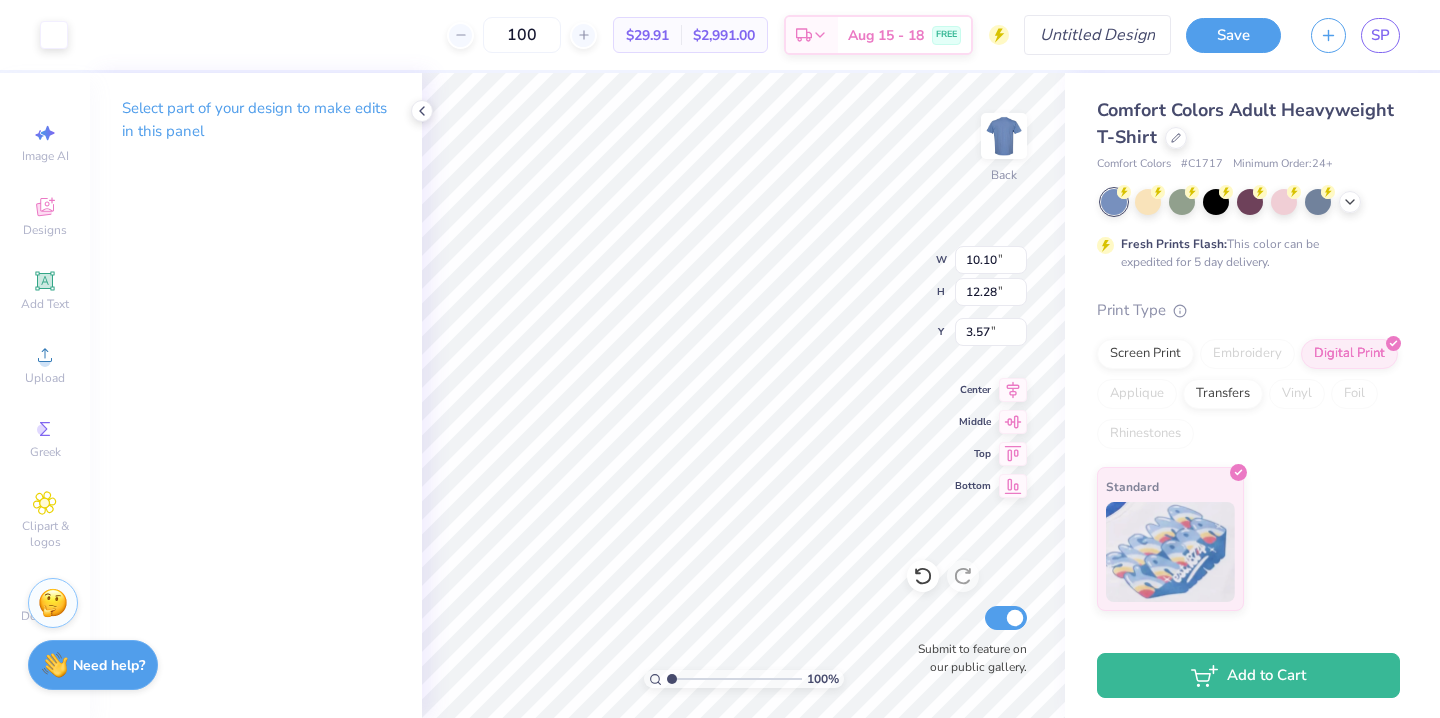 type on "10.55" 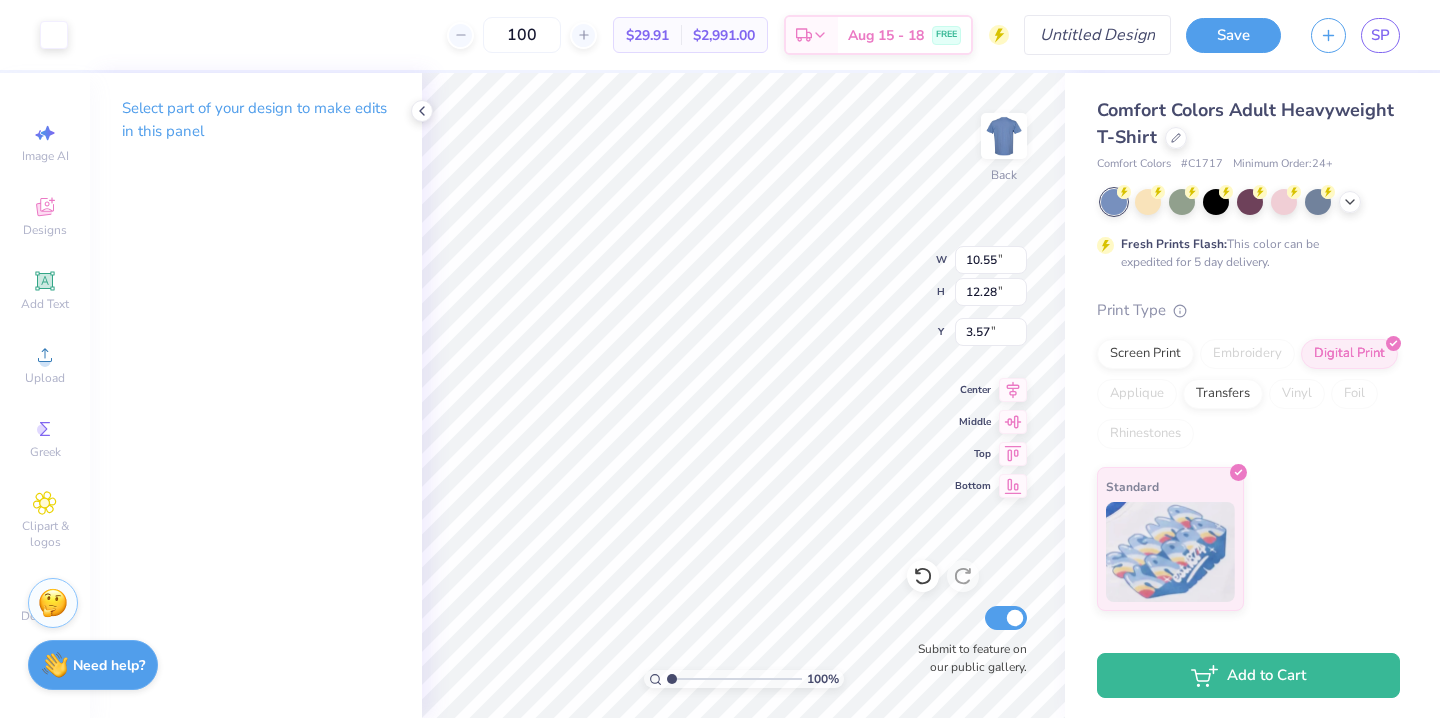 type on "12.84" 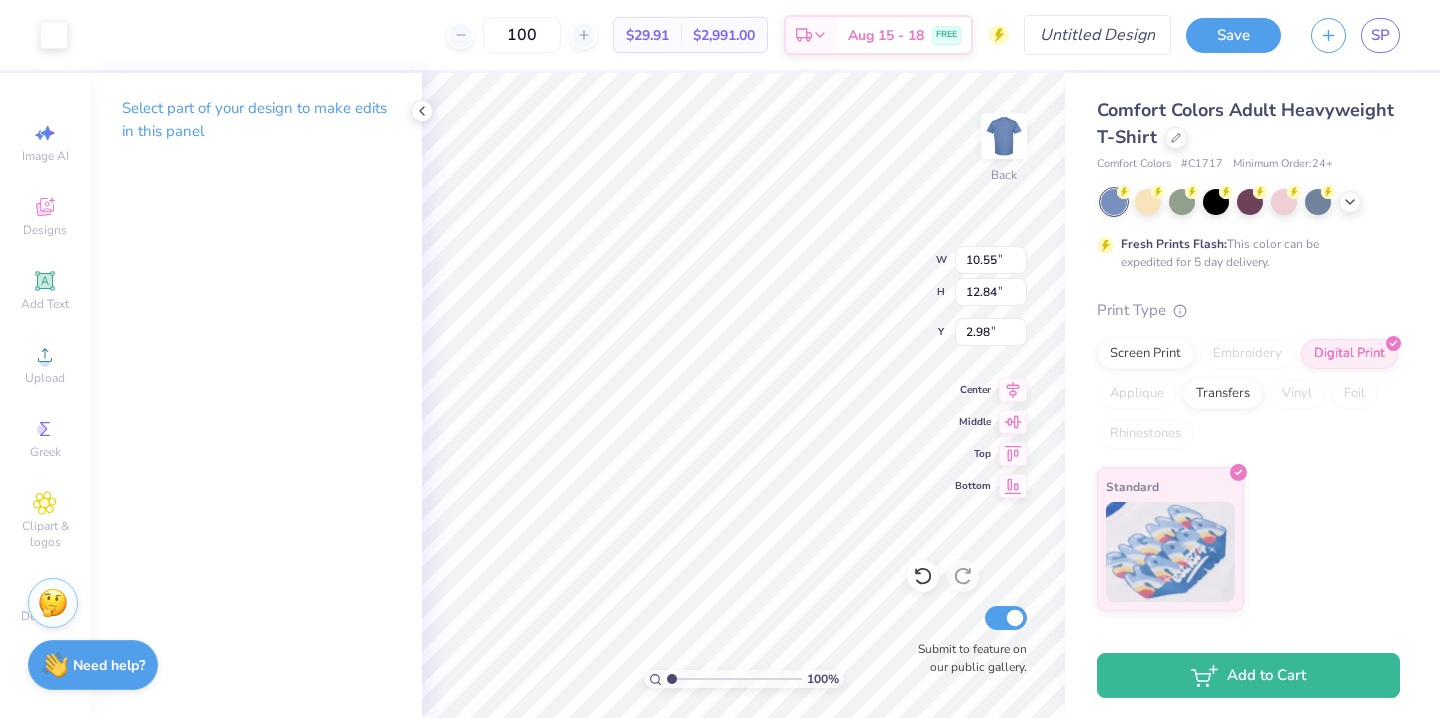 type on "3.00" 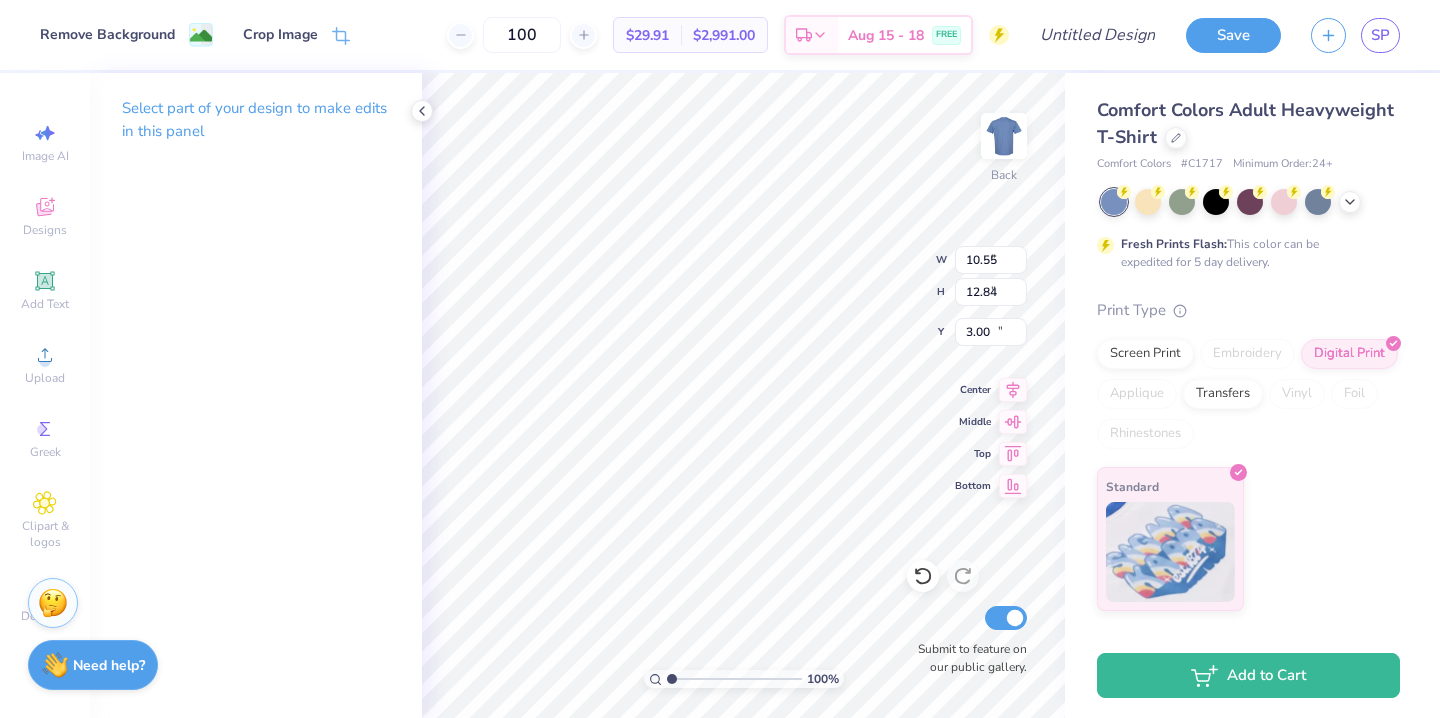 type on "6.77" 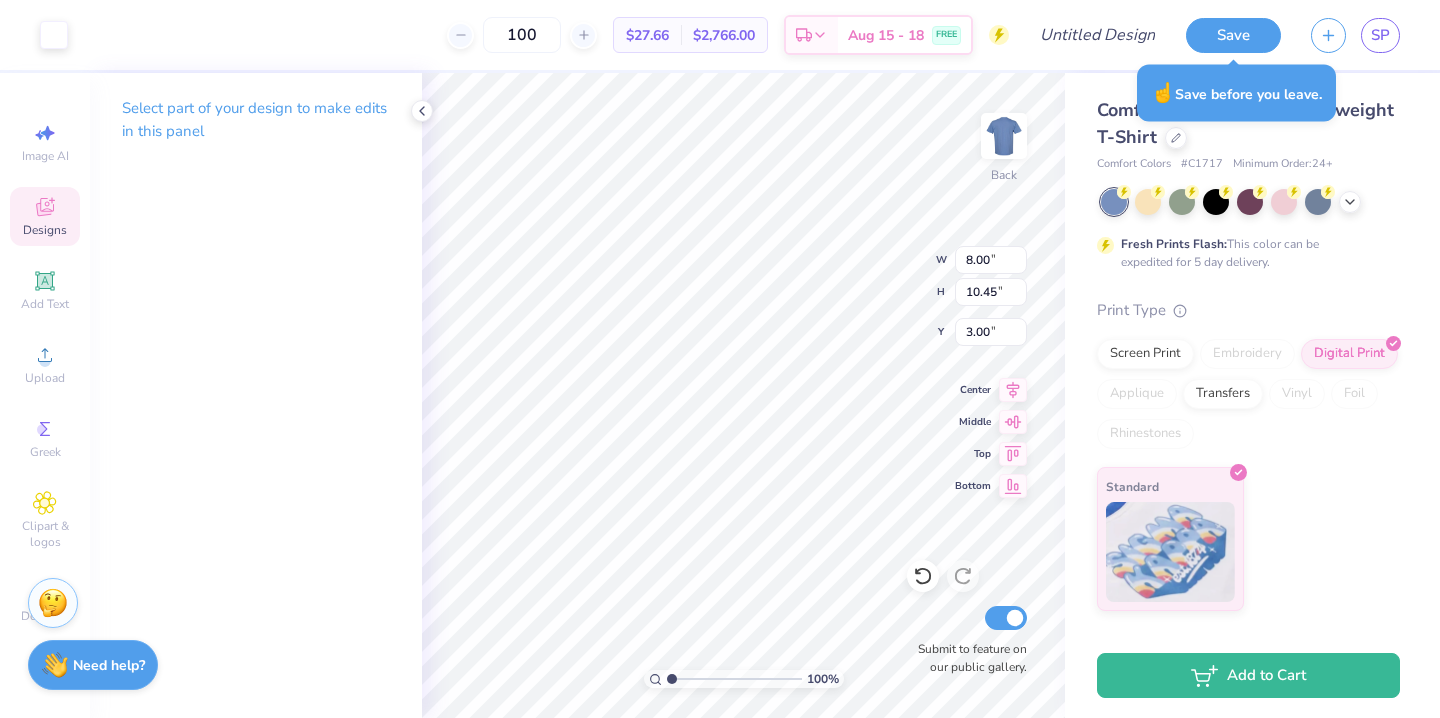 type on "10.55" 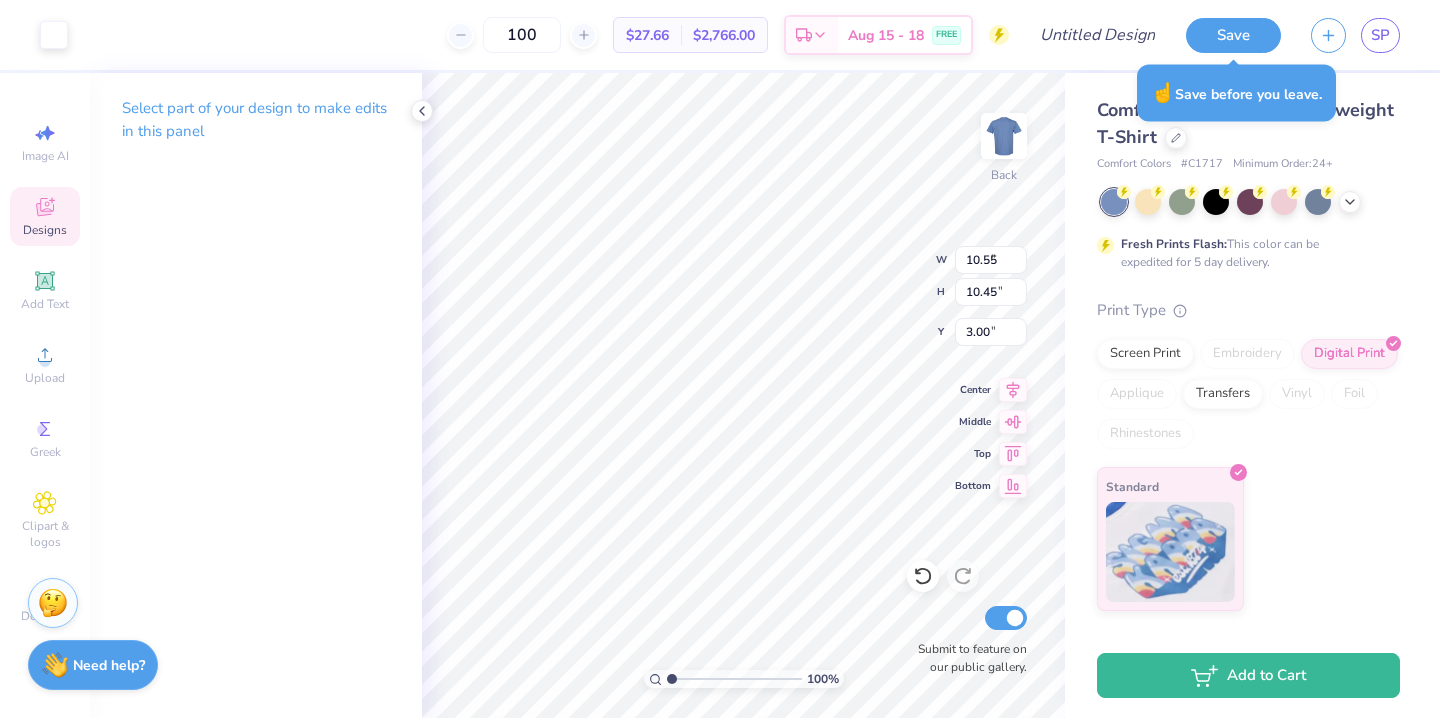 type on "12.84" 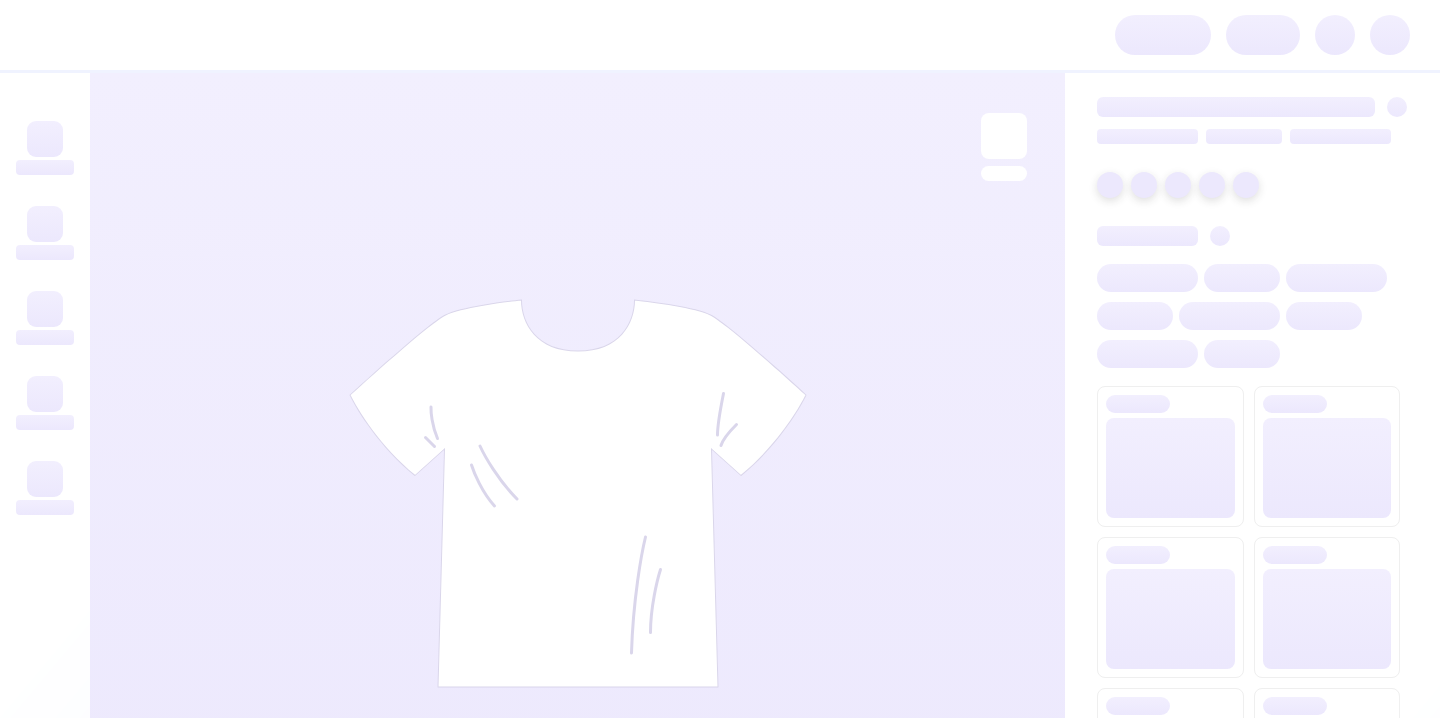 scroll, scrollTop: 0, scrollLeft: 0, axis: both 